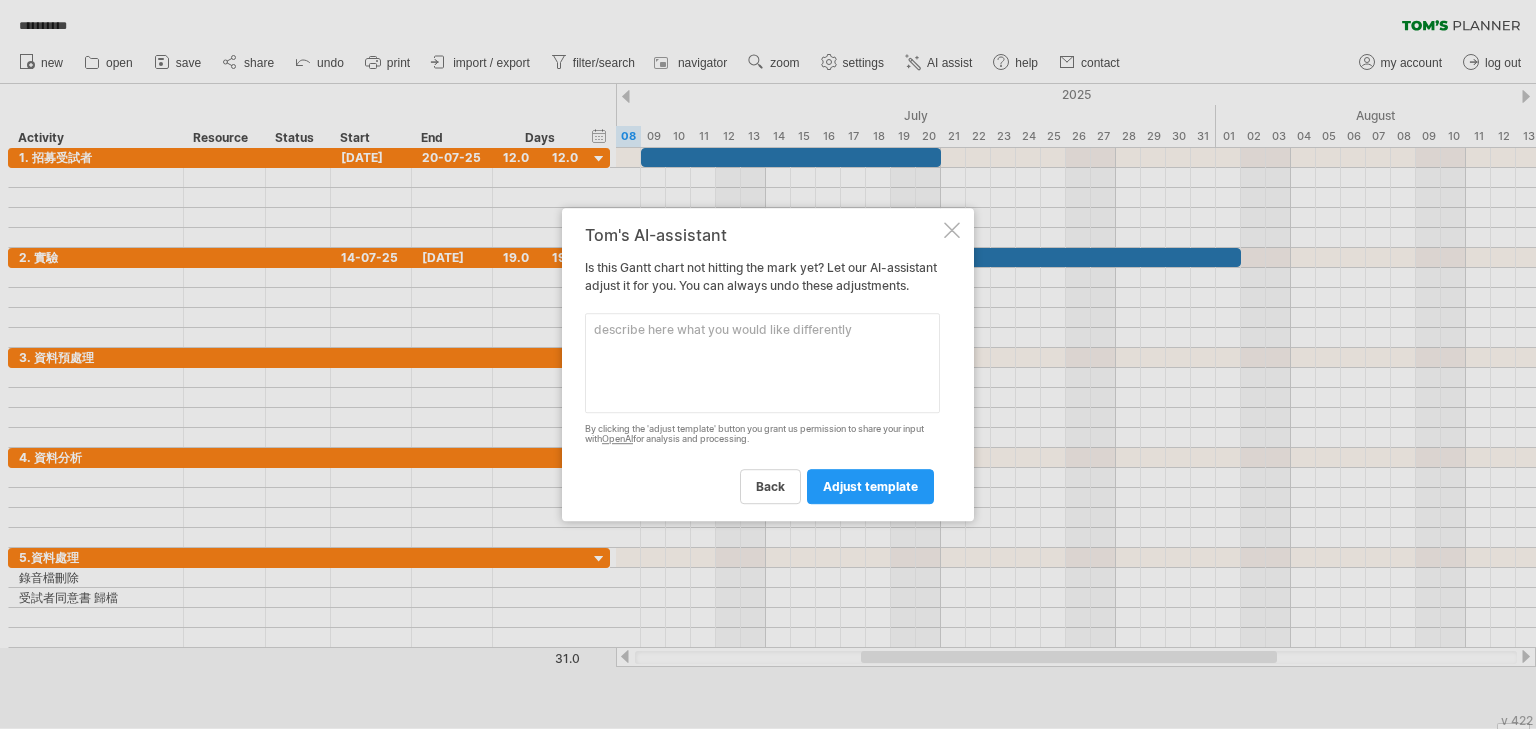 scroll, scrollTop: 0, scrollLeft: 0, axis: both 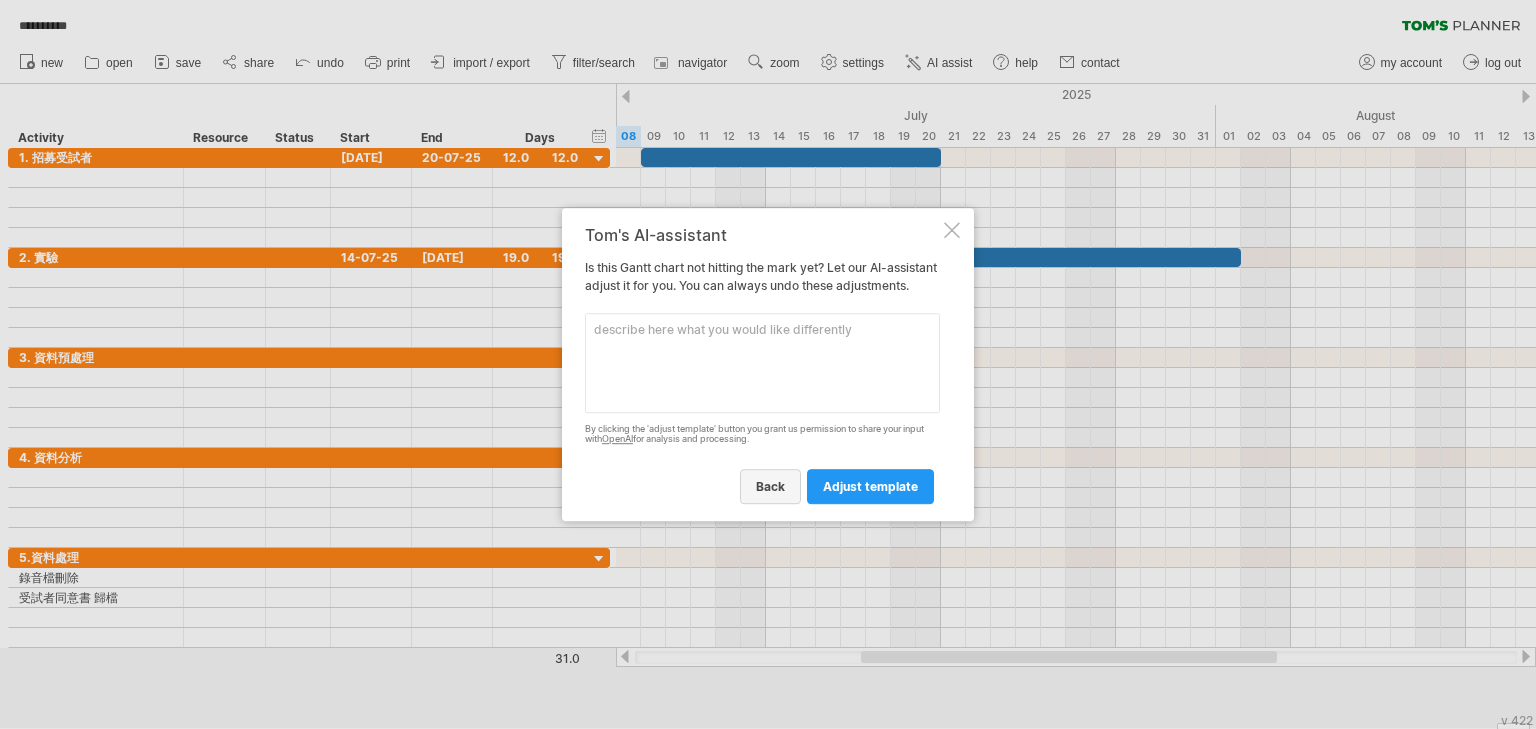 click on "back" at bounding box center [770, 486] 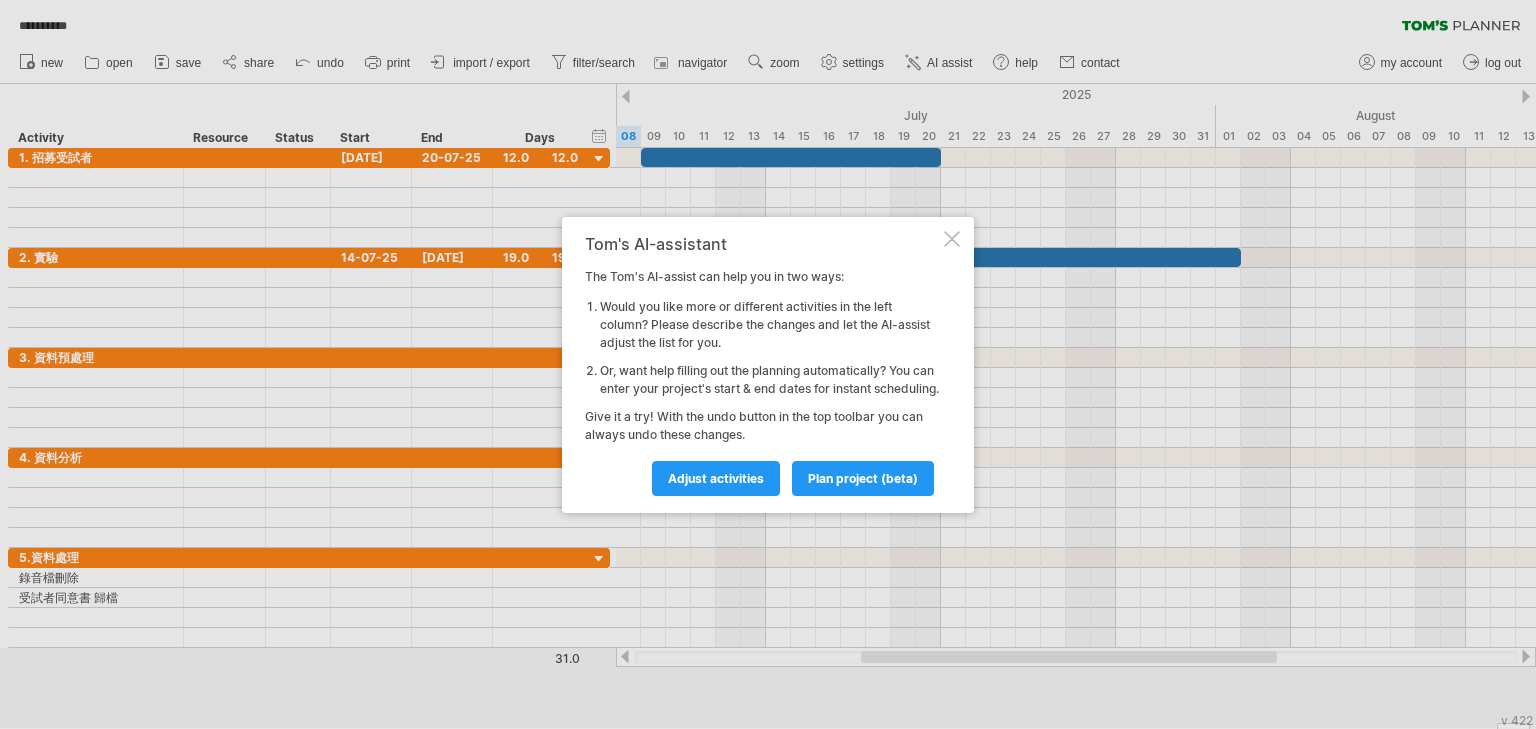 click at bounding box center [952, 239] 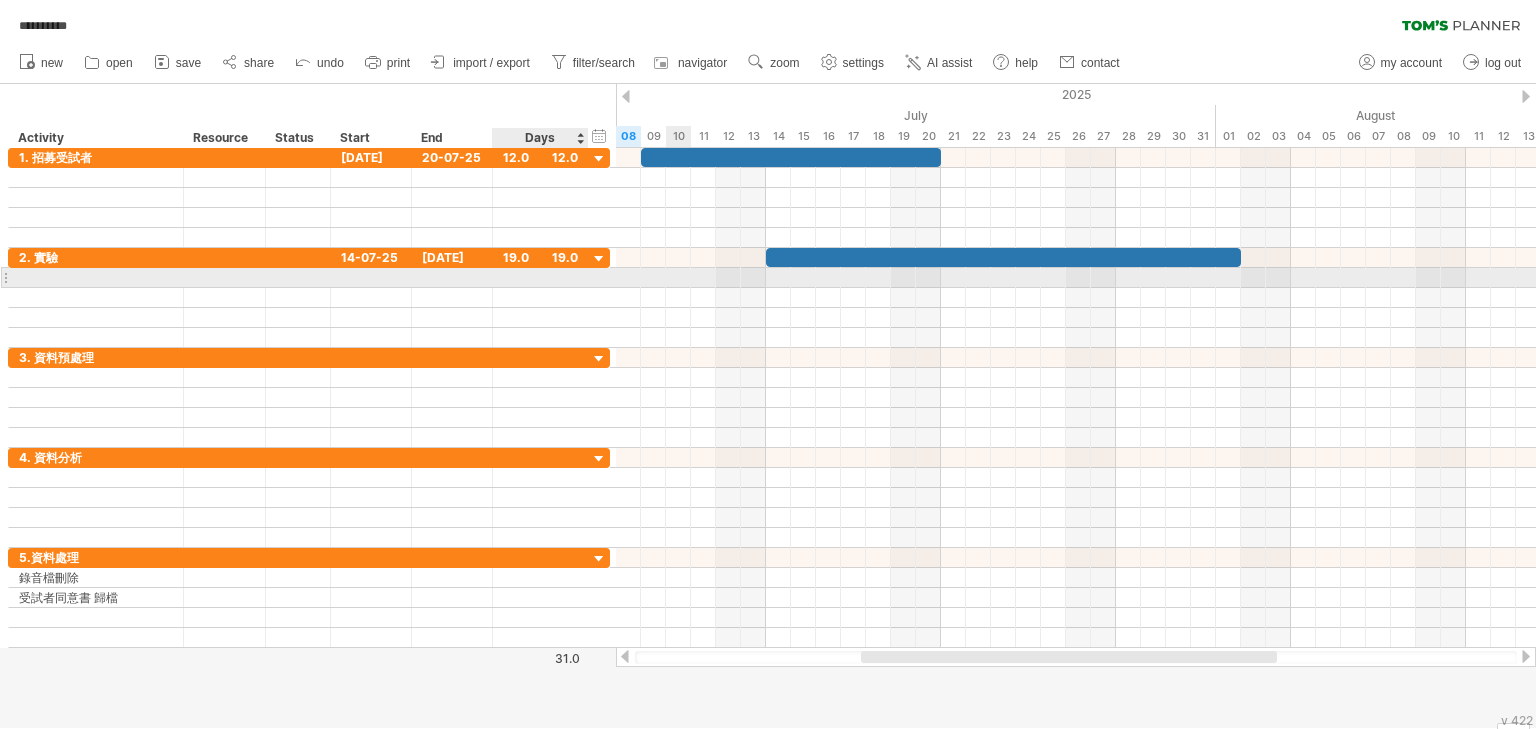 drag, startPoint x: 601, startPoint y: 280, endPoint x: 879, endPoint y: 285, distance: 278.04495 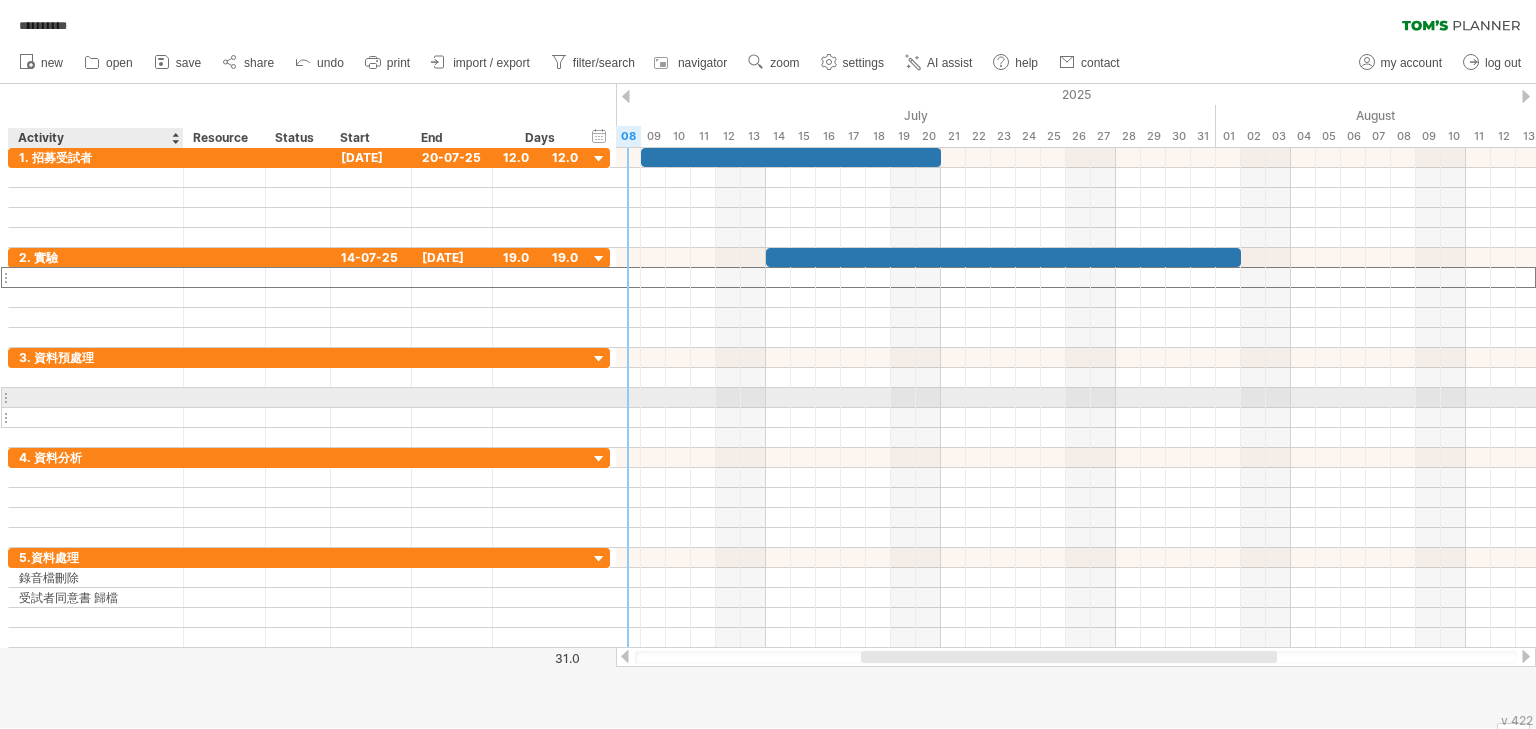 click at bounding box center (96, 417) 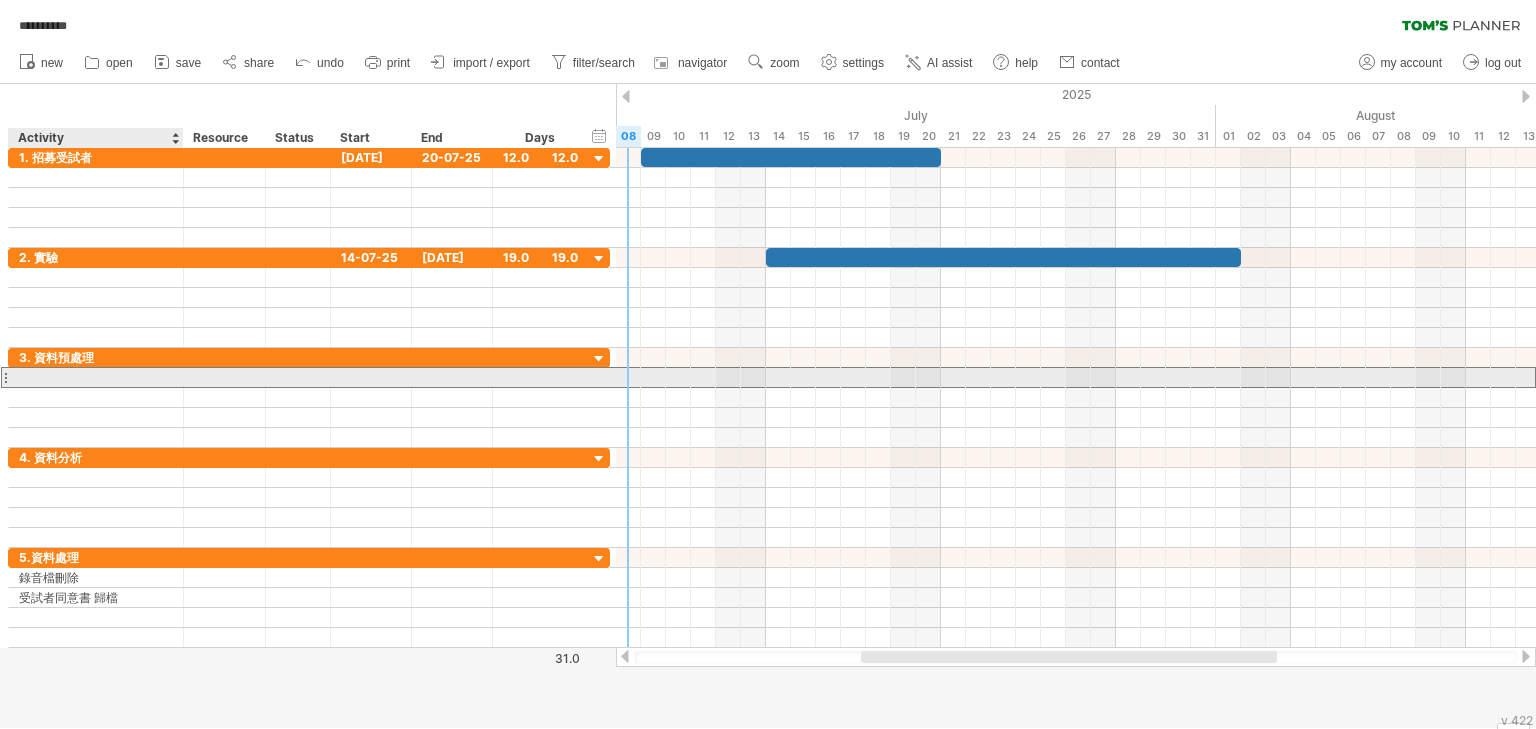 click at bounding box center [96, 377] 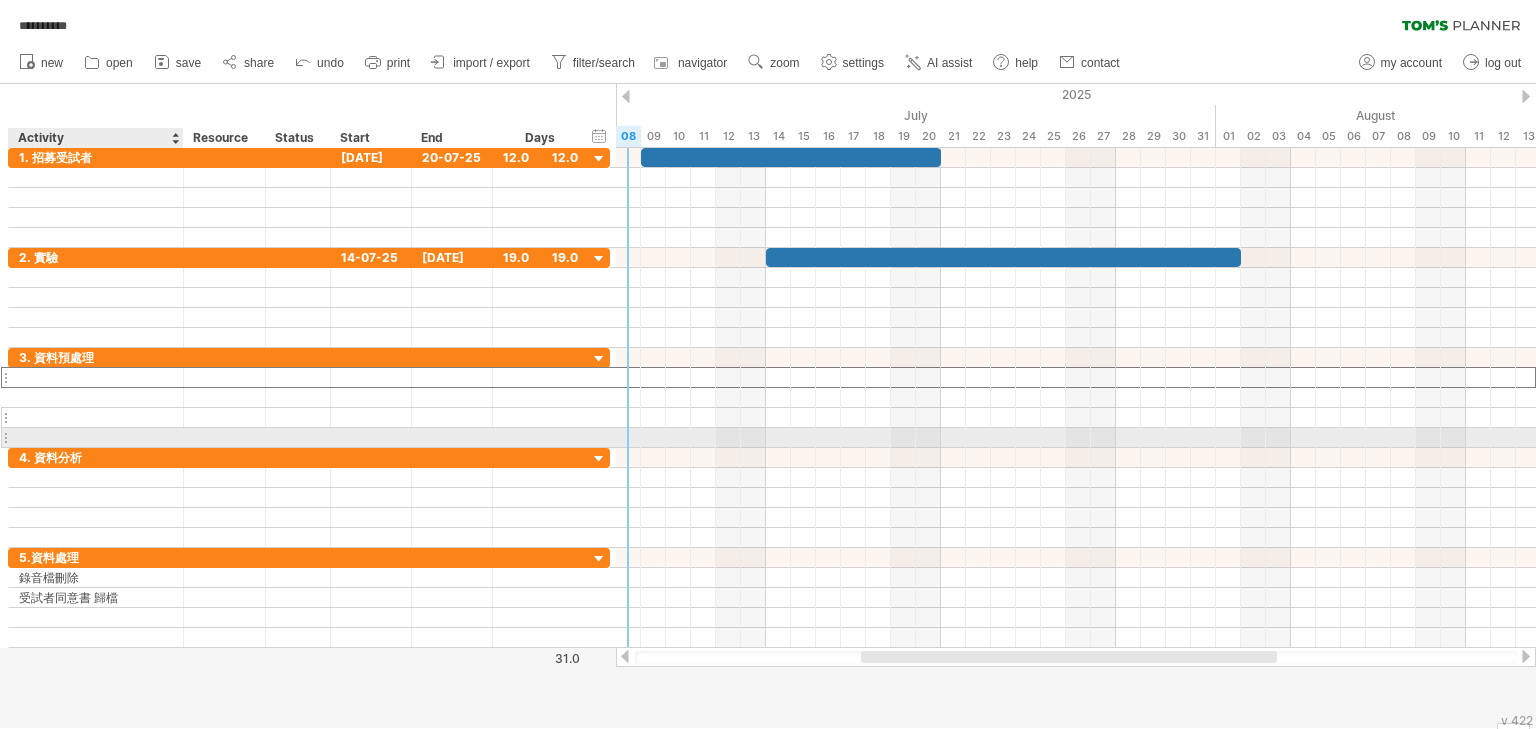 click at bounding box center (96, 417) 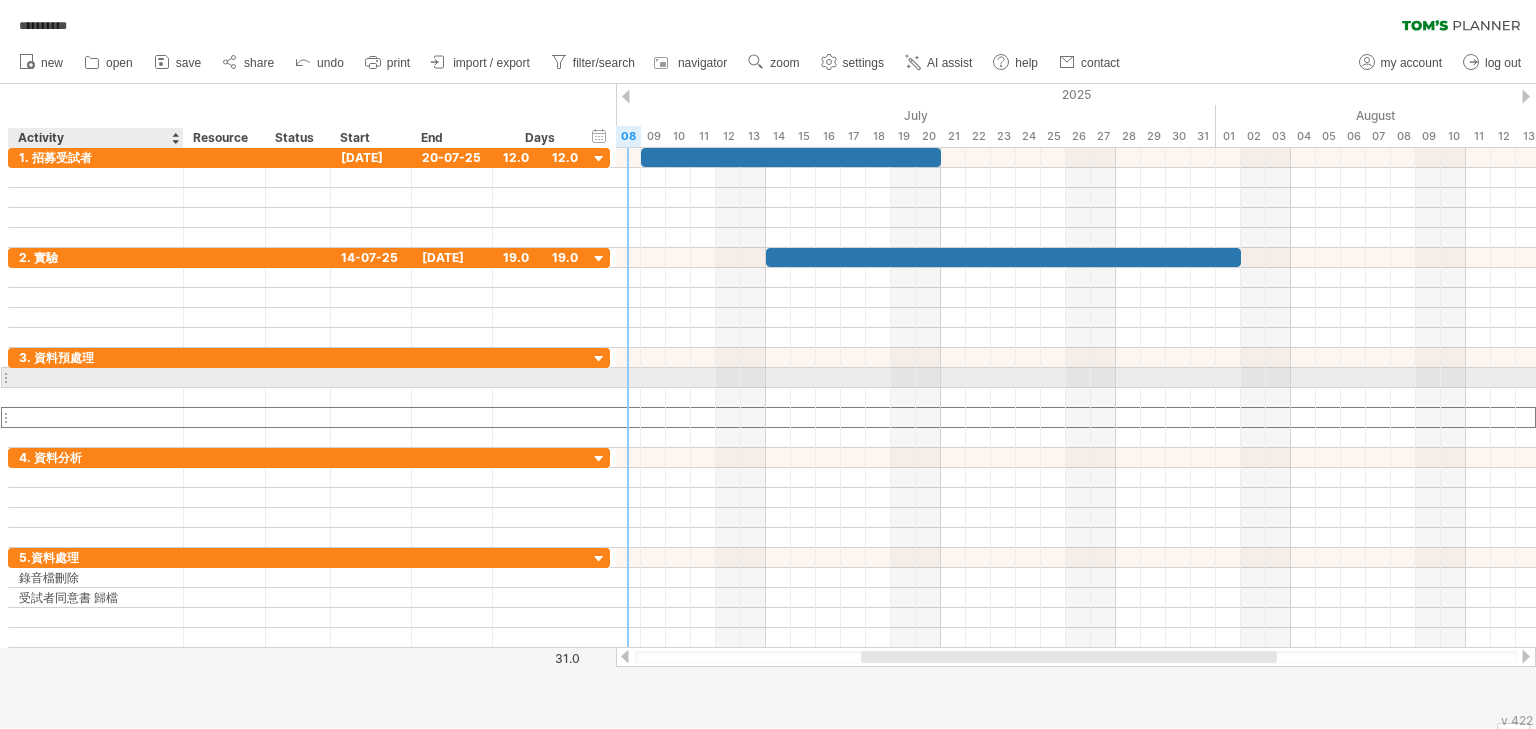 click at bounding box center (96, 377) 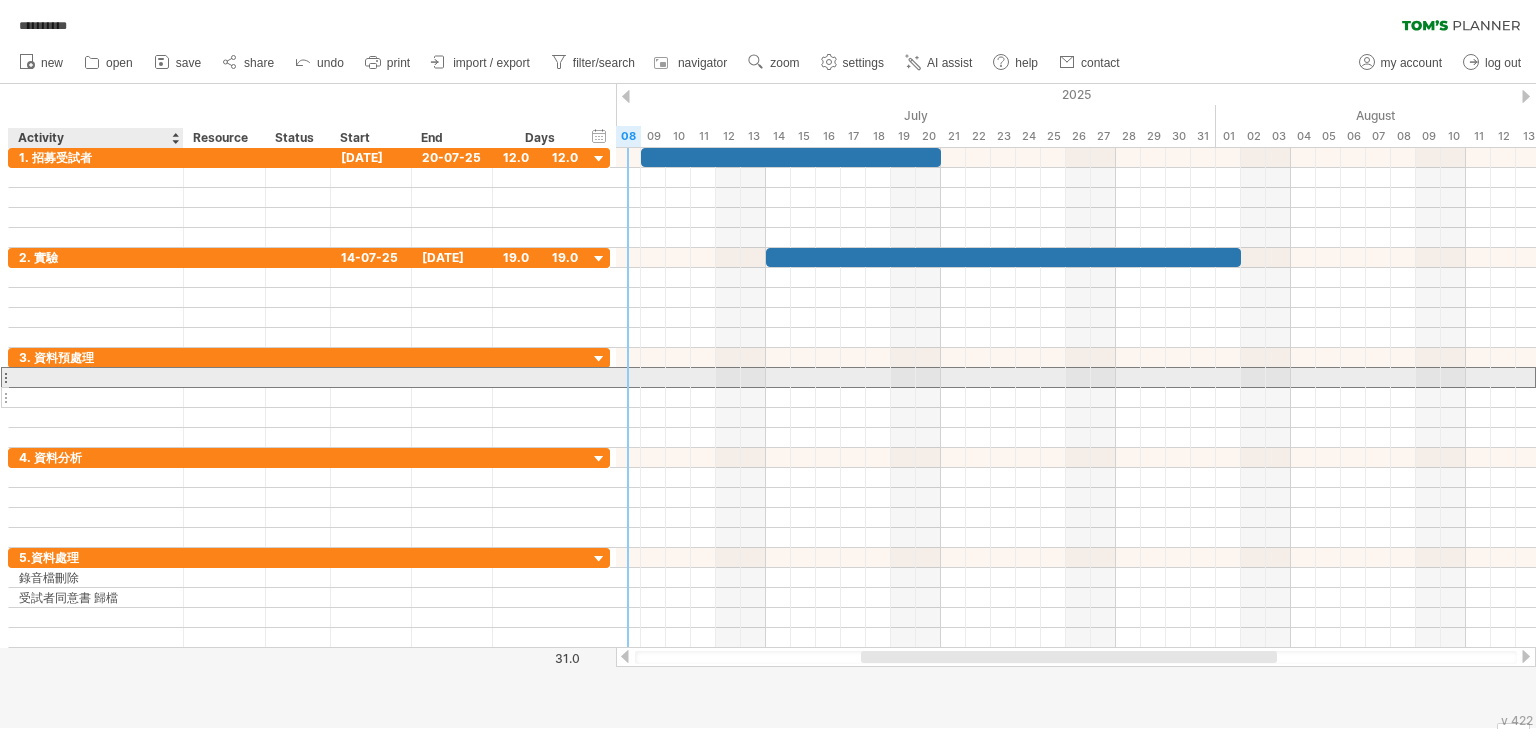 click at bounding box center (96, 397) 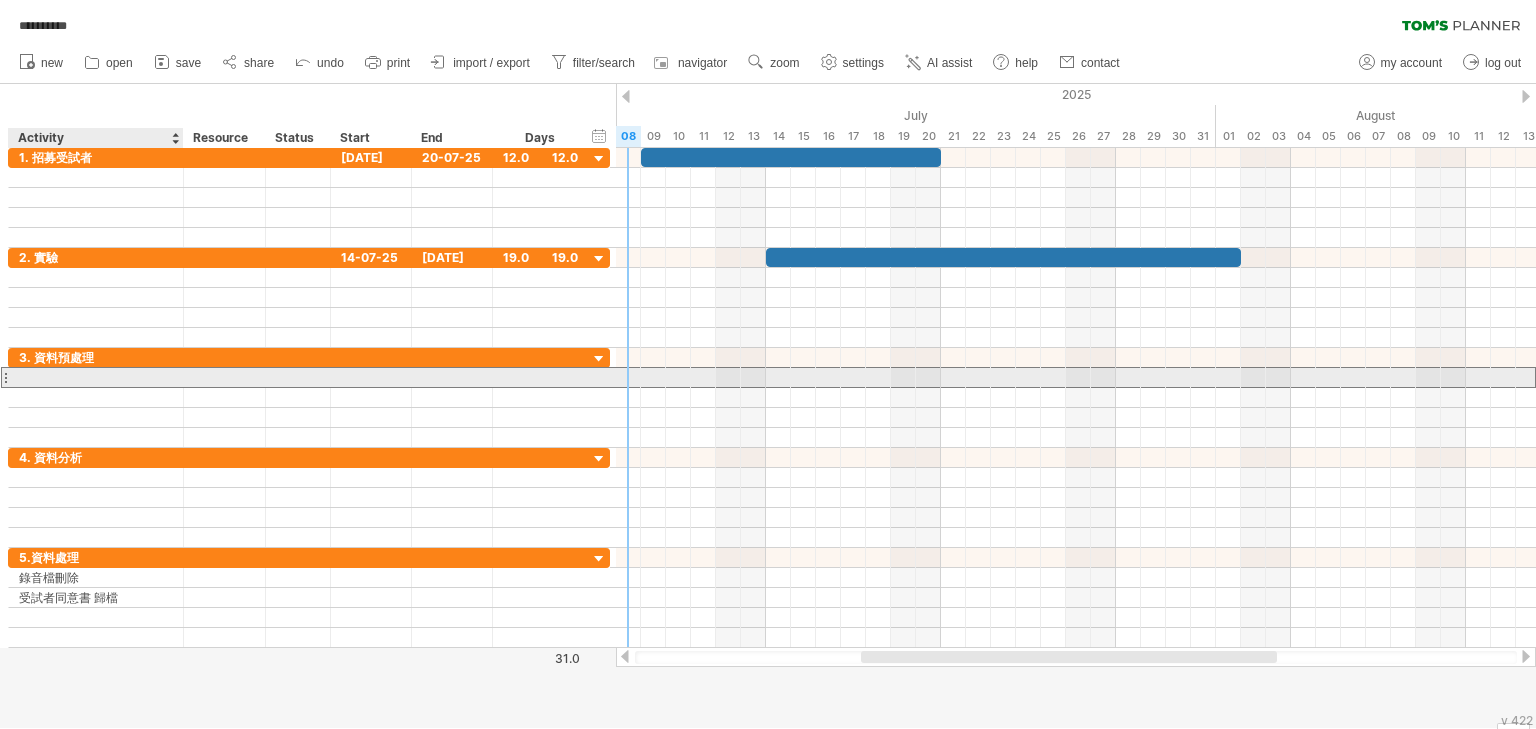 click at bounding box center [96, 377] 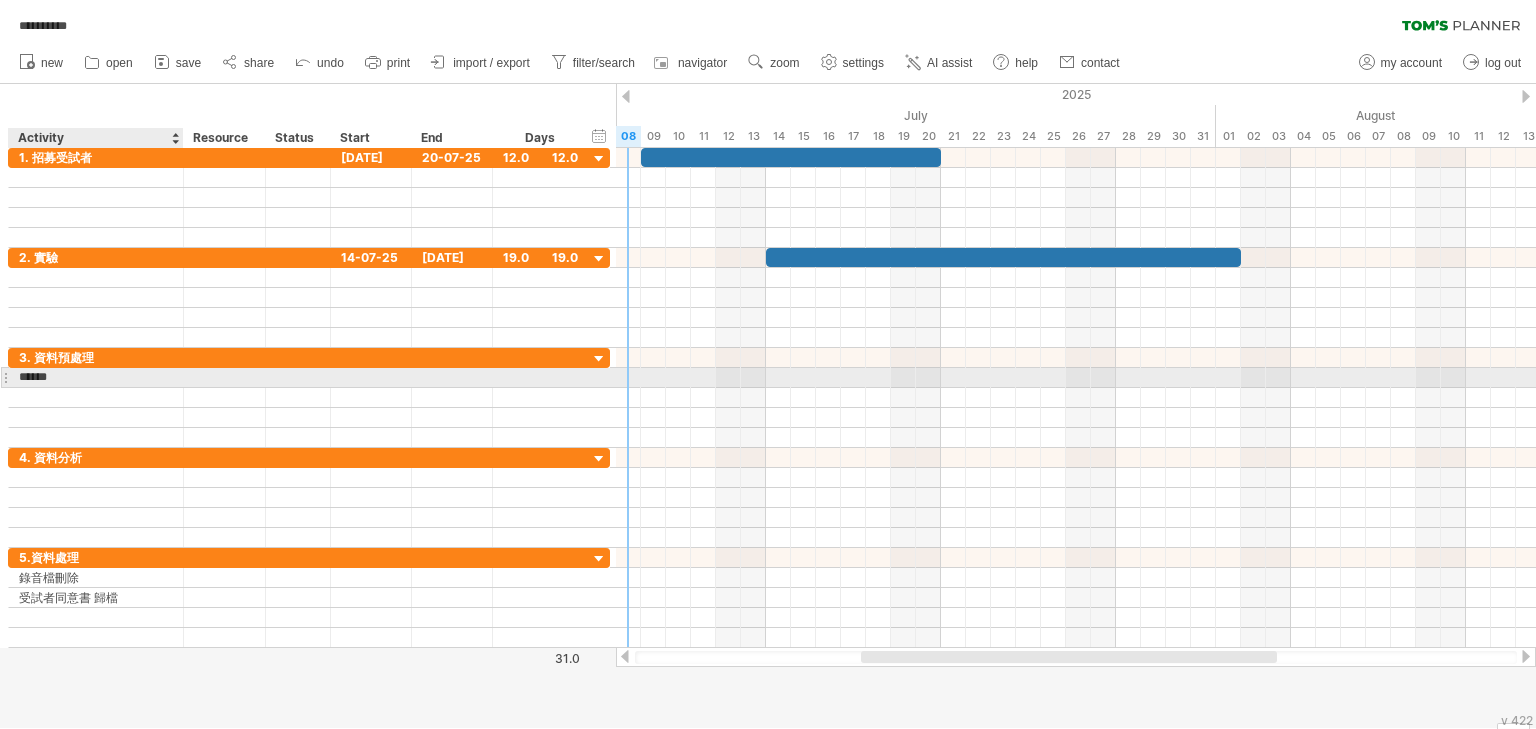 type on "*****" 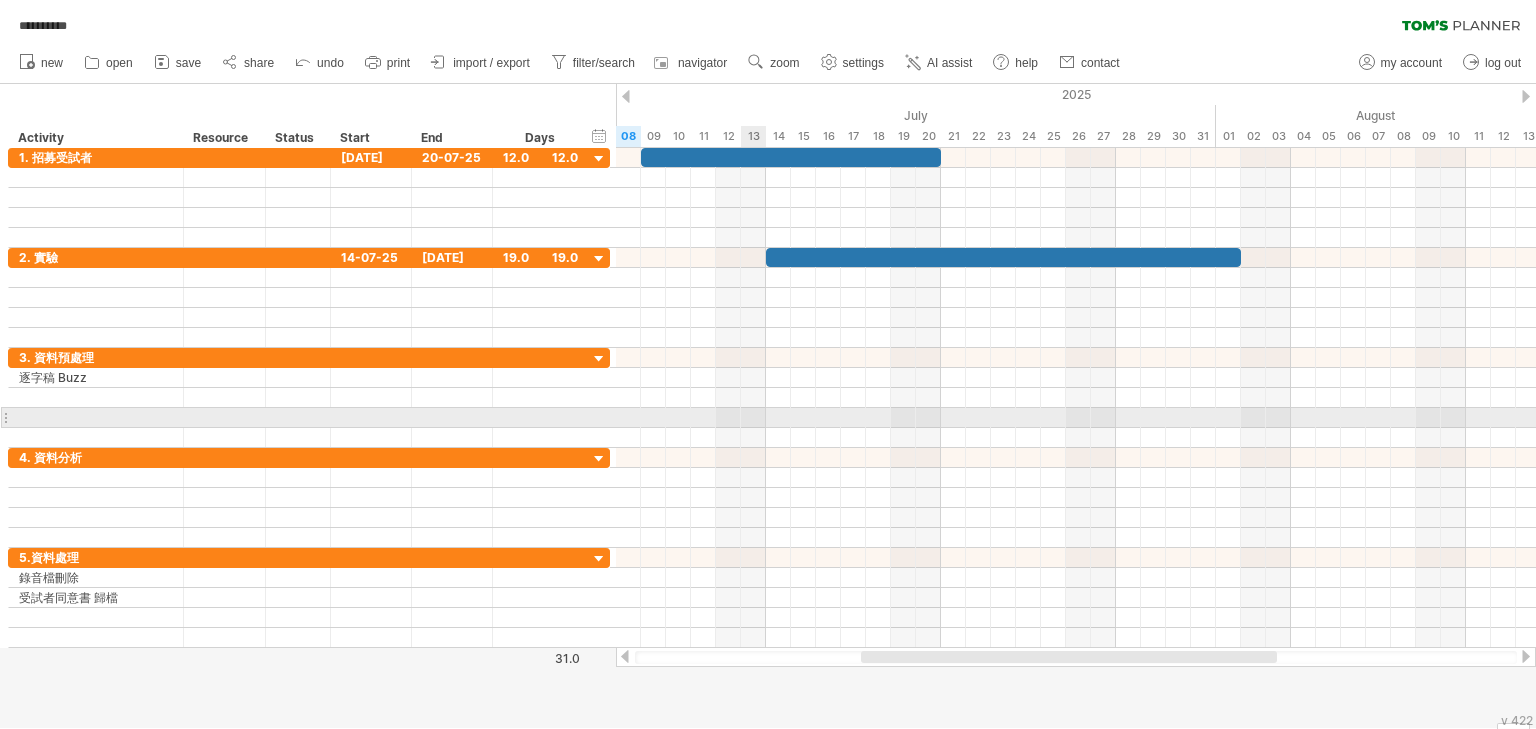 click at bounding box center [1076, 418] 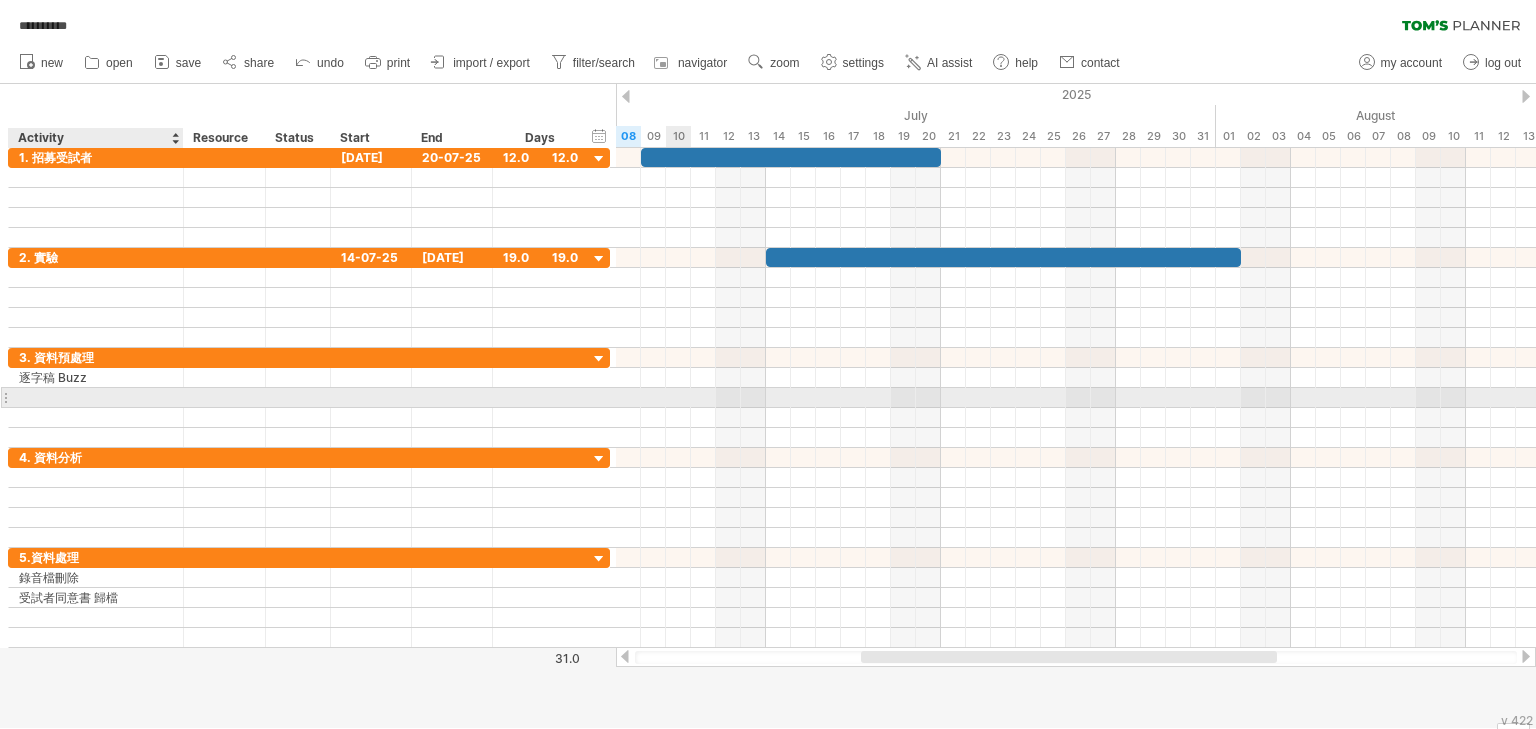 click at bounding box center (96, 397) 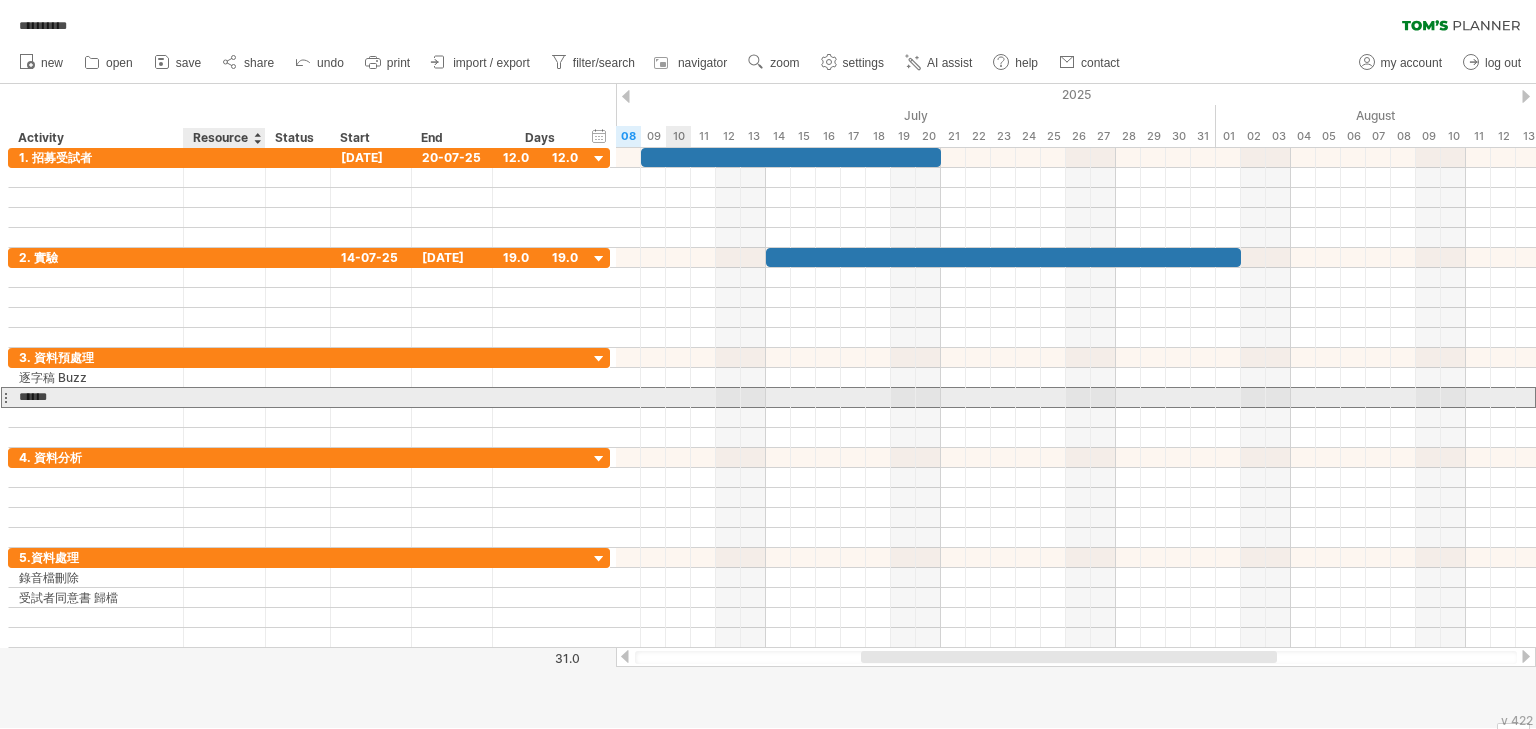 type on "****" 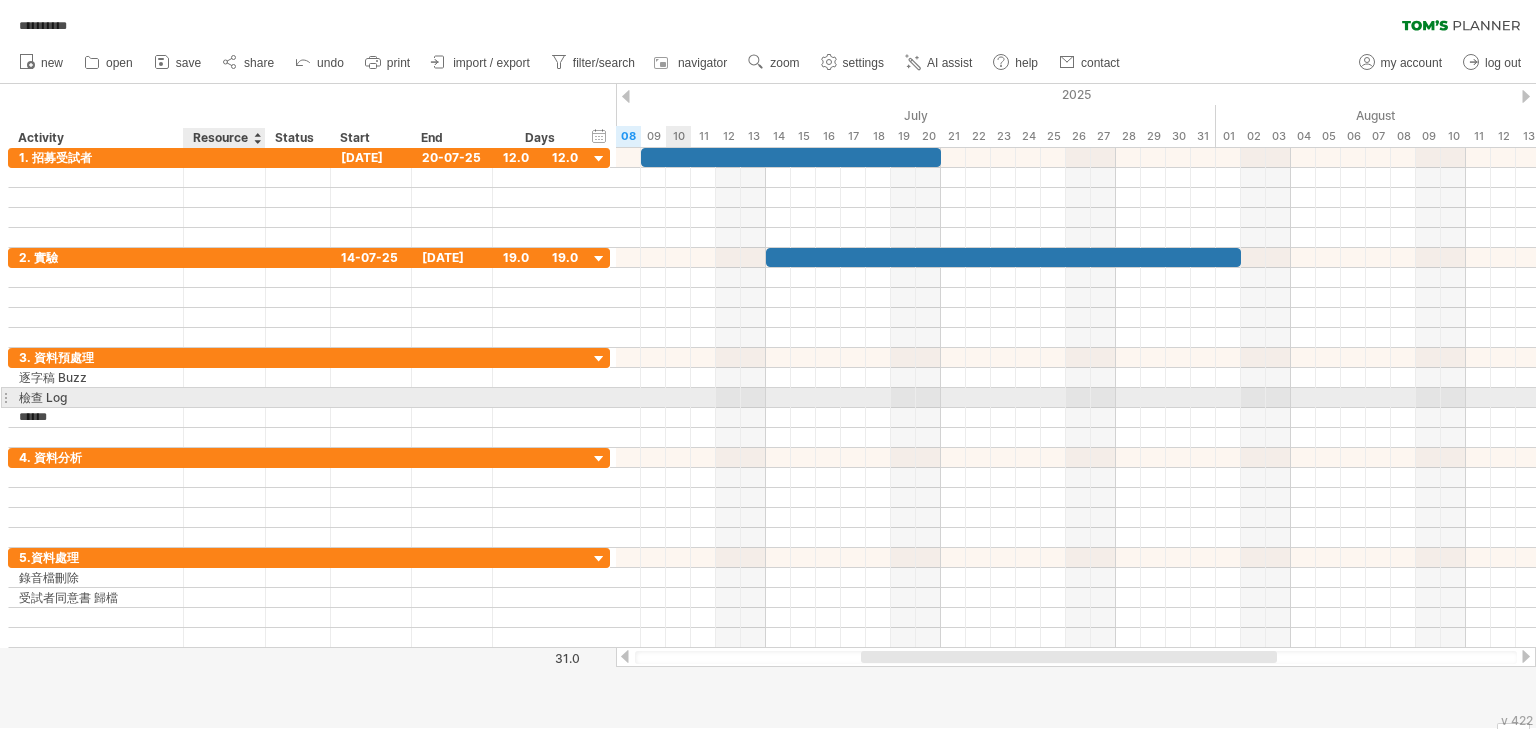 type on "*****" 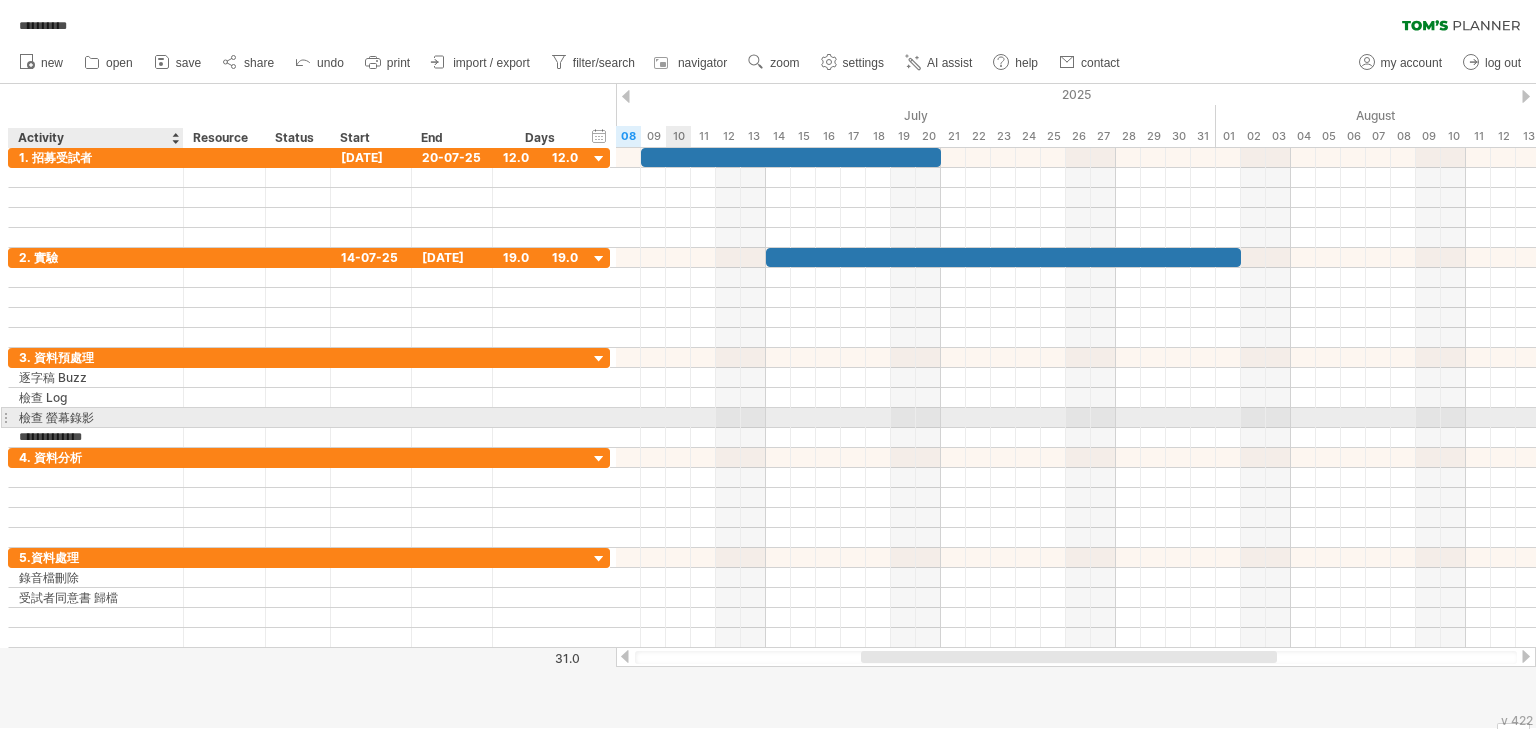 type on "**********" 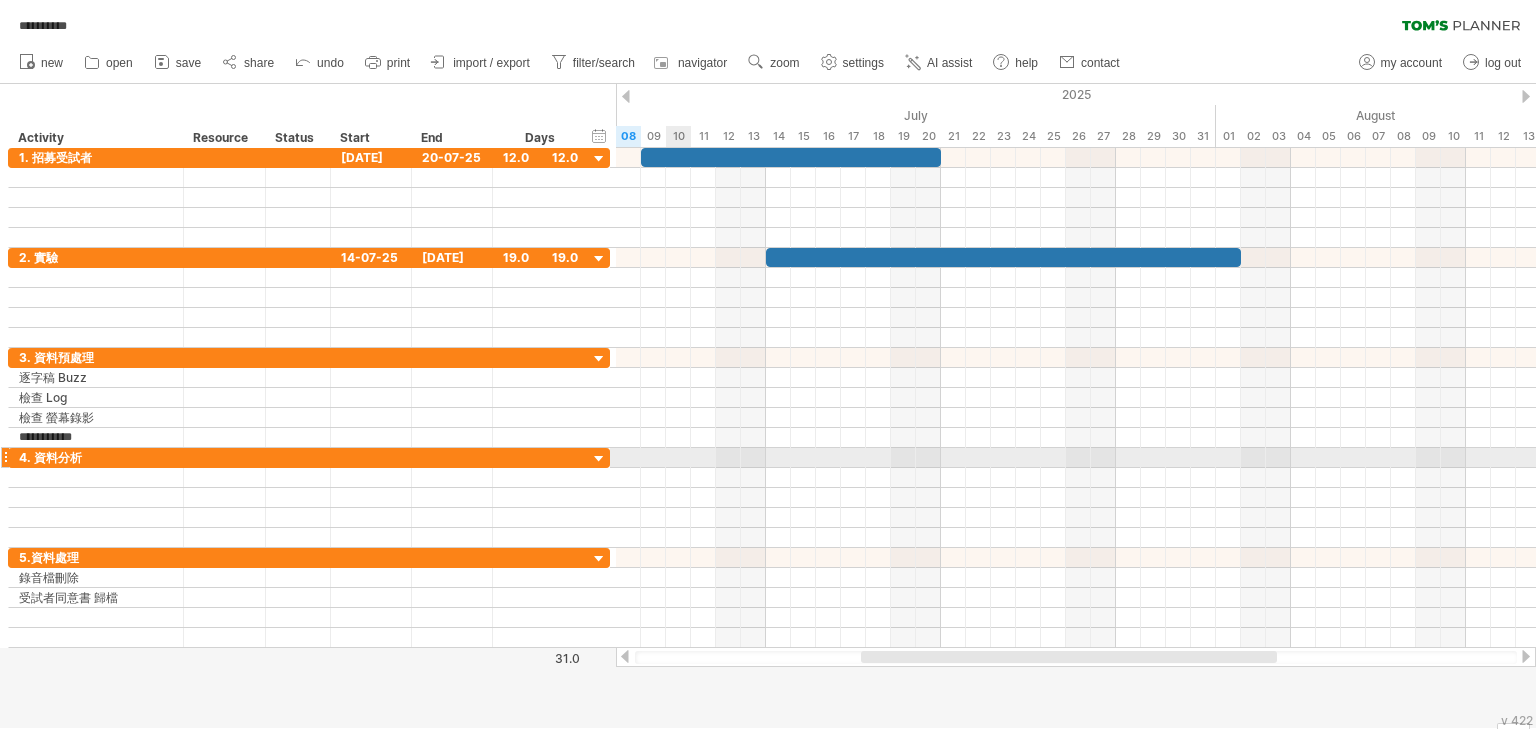 click at bounding box center [1076, 238] 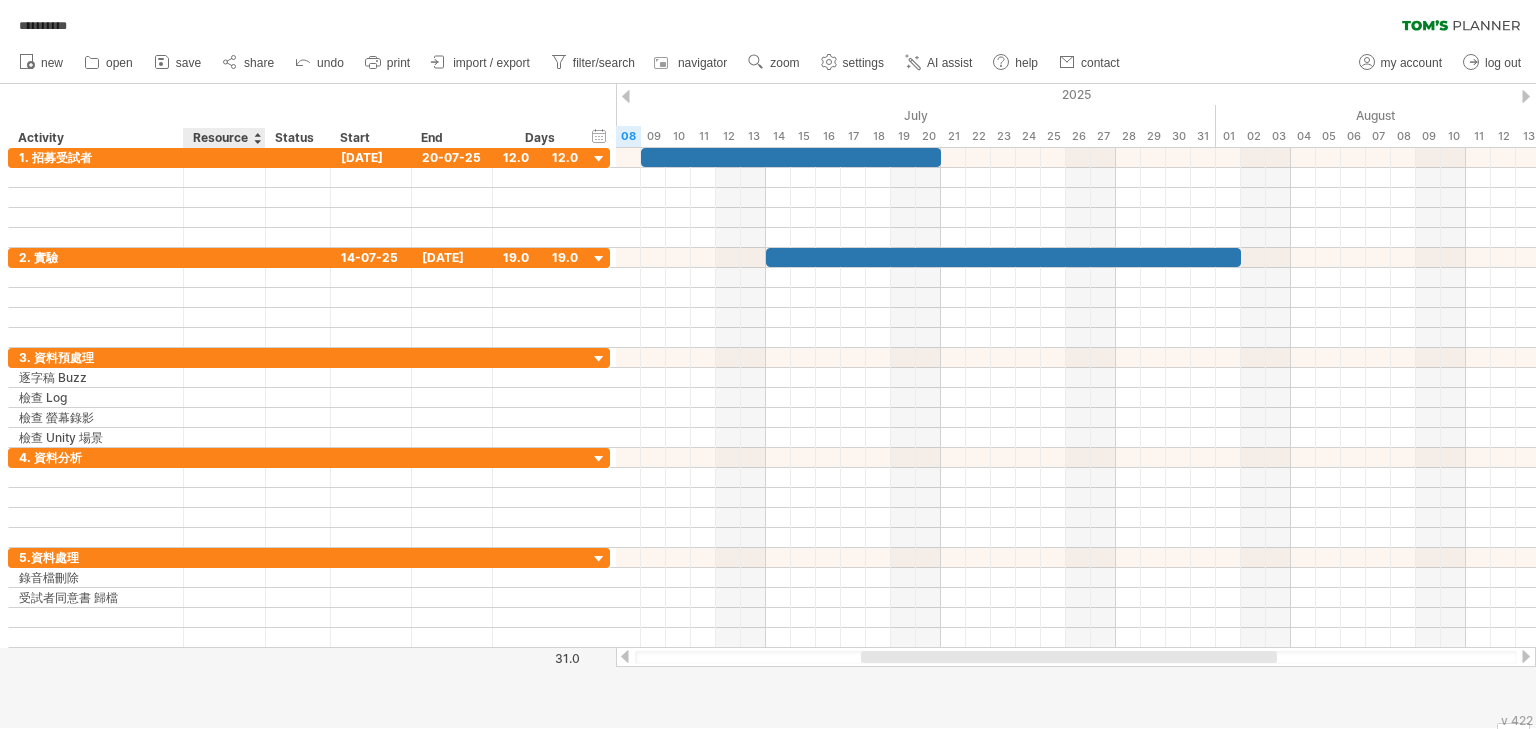 click on "Resource" at bounding box center [223, 138] 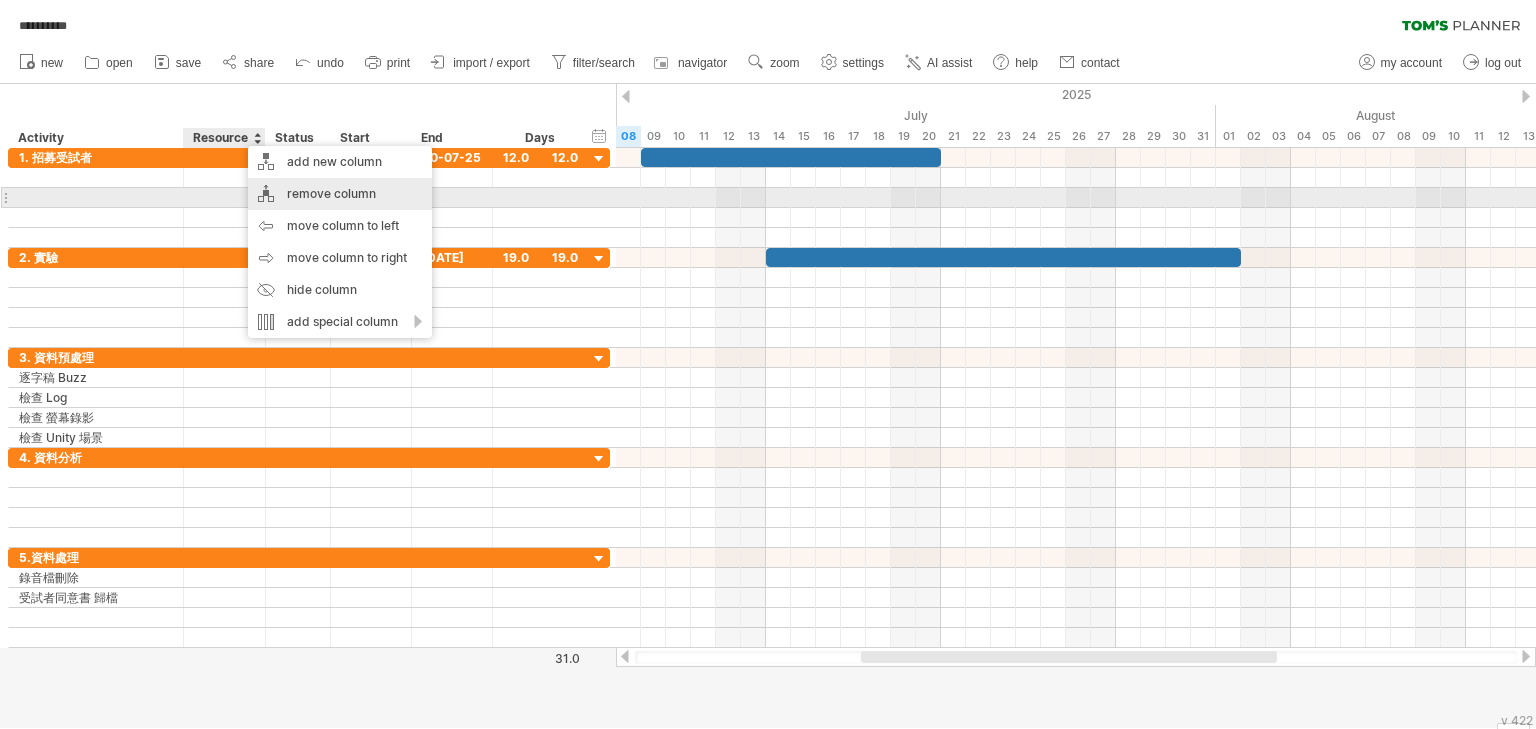 click on "remove column" at bounding box center [340, 194] 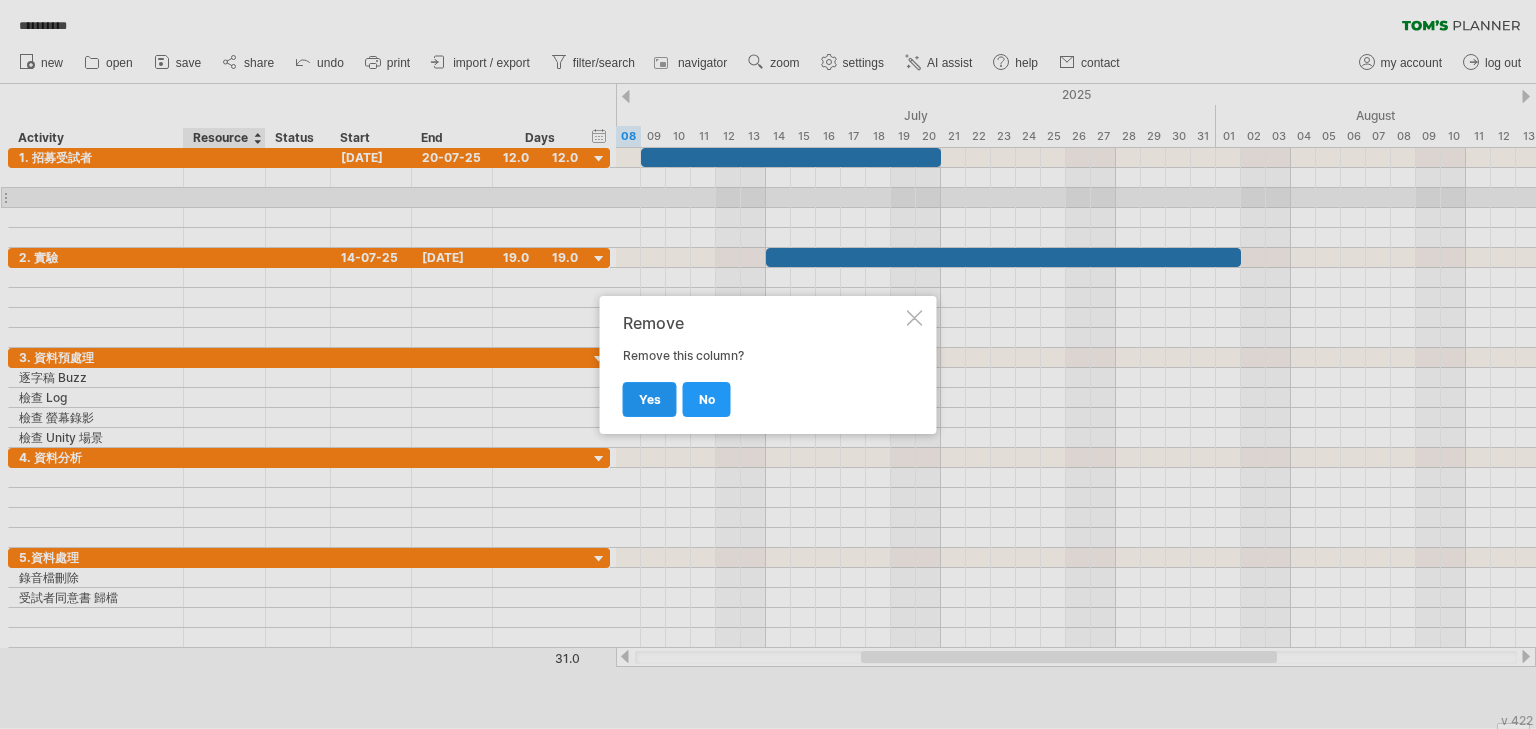 click on "yes" at bounding box center [650, 399] 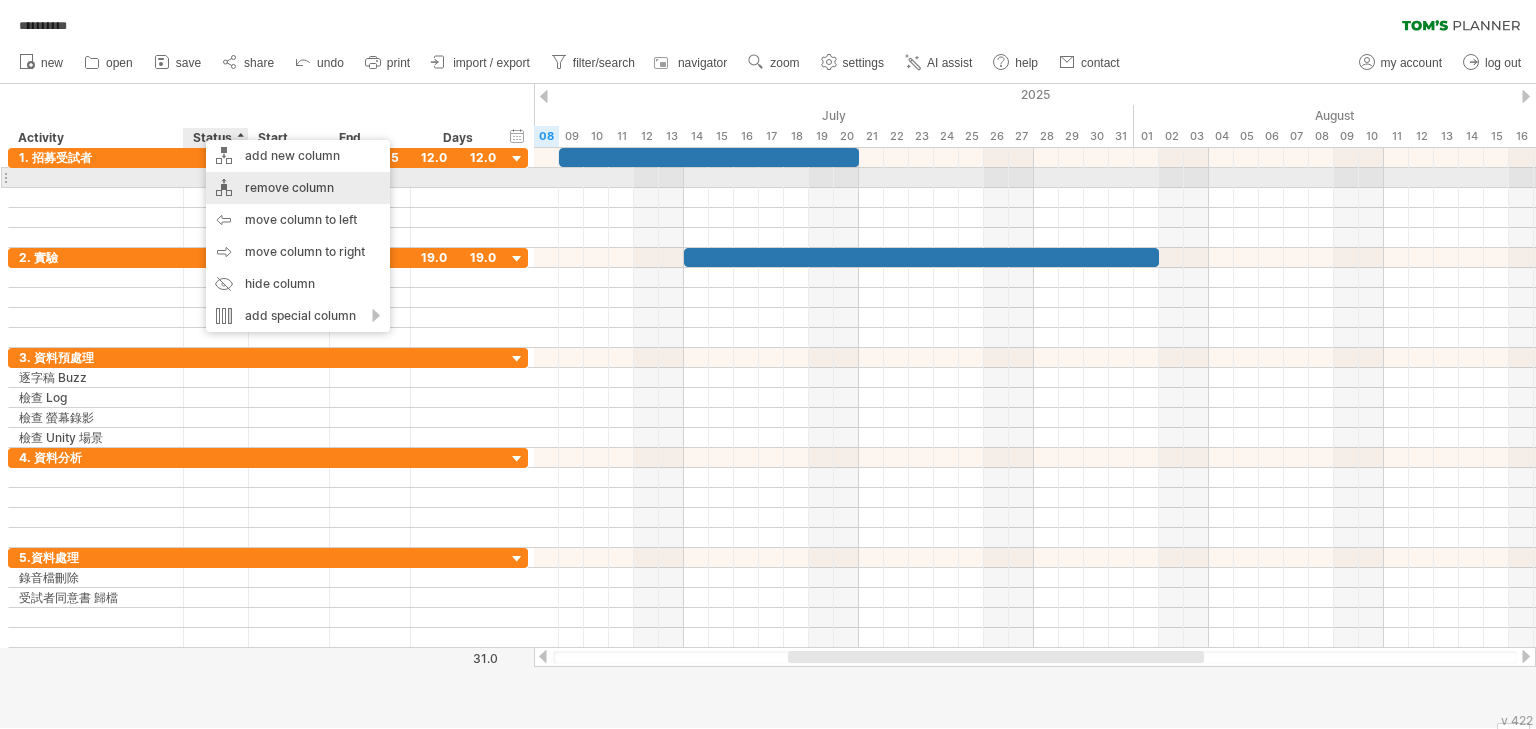 click on "remove column" at bounding box center [298, 188] 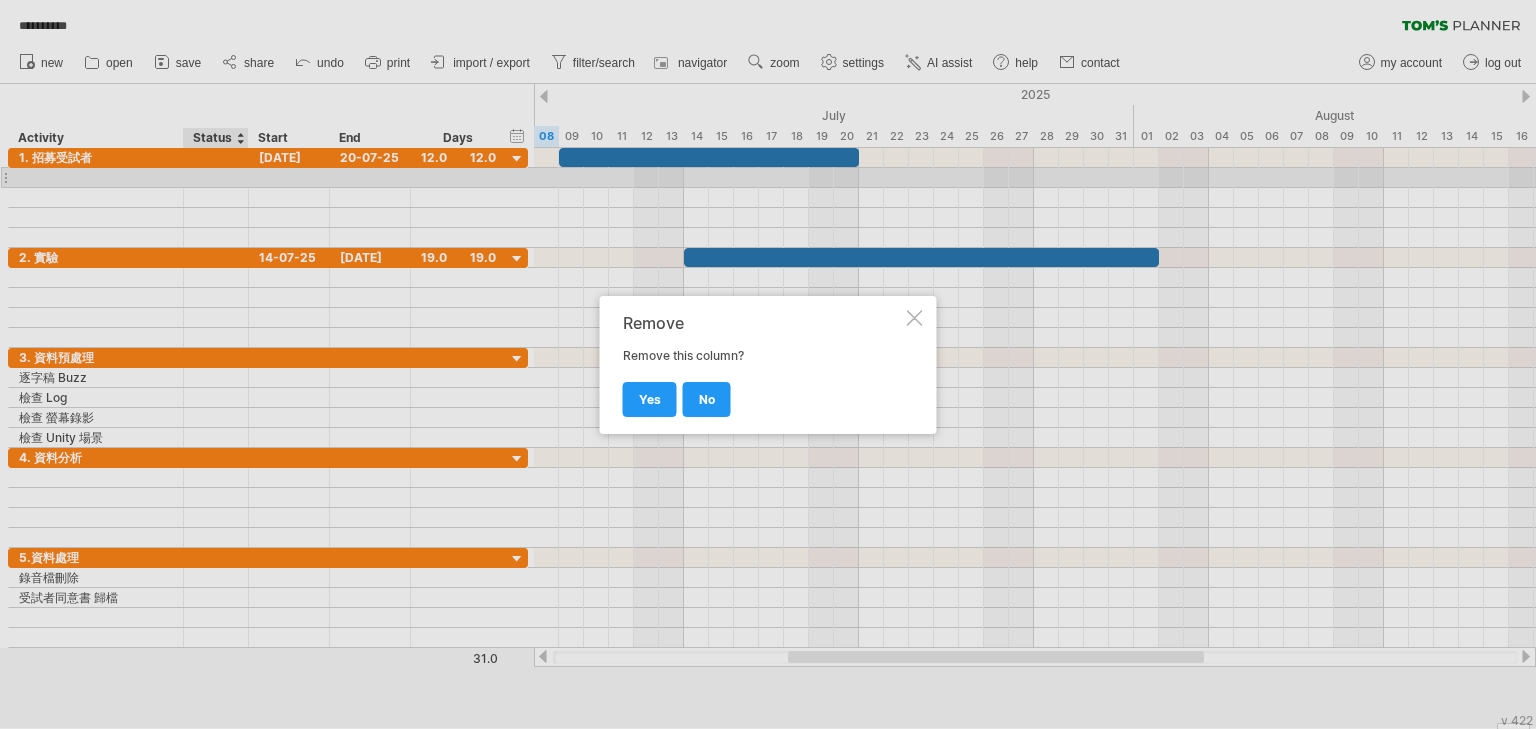 click on "no yes" at bounding box center [763, 390] 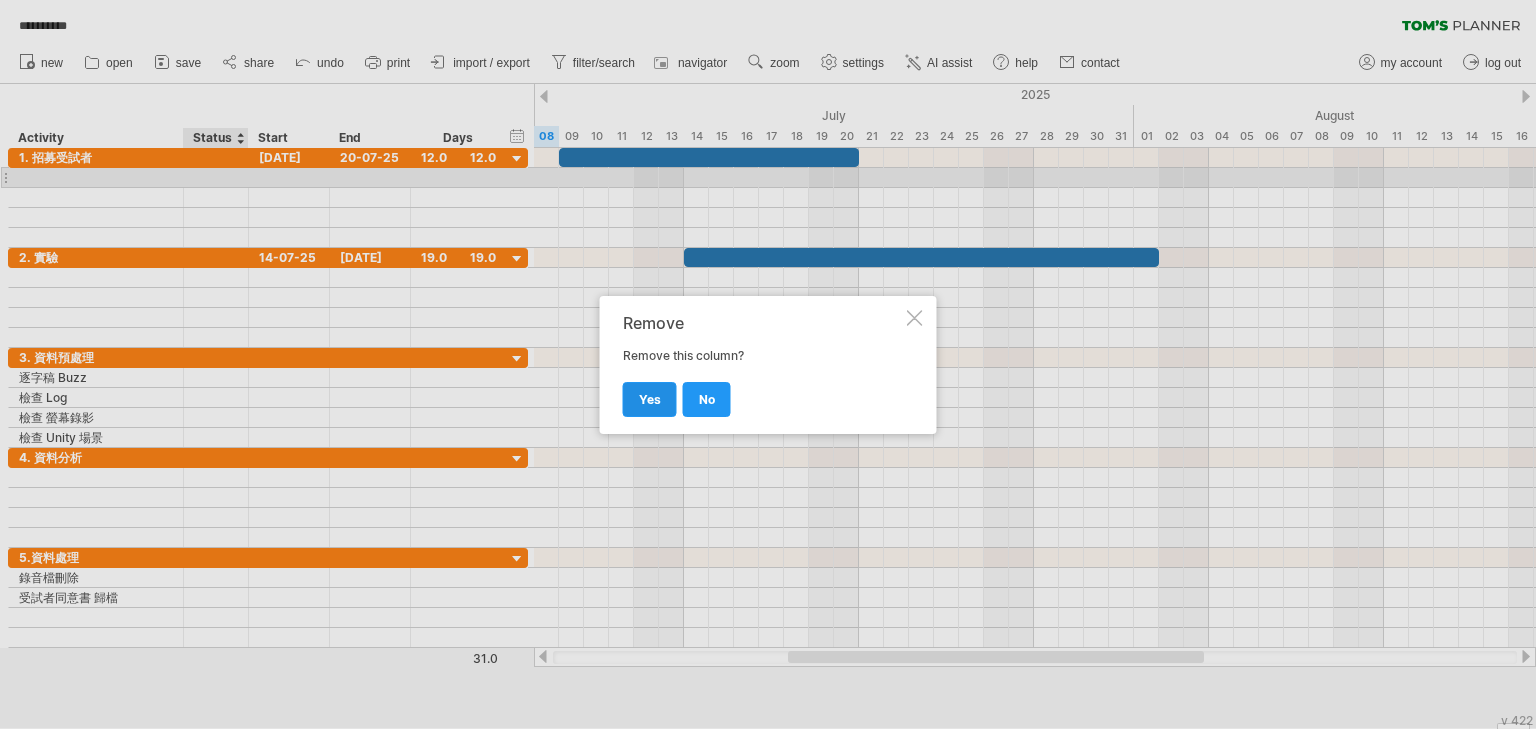click on "yes" at bounding box center (650, 399) 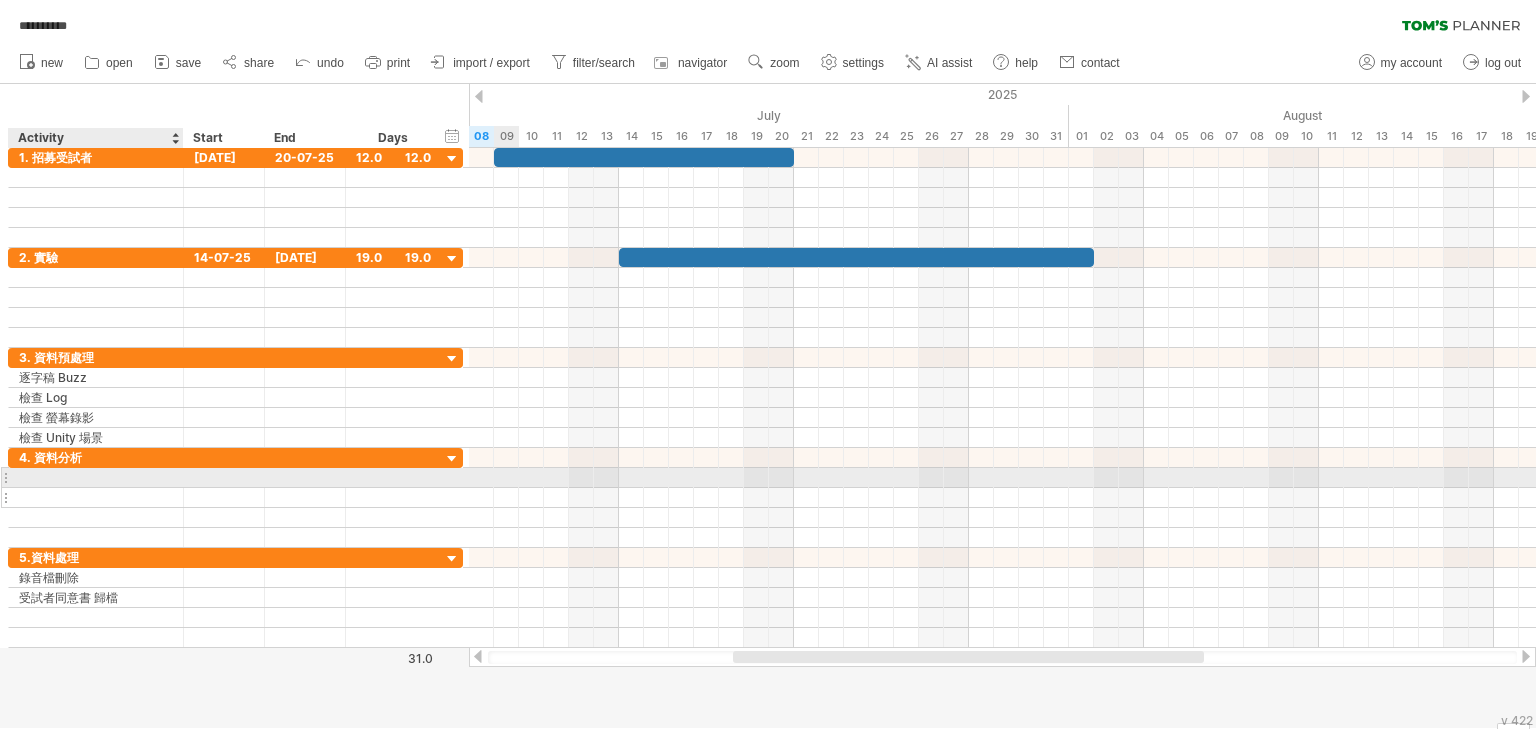 click at bounding box center (96, 497) 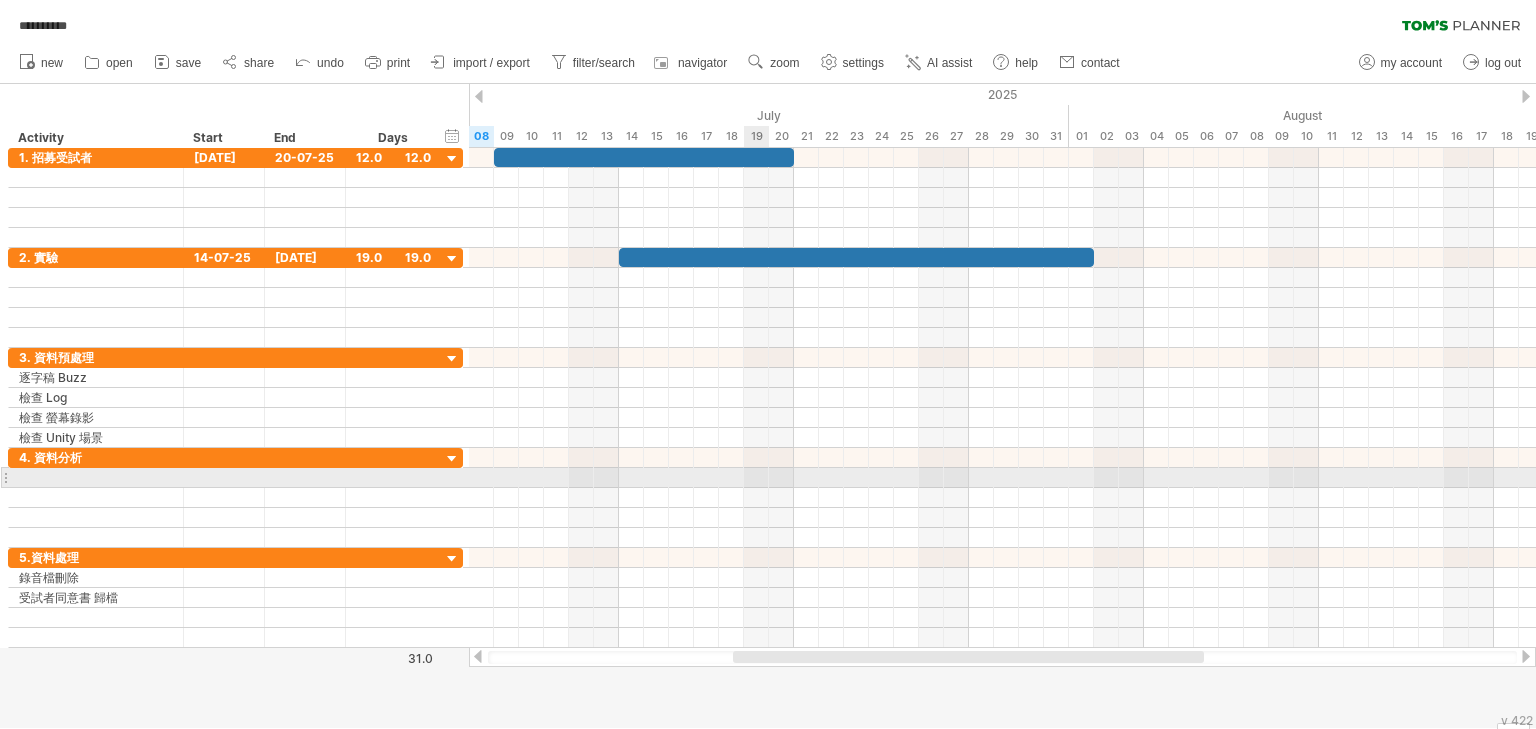 click at bounding box center [1002, 478] 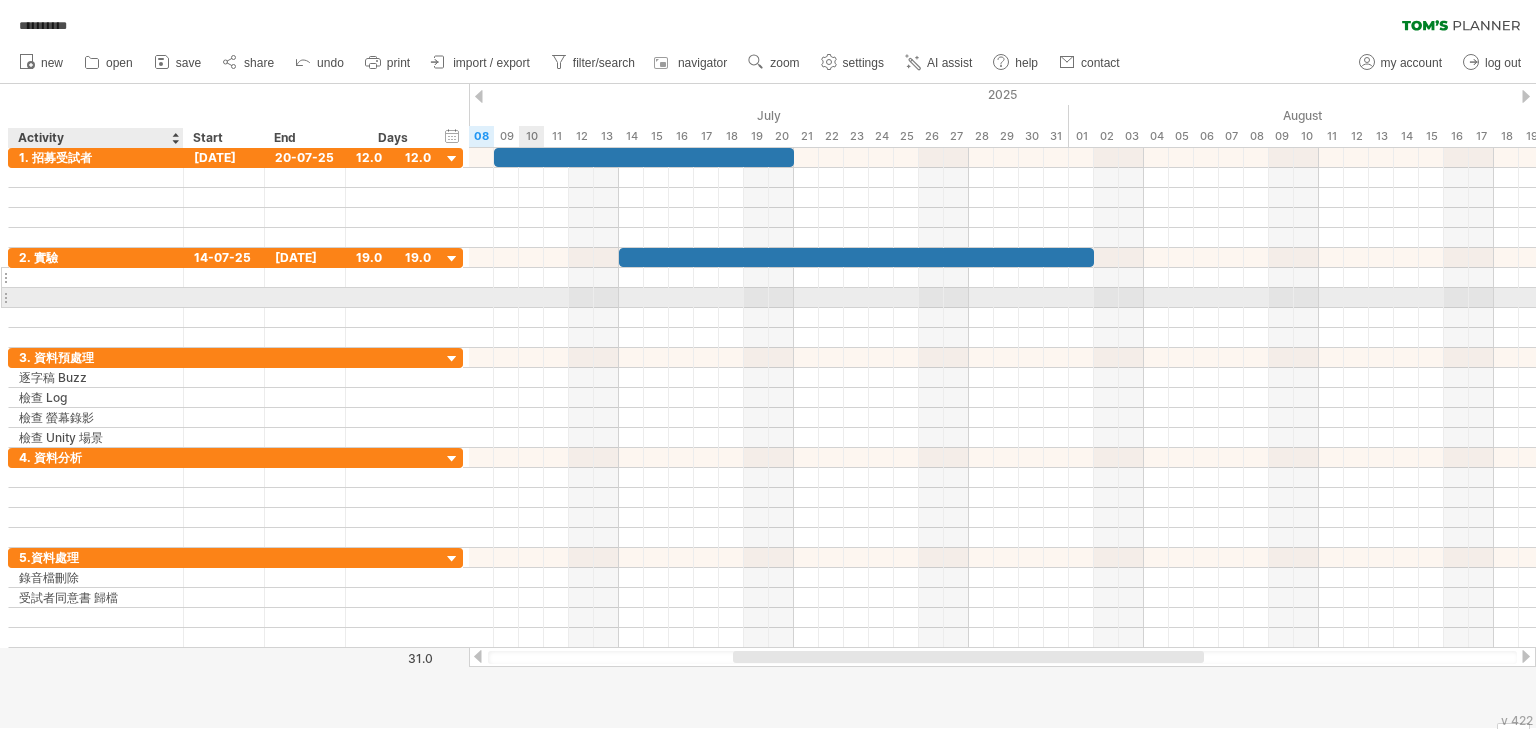 click at bounding box center [96, 277] 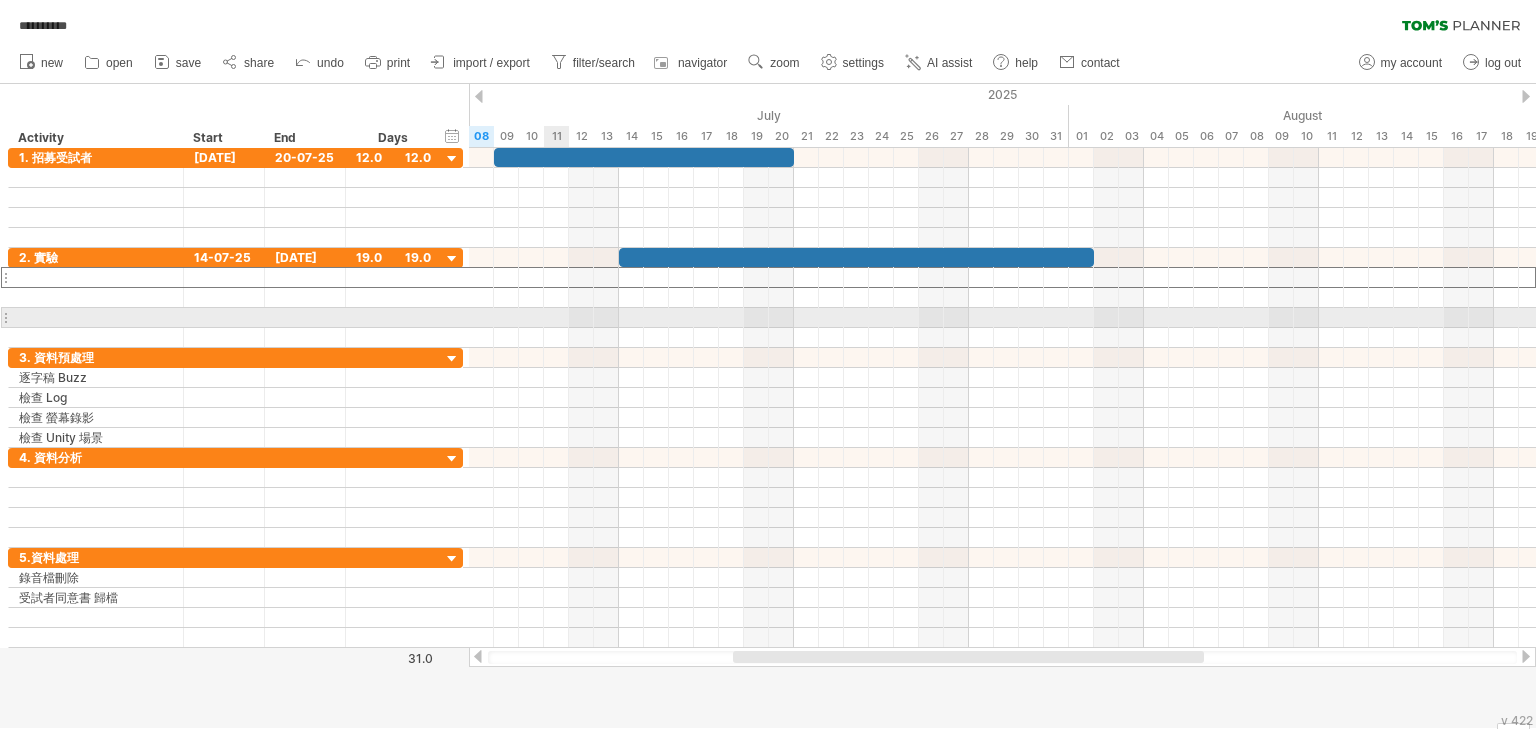 click at bounding box center (1002, 318) 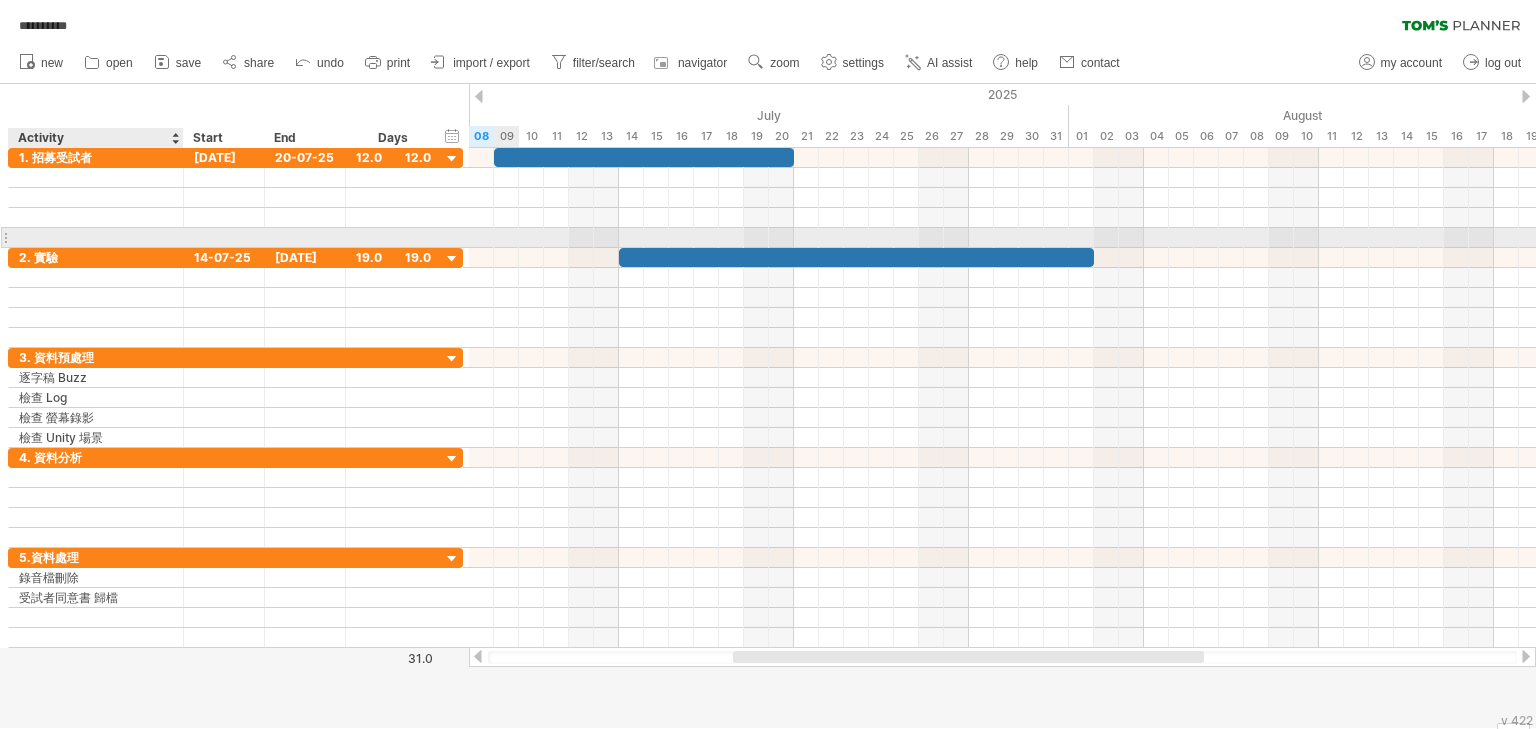 click at bounding box center (96, 237) 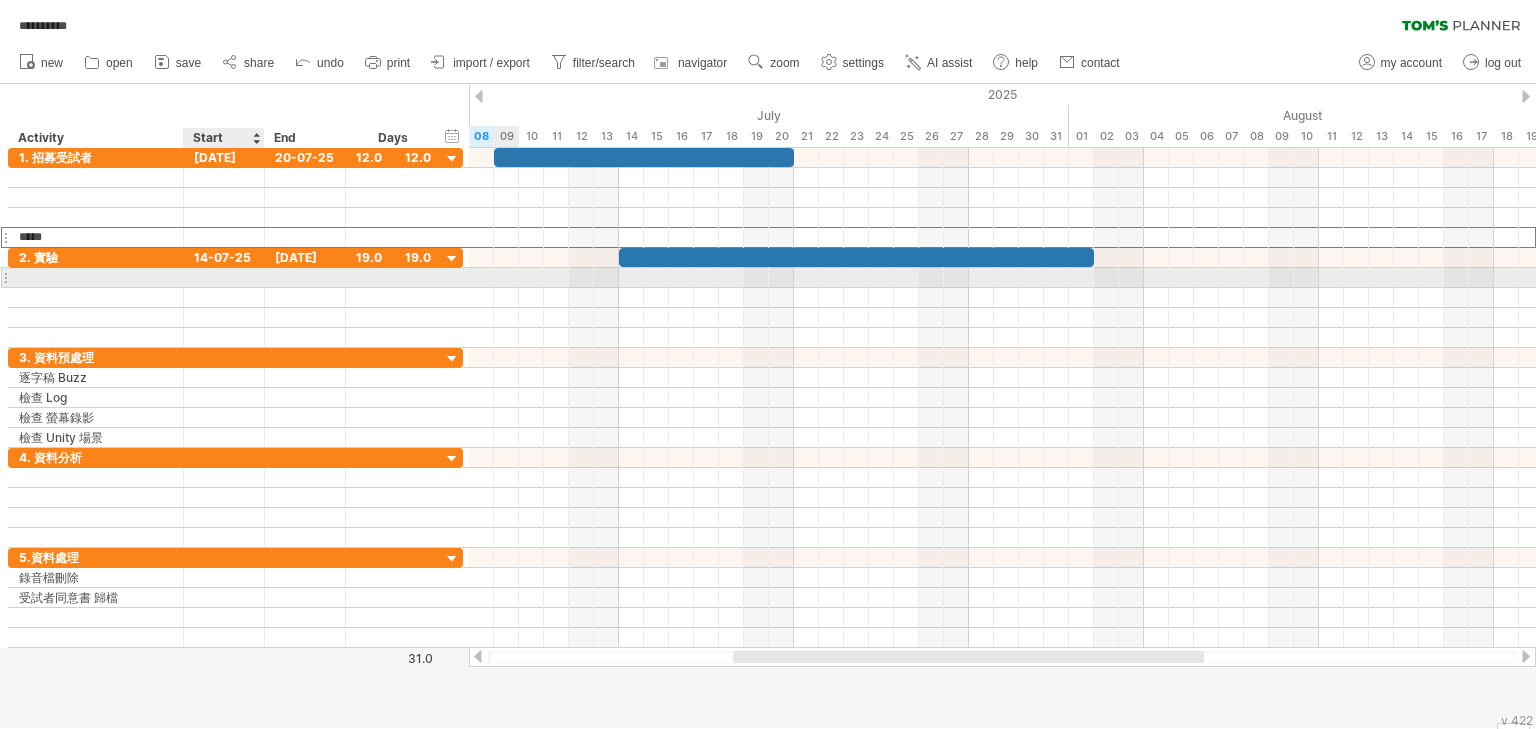type on "***" 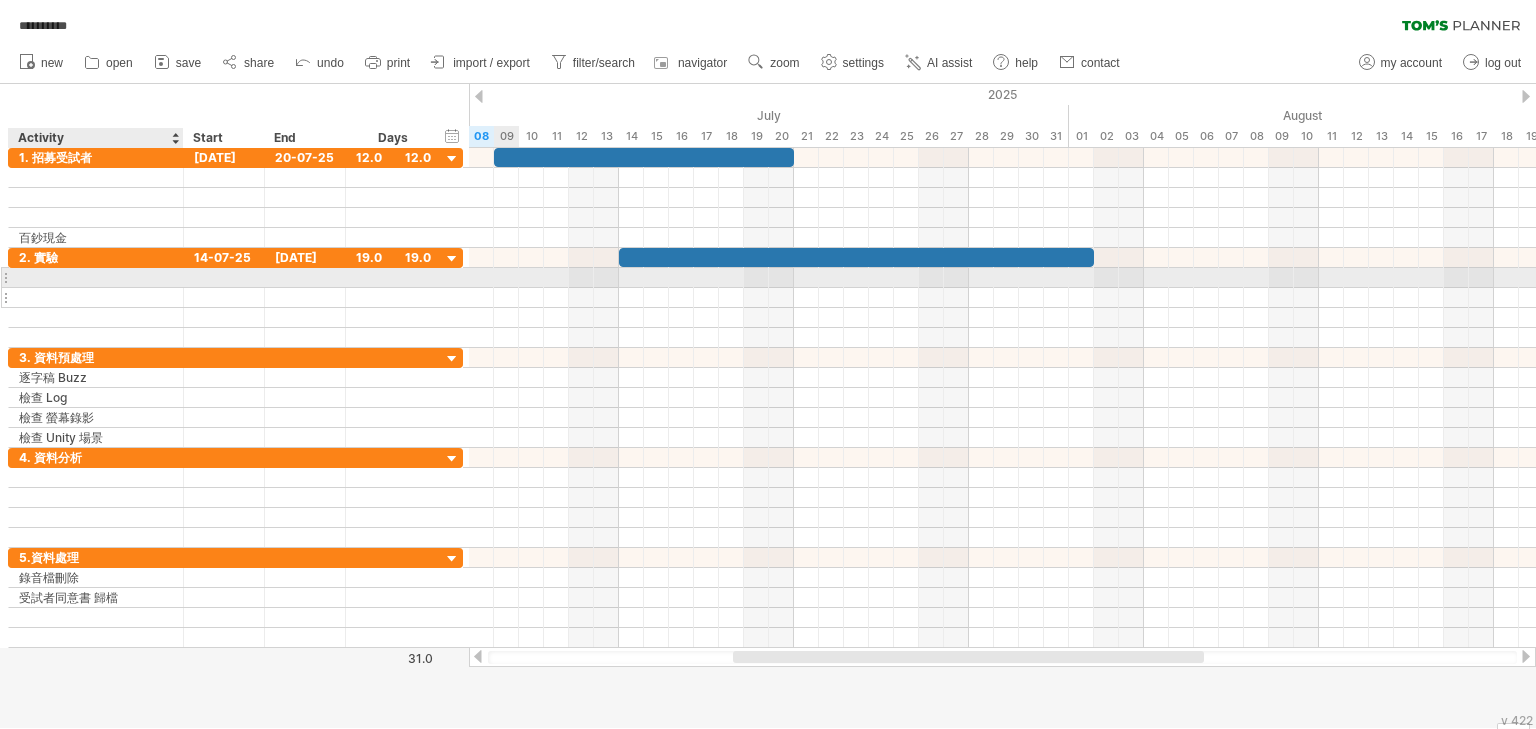 click at bounding box center (96, 297) 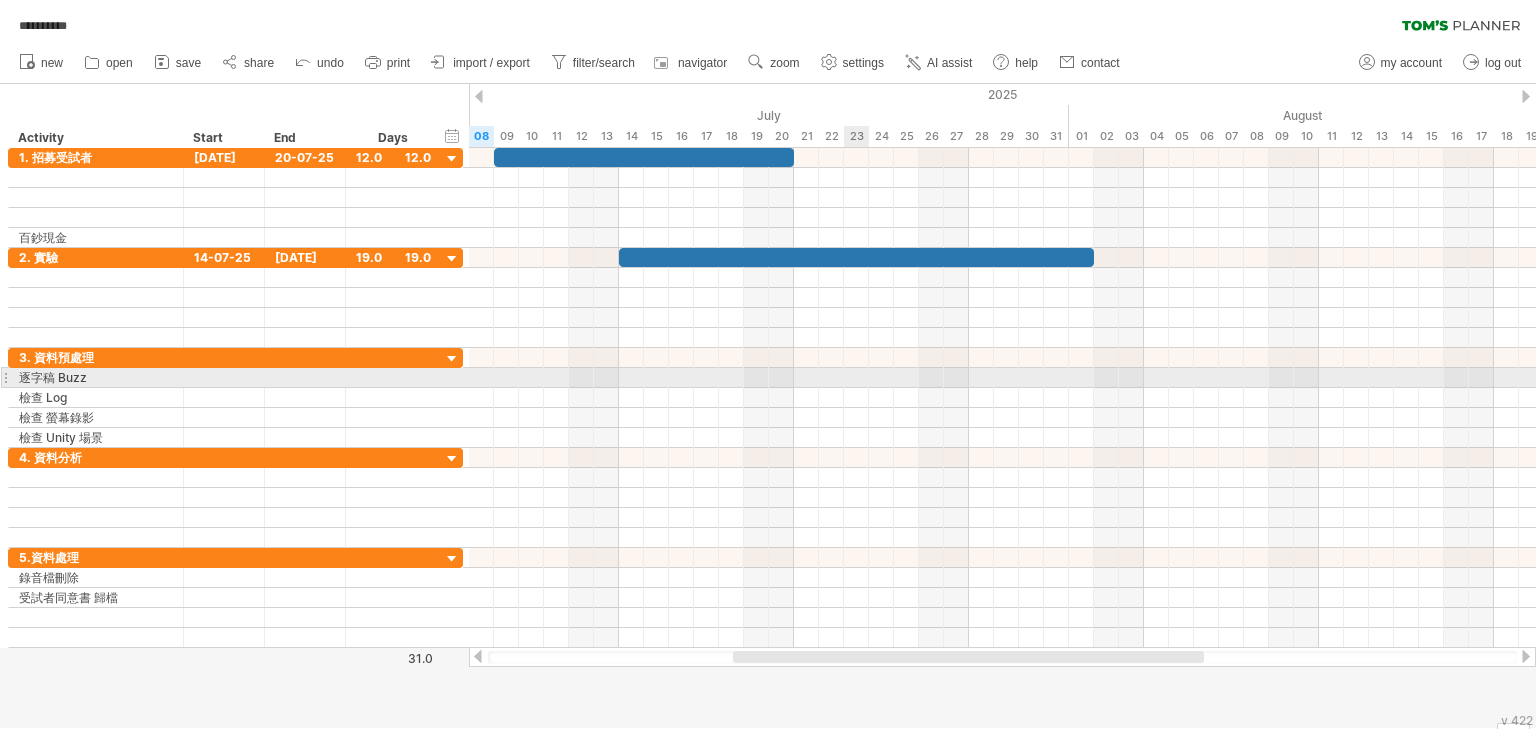 click at bounding box center [1002, 198] 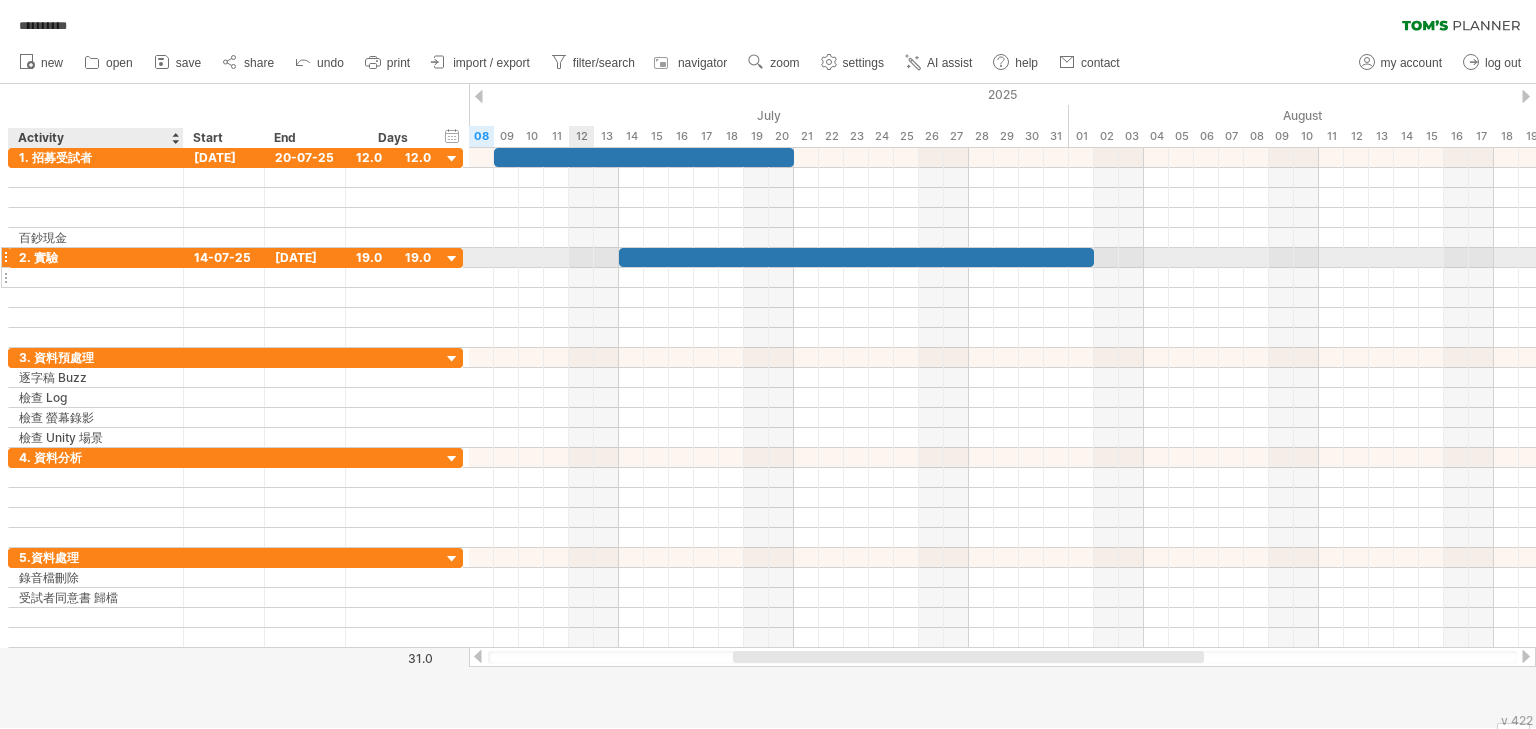 click at bounding box center (96, 277) 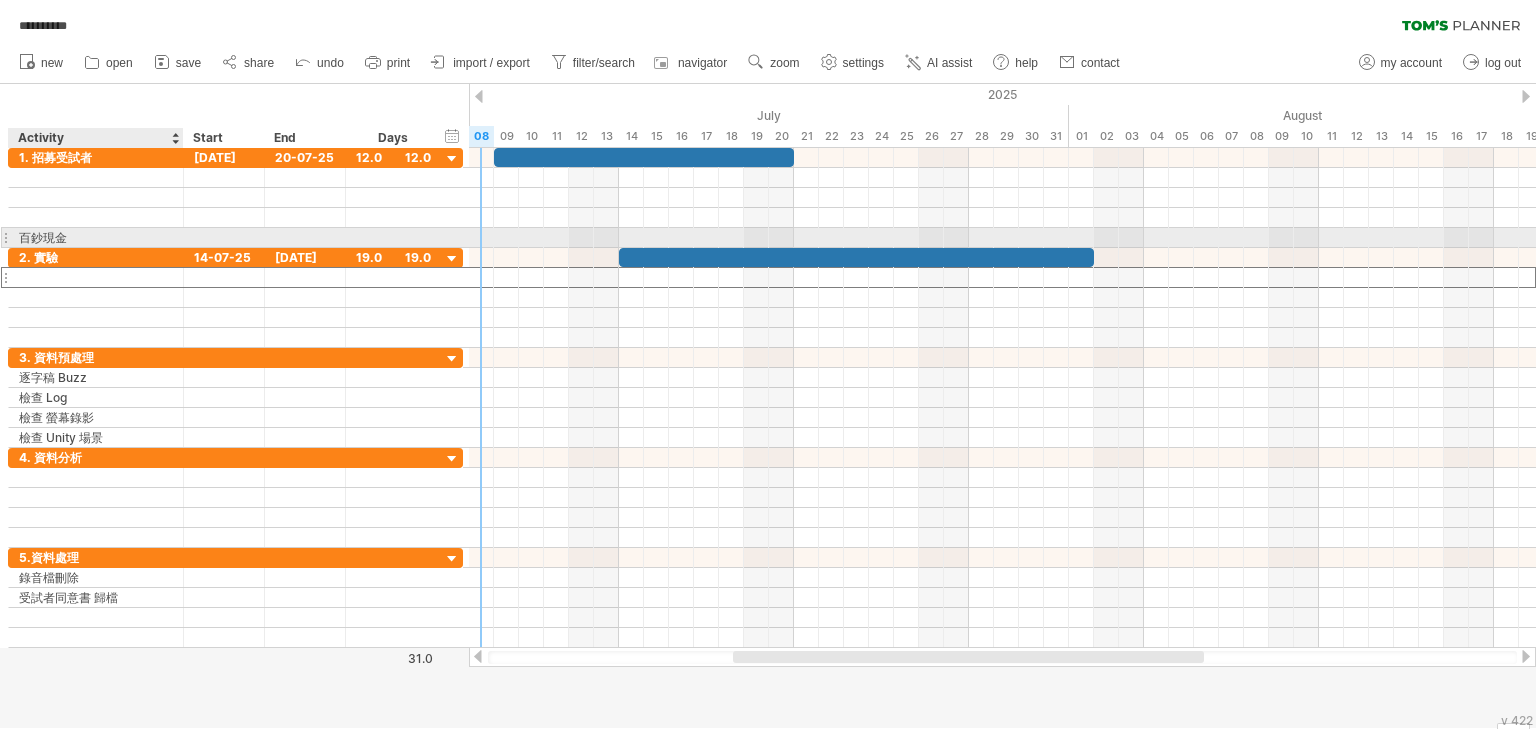 click on "百鈔現金" at bounding box center [96, 237] 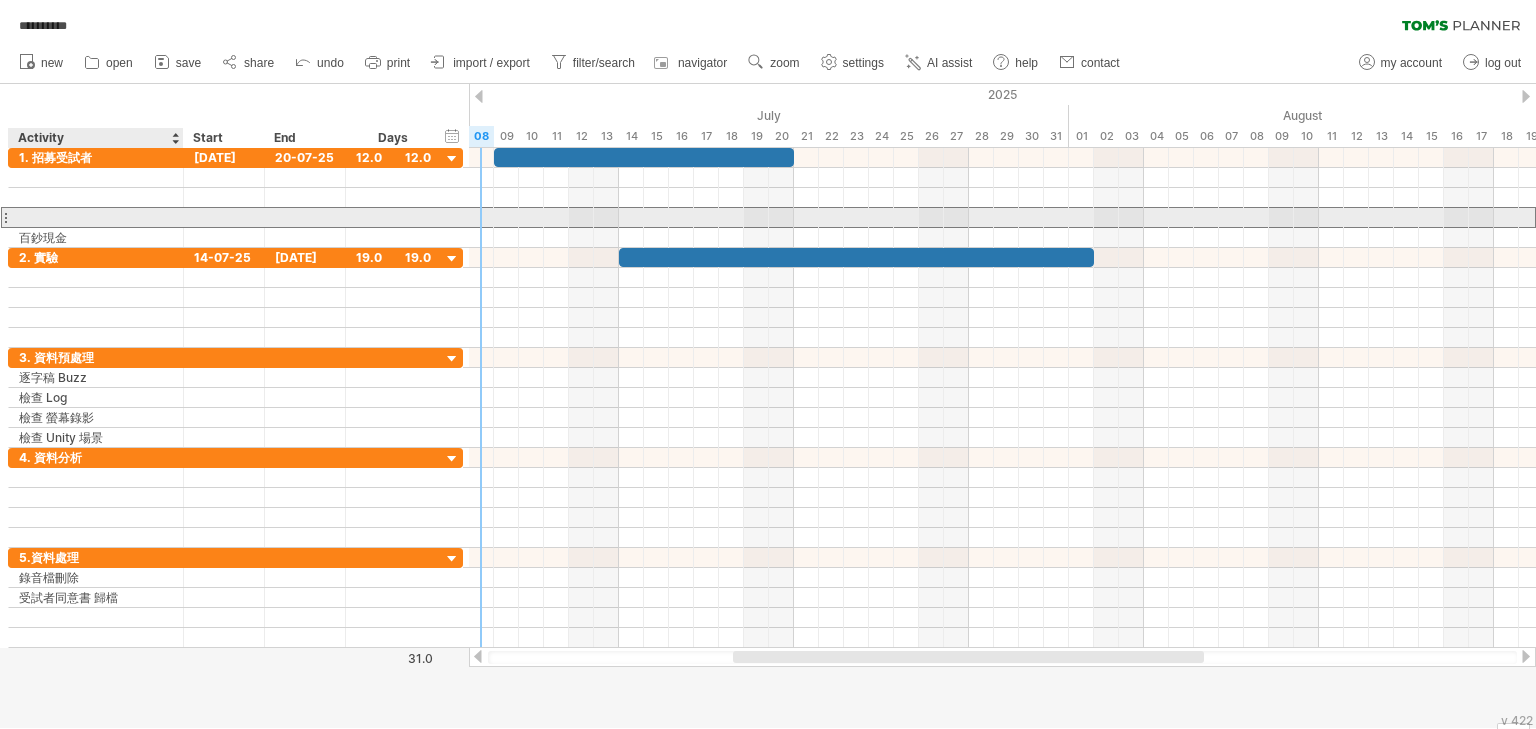 click at bounding box center [96, 217] 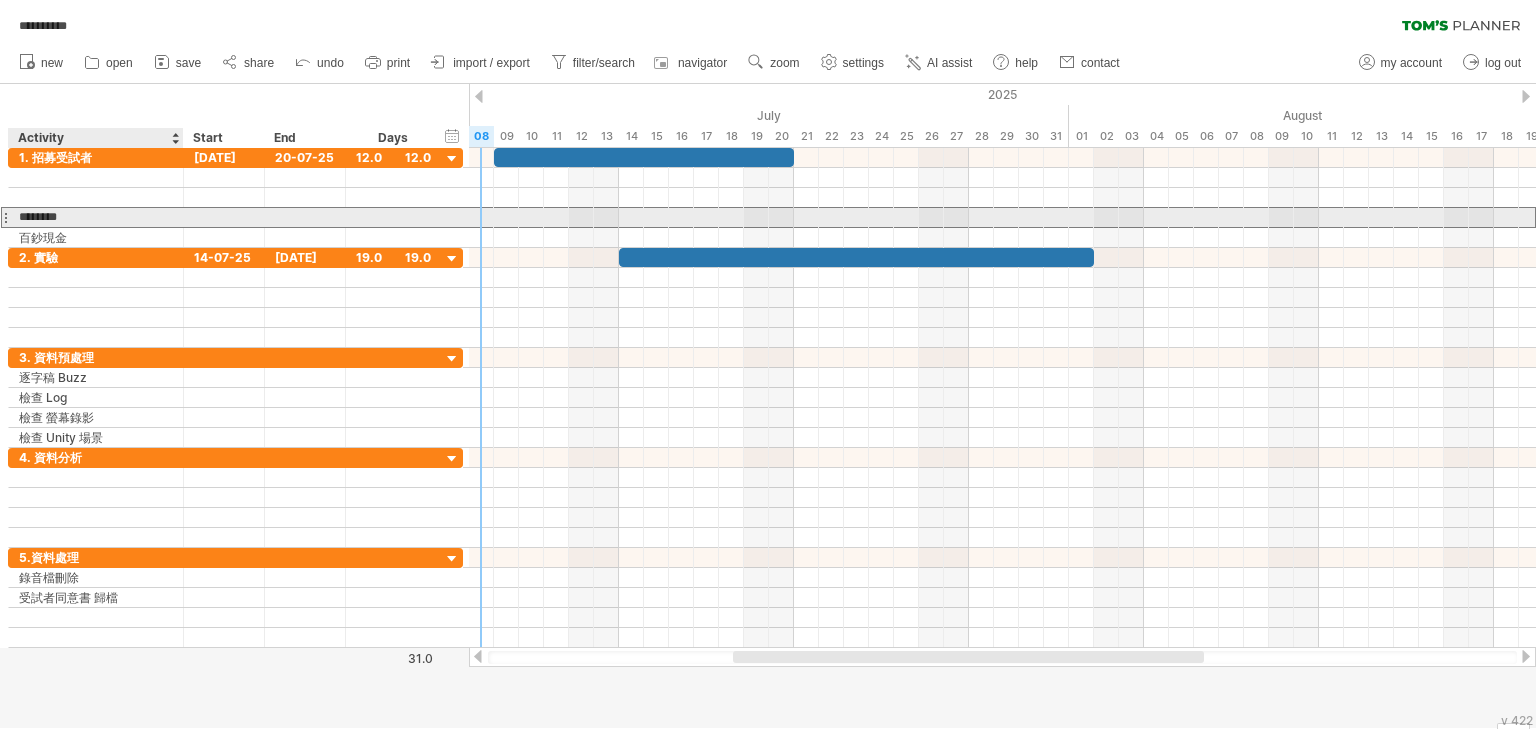 type on "*******" 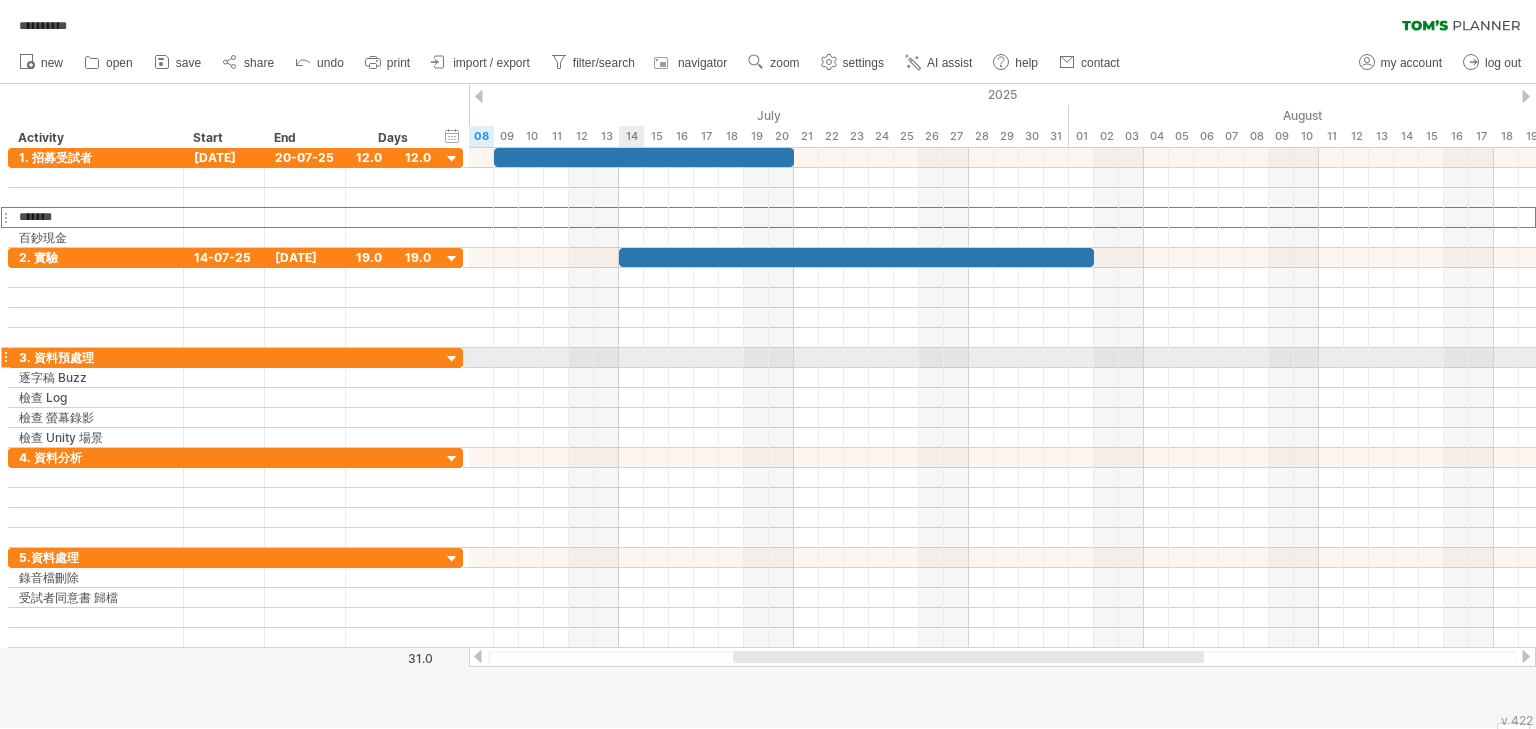 click at bounding box center (1002, 178) 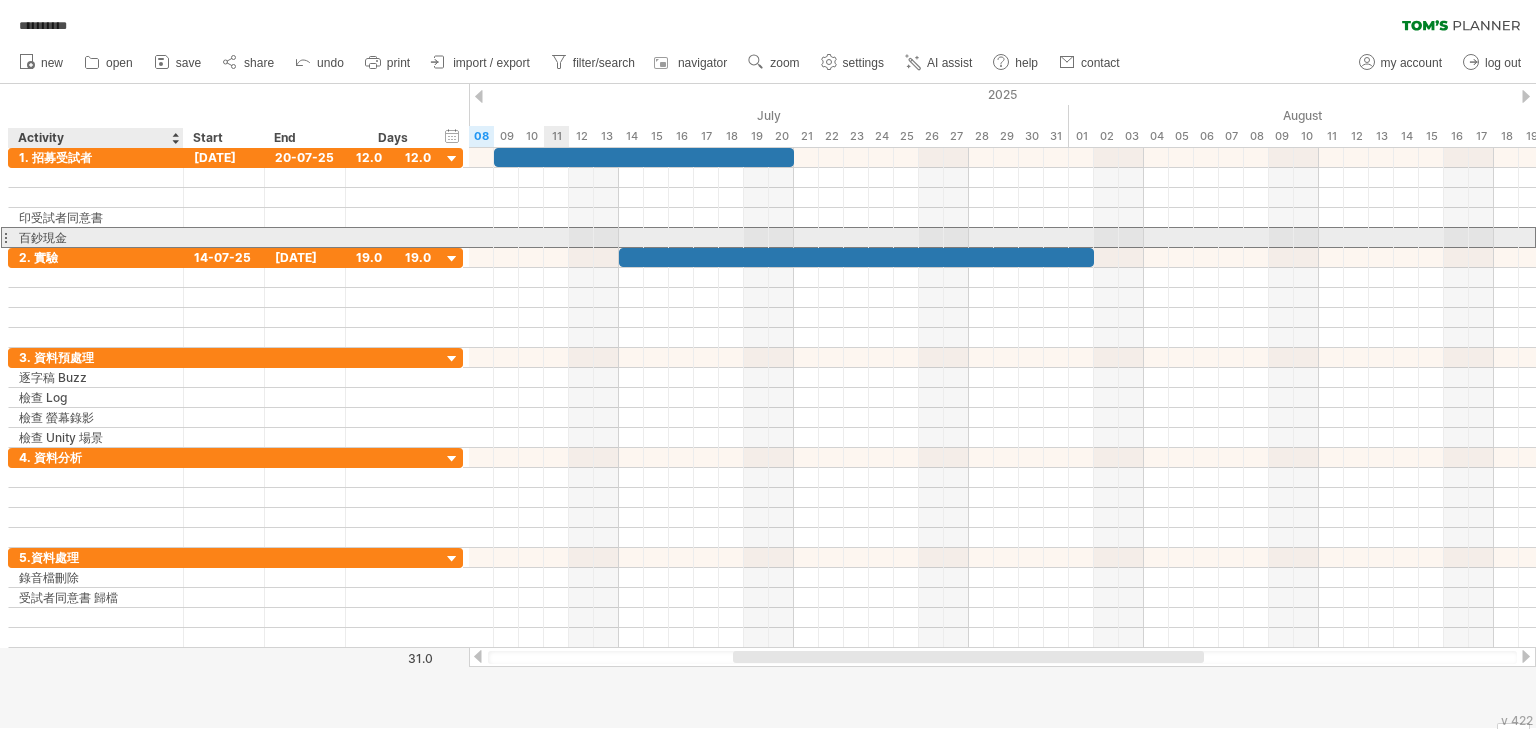 click on "百鈔現金" at bounding box center (96, 237) 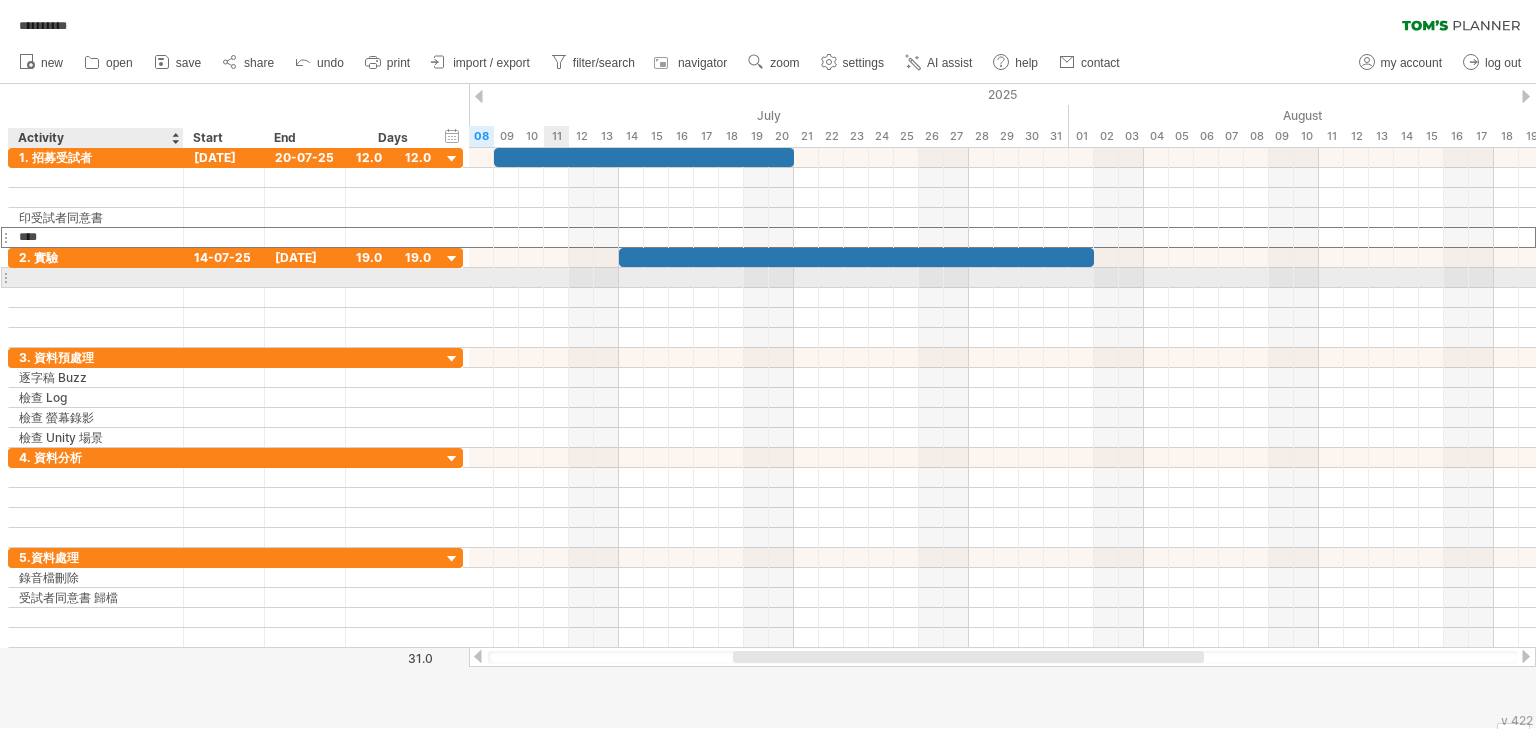 drag, startPoint x: 73, startPoint y: 287, endPoint x: 104, endPoint y: 273, distance: 34.0147 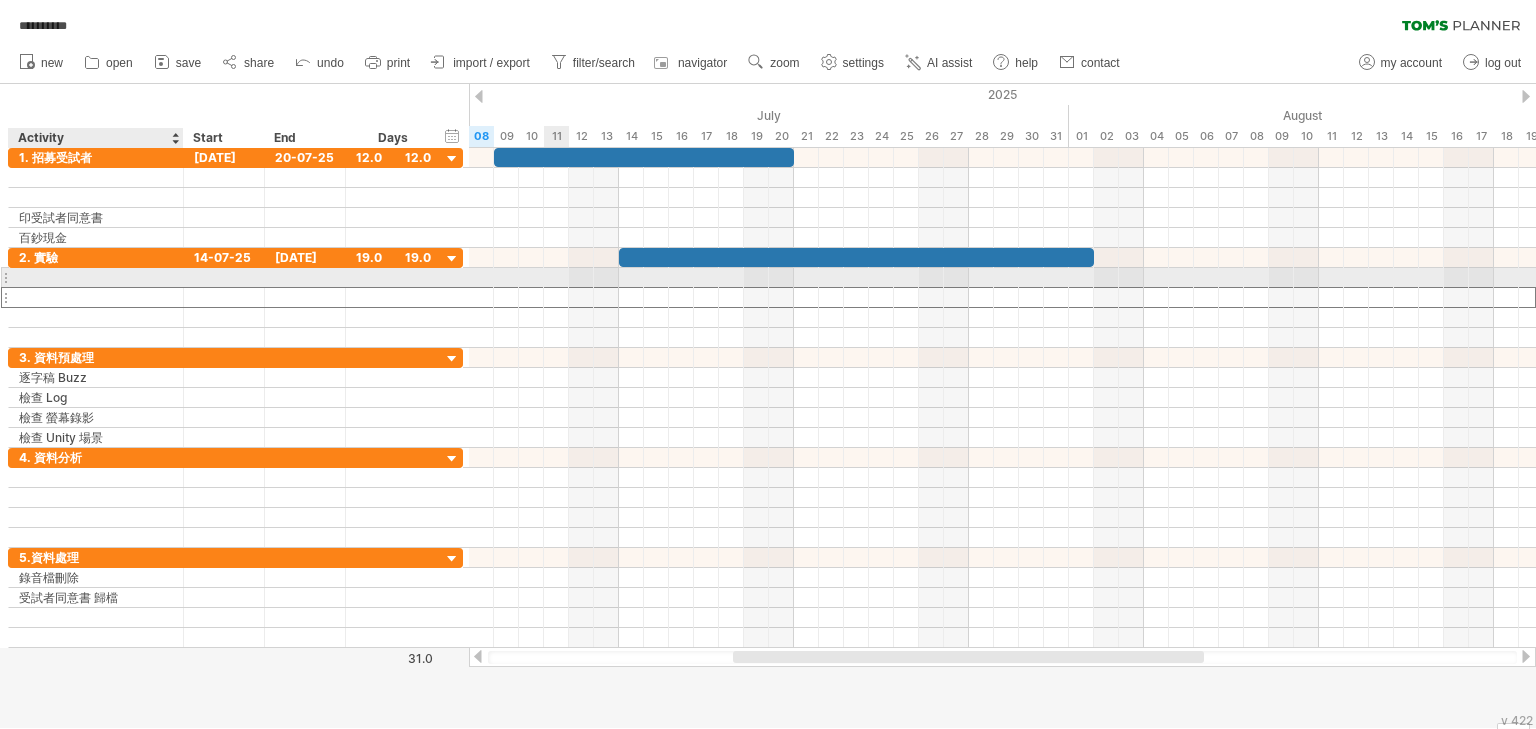 click at bounding box center [96, 277] 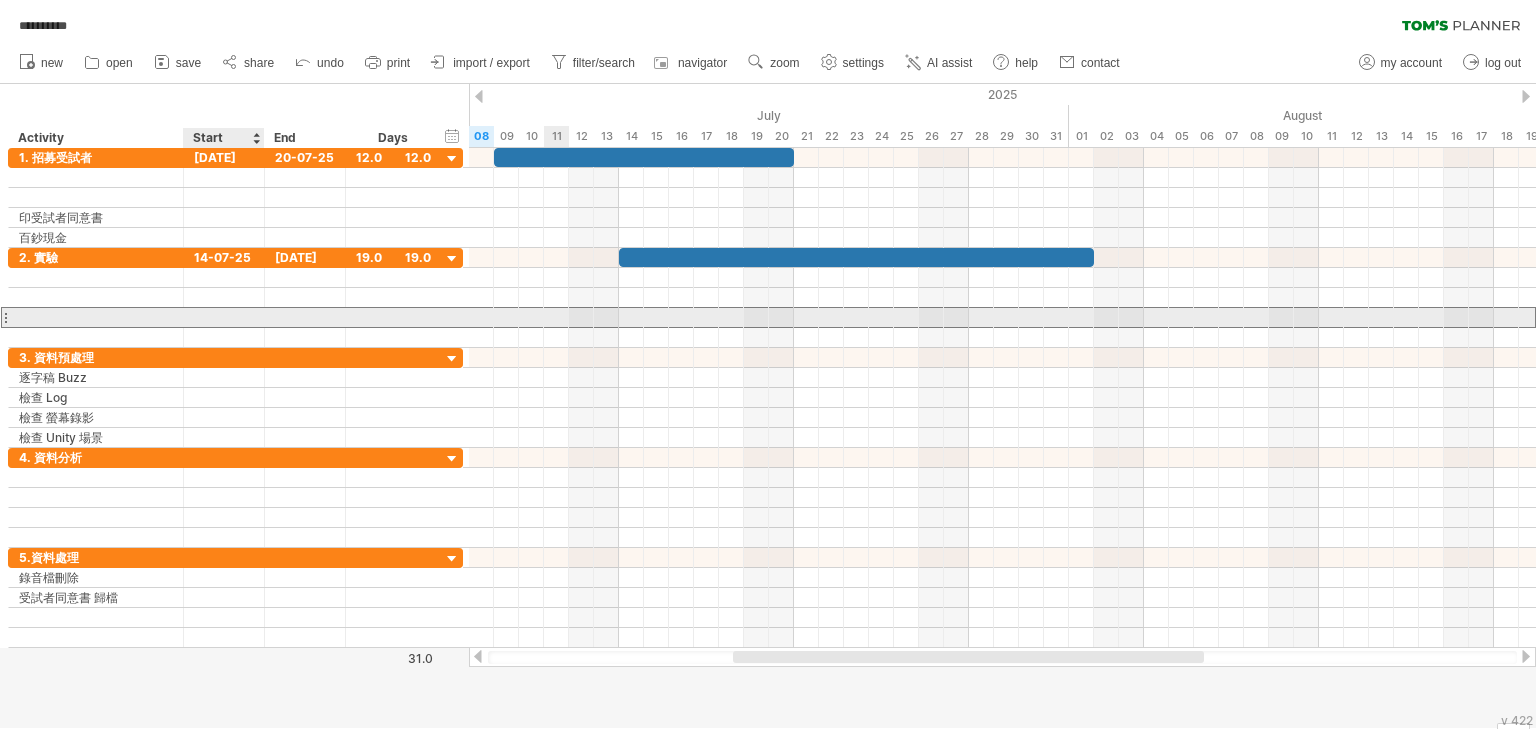 click at bounding box center (224, 317) 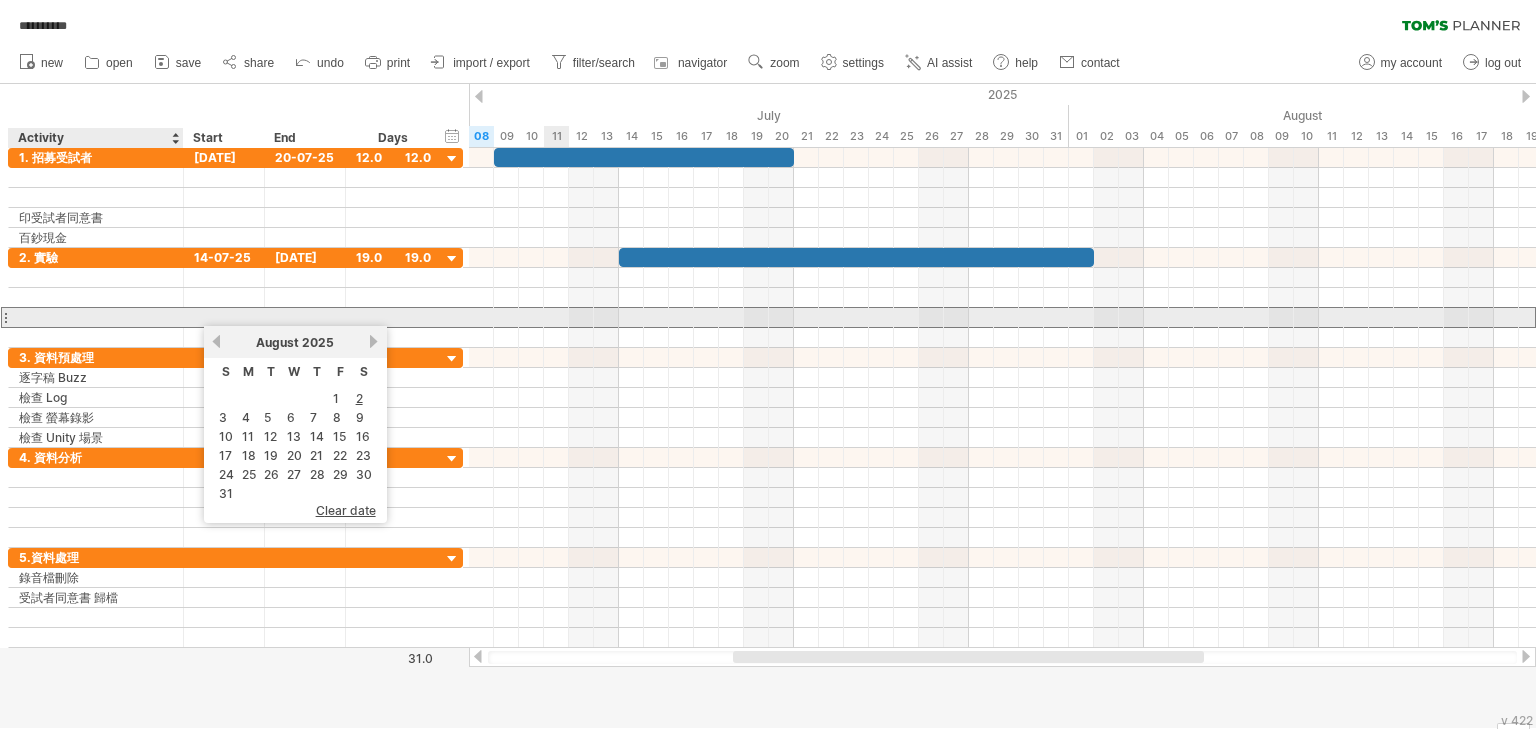 click at bounding box center (96, 317) 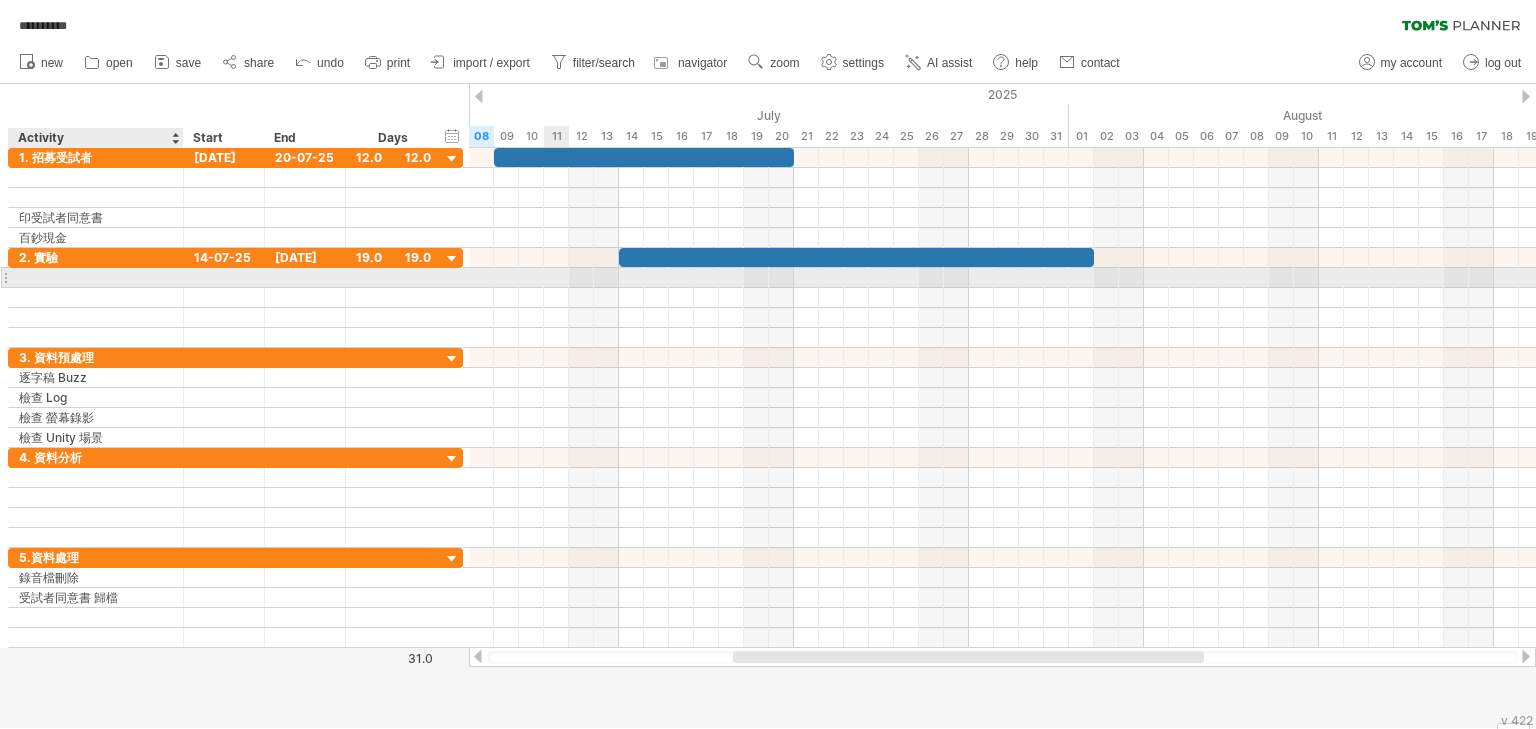 click at bounding box center (96, 277) 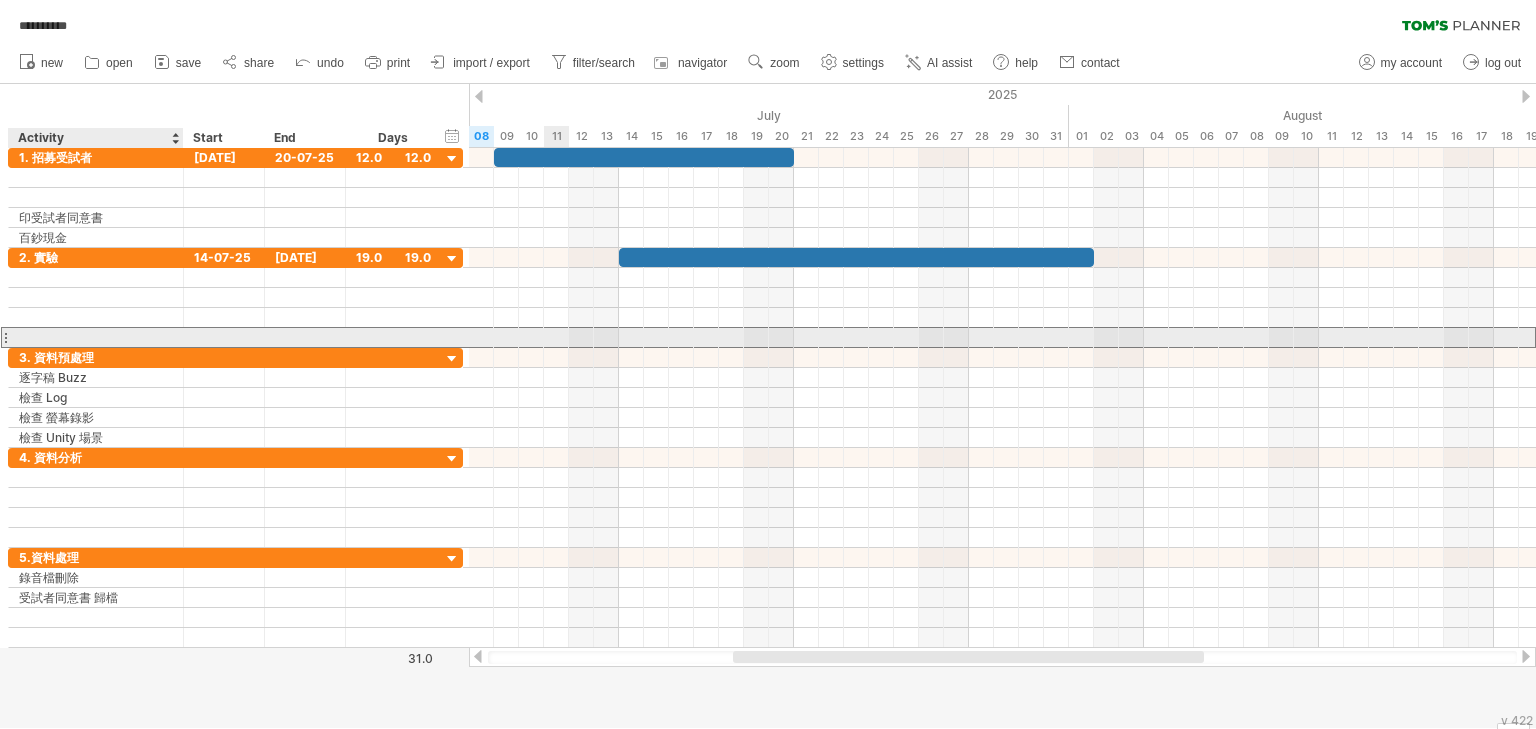 click at bounding box center [96, 337] 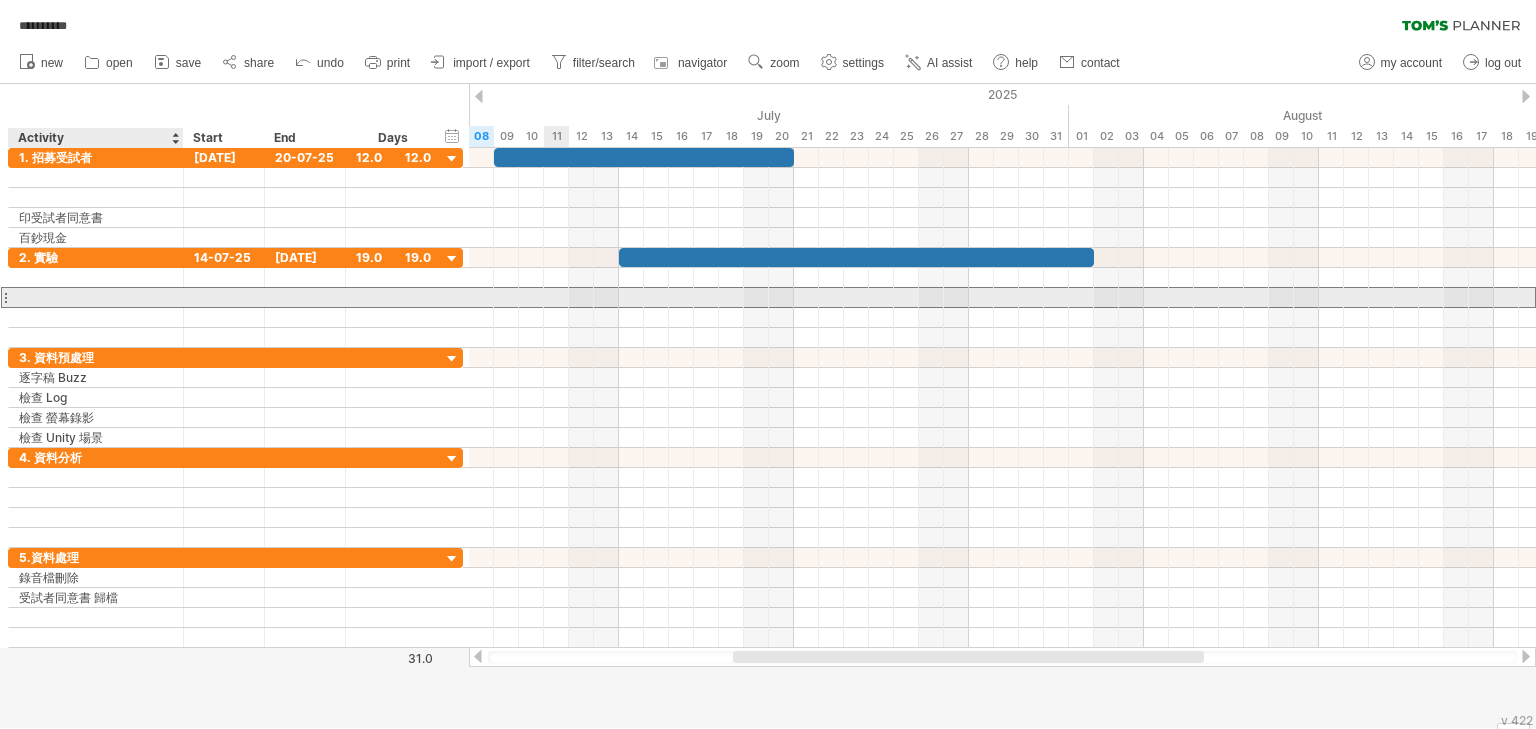click on "***** 2. 實驗 [DATE] [DATE] 19.0 19.0" at bounding box center (235, 298) 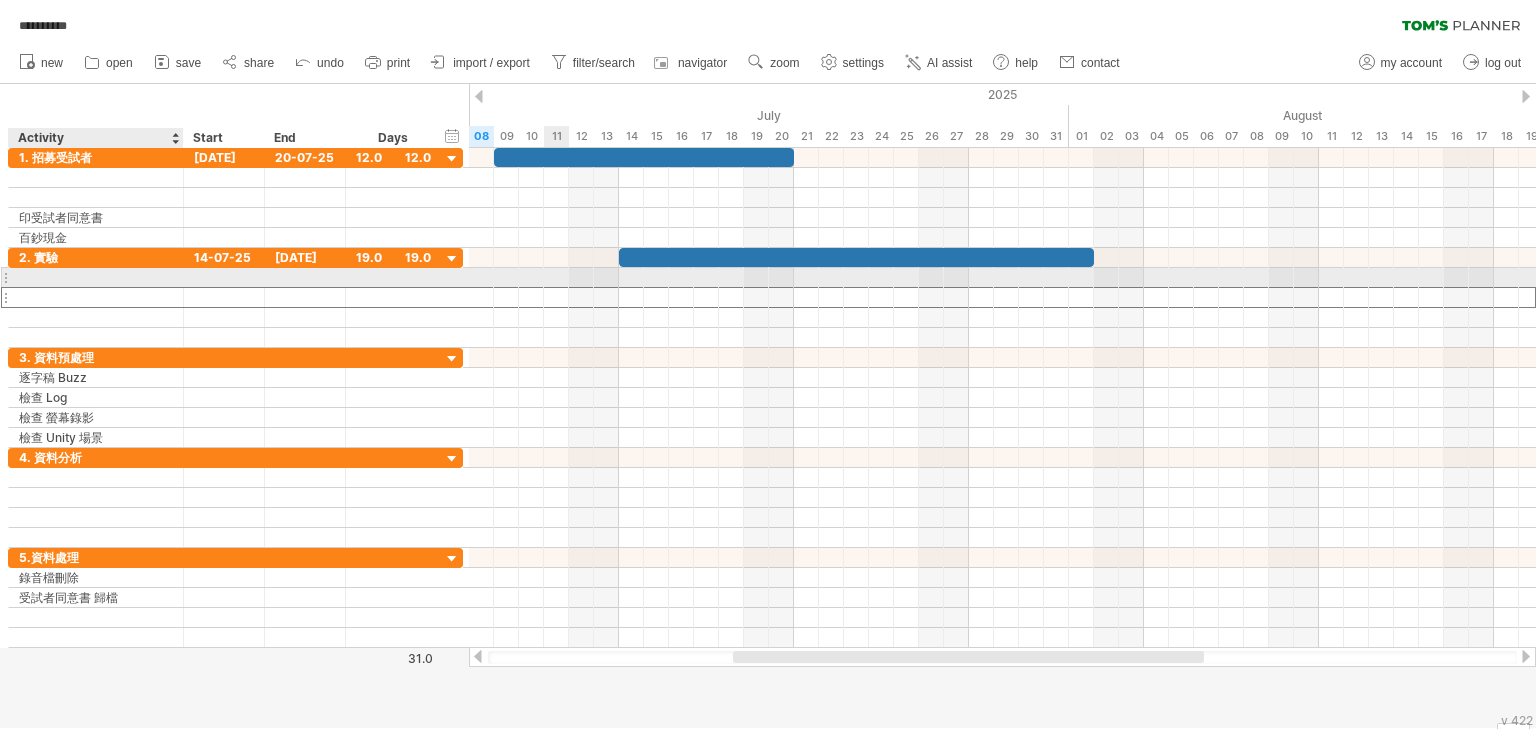 click at bounding box center (96, 297) 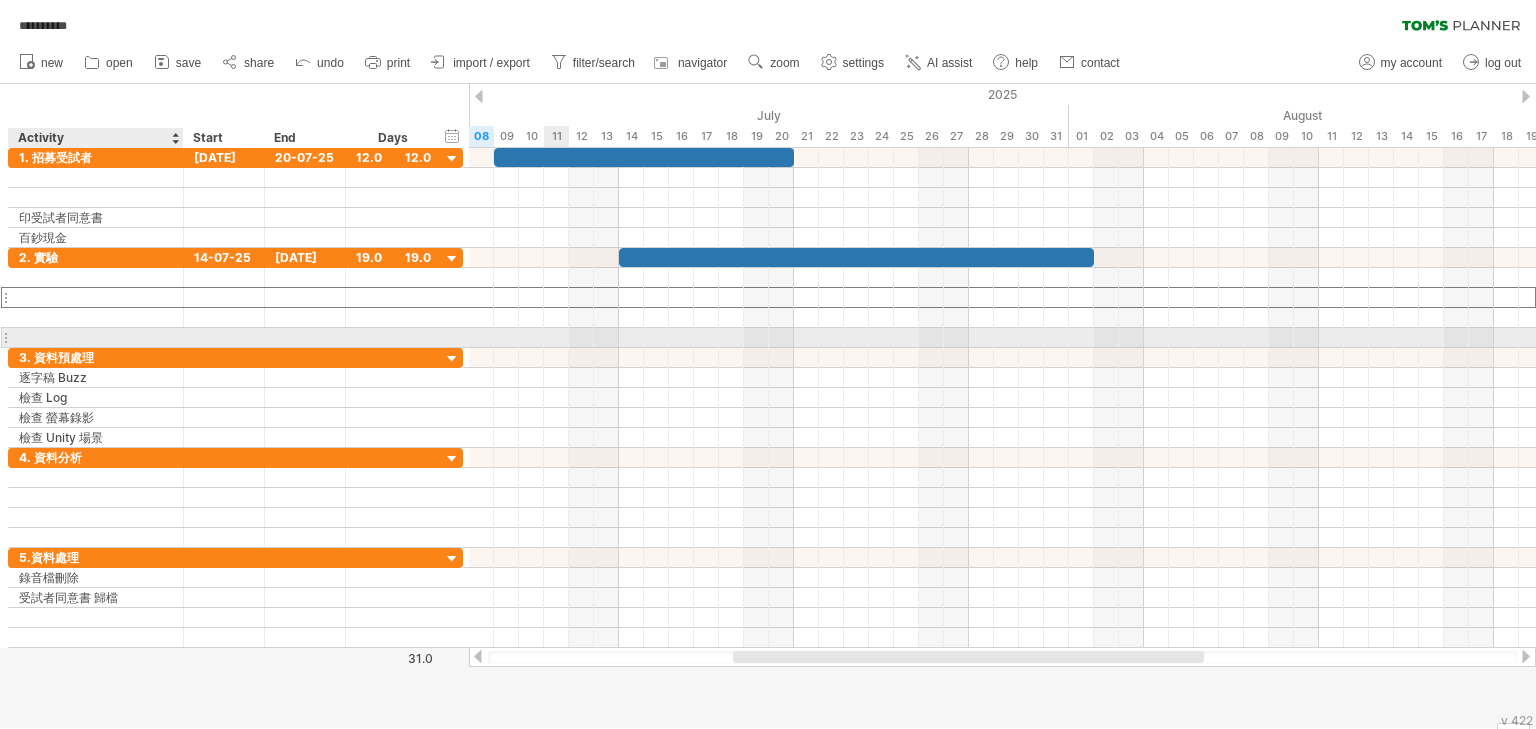 click at bounding box center [96, 337] 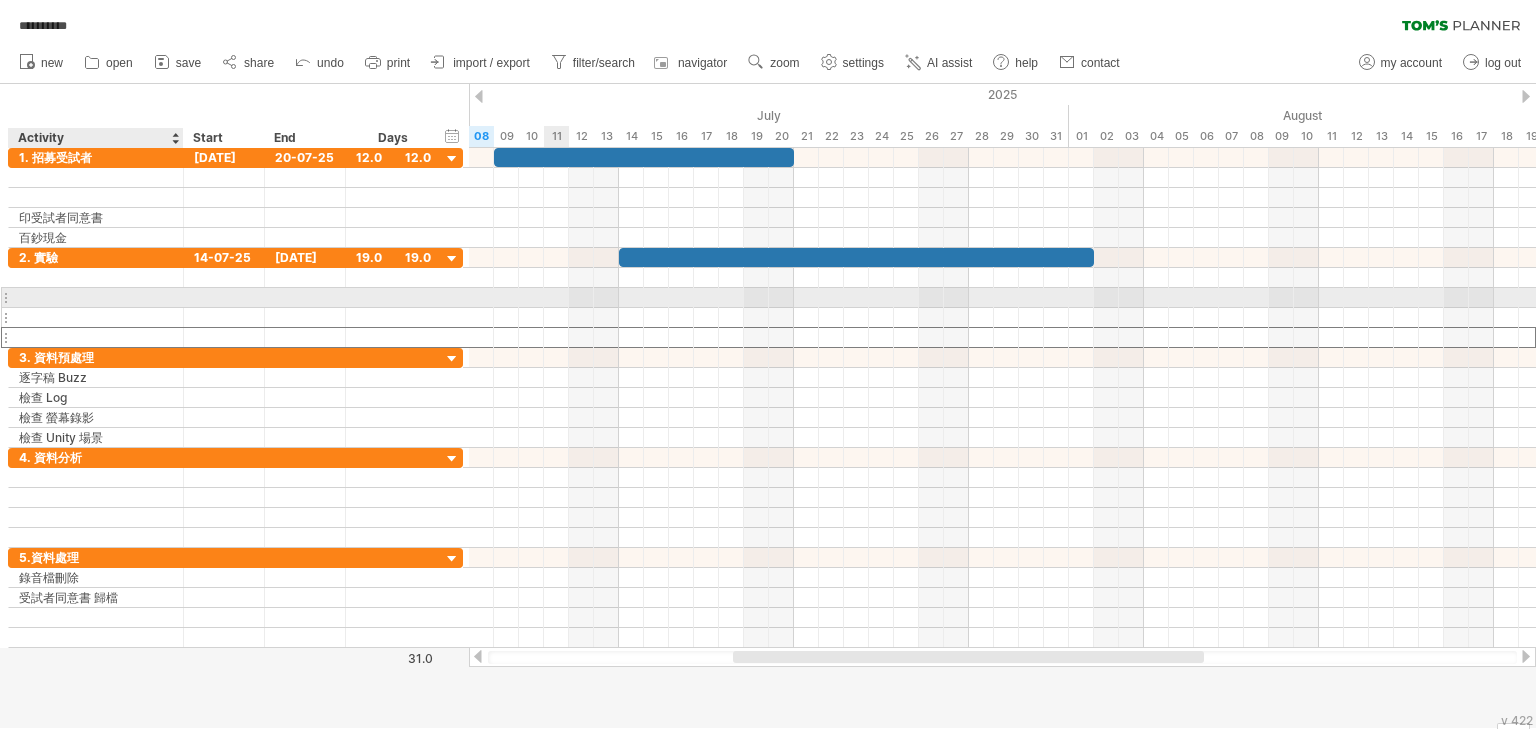 click at bounding box center (96, 317) 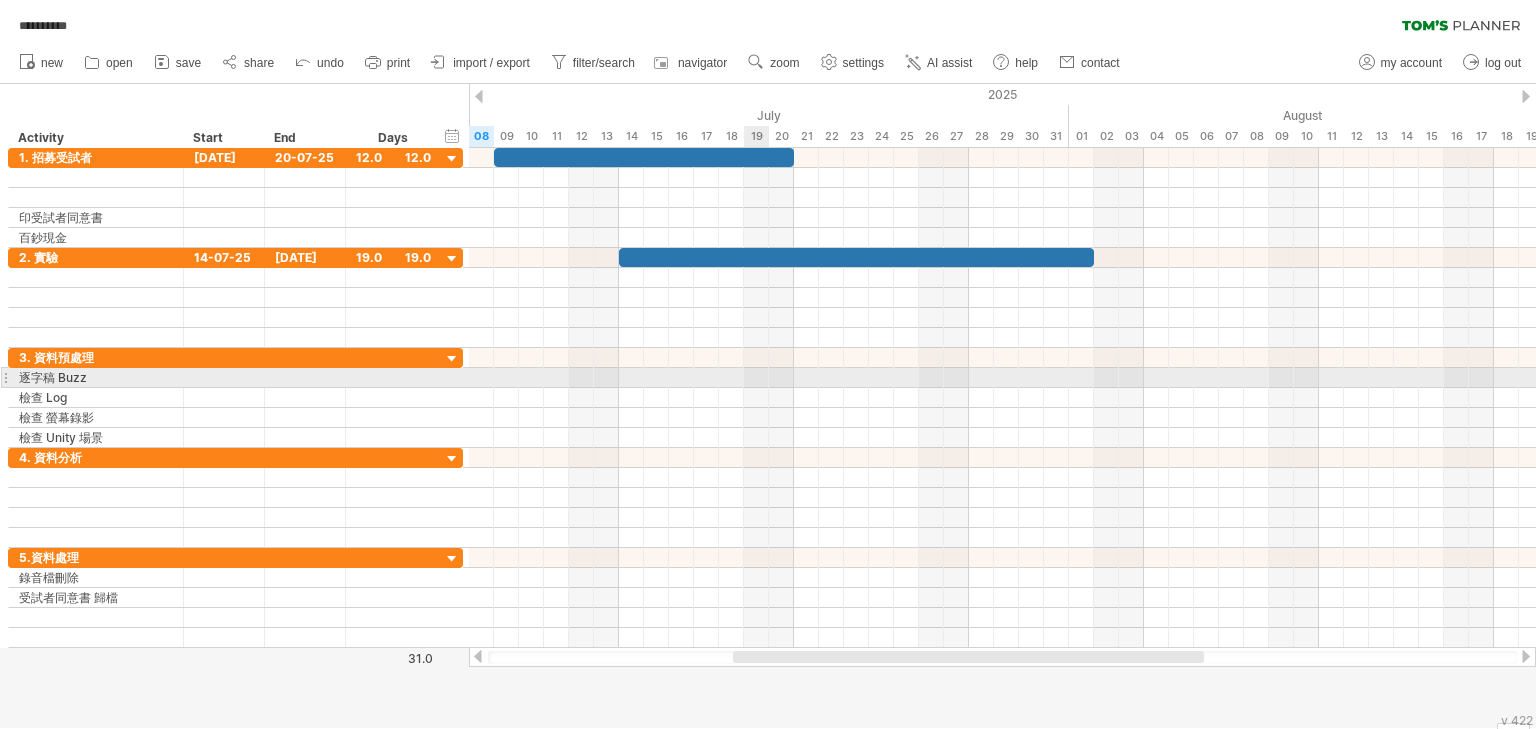click at bounding box center (1002, 378) 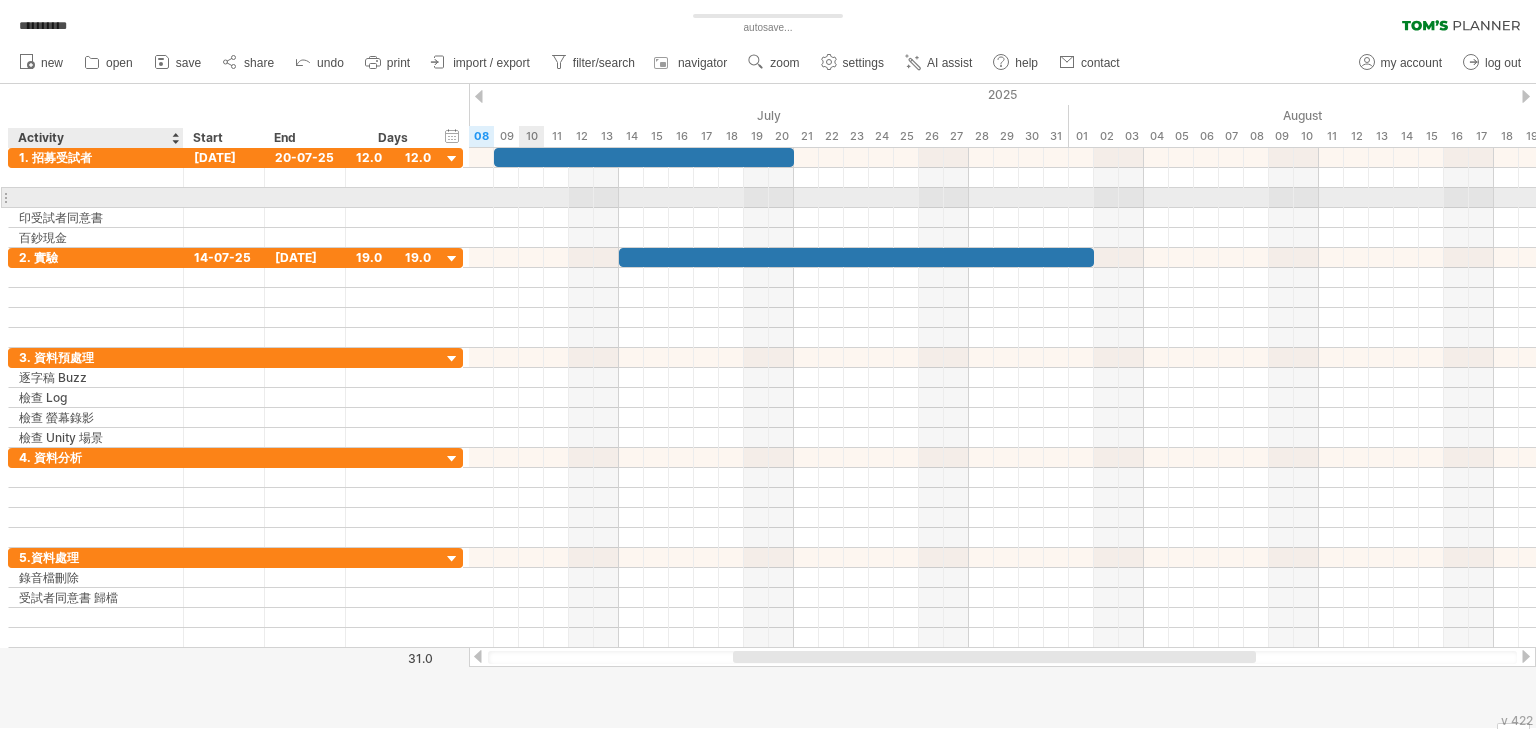 click at bounding box center (96, 197) 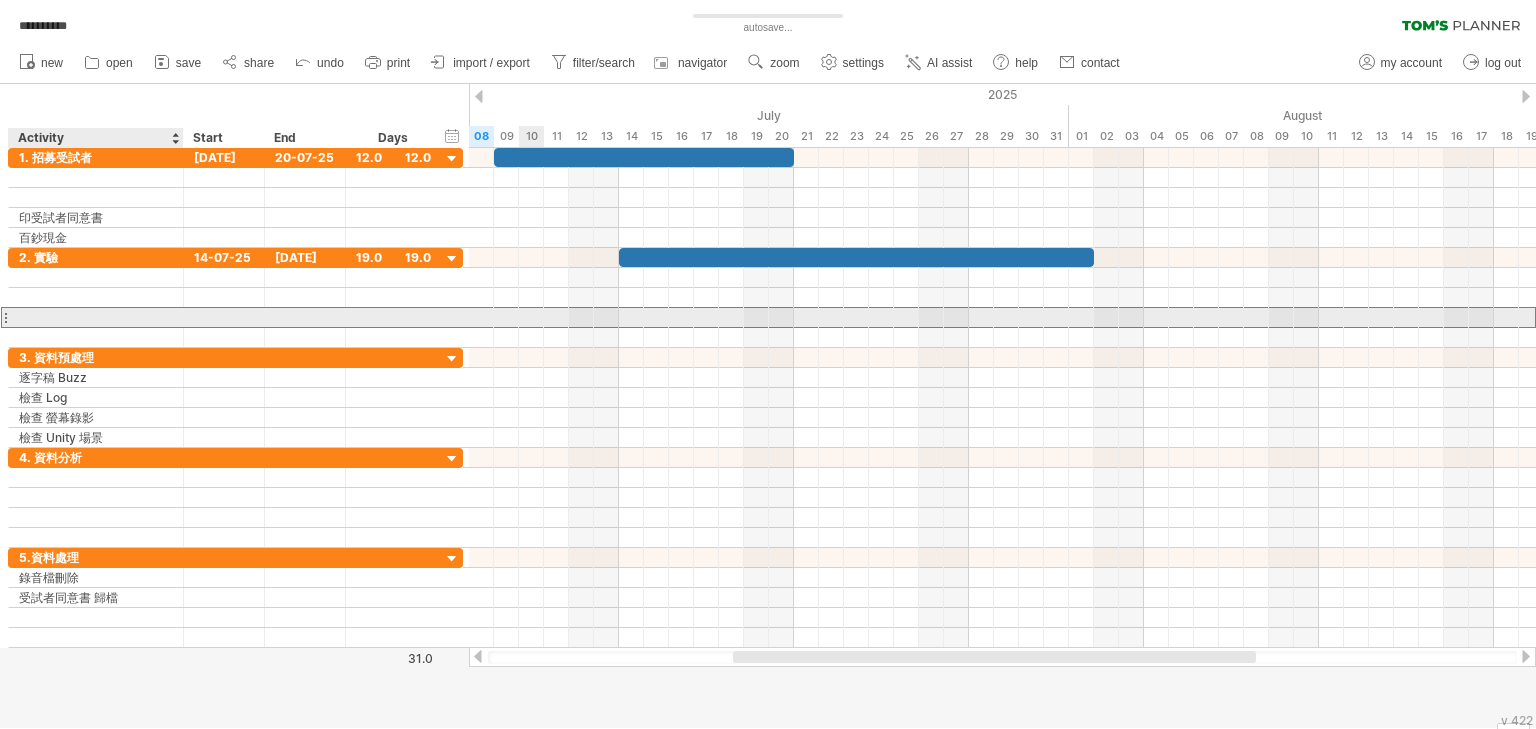 click at bounding box center (96, 317) 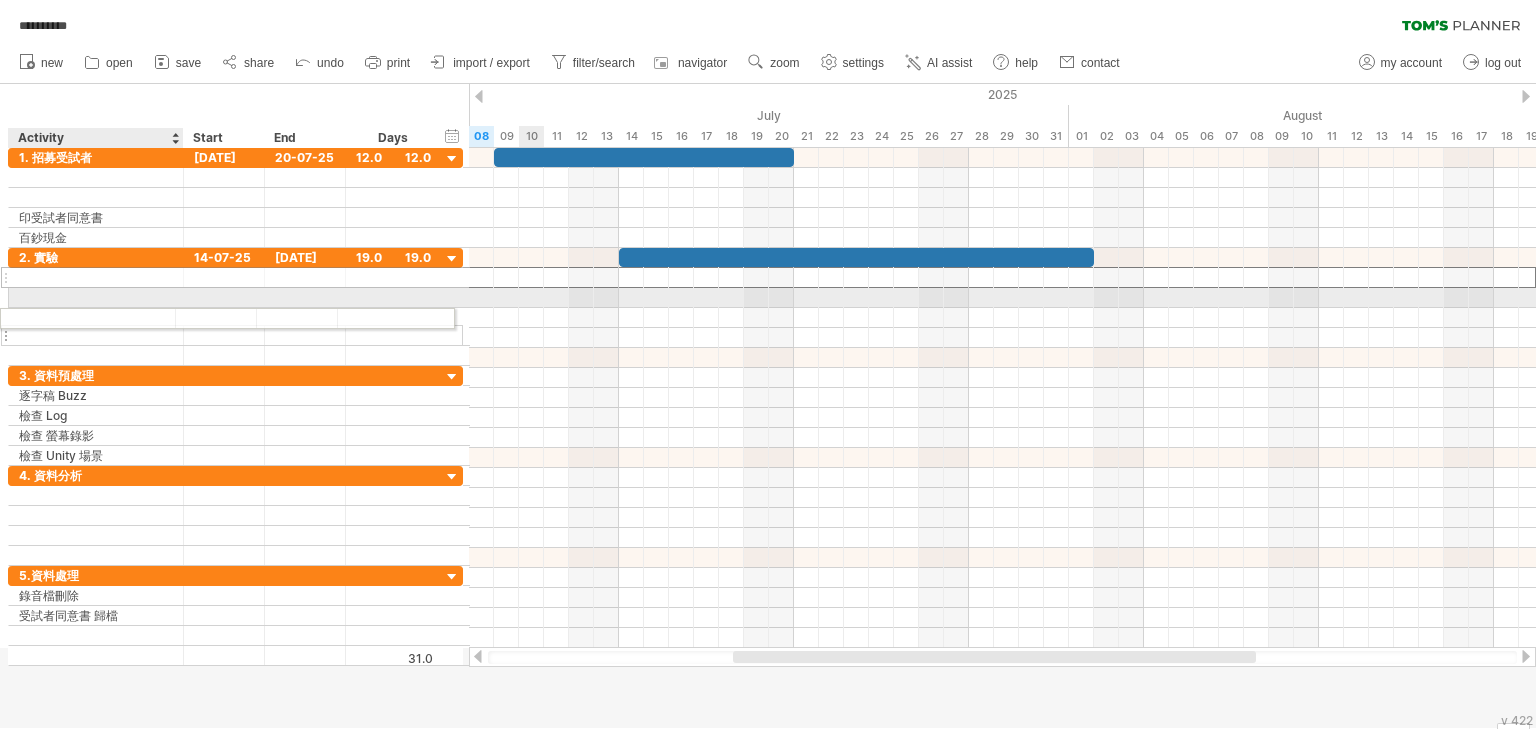 drag, startPoint x: 138, startPoint y: 284, endPoint x: 116, endPoint y: 322, distance: 43.908997 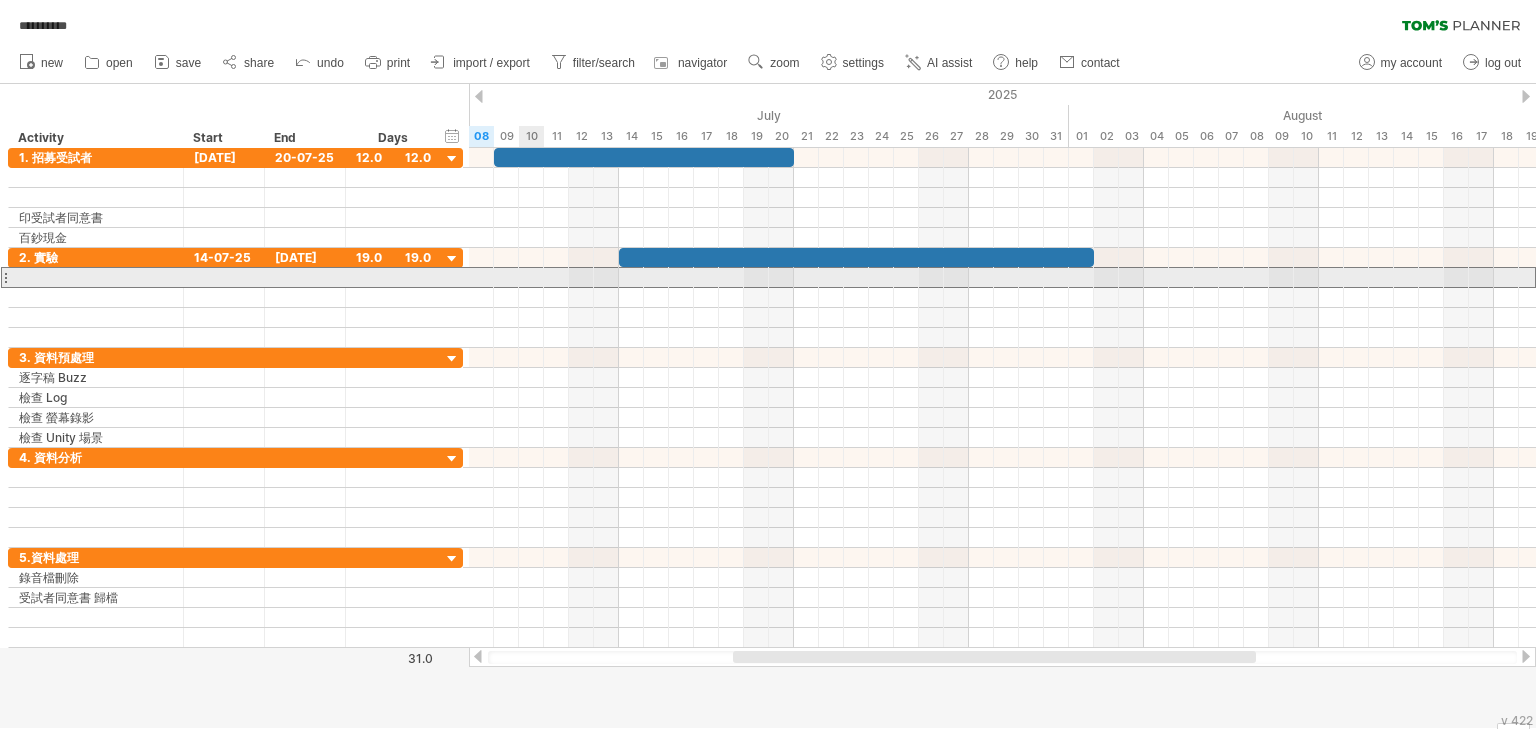 click at bounding box center (5, 277) 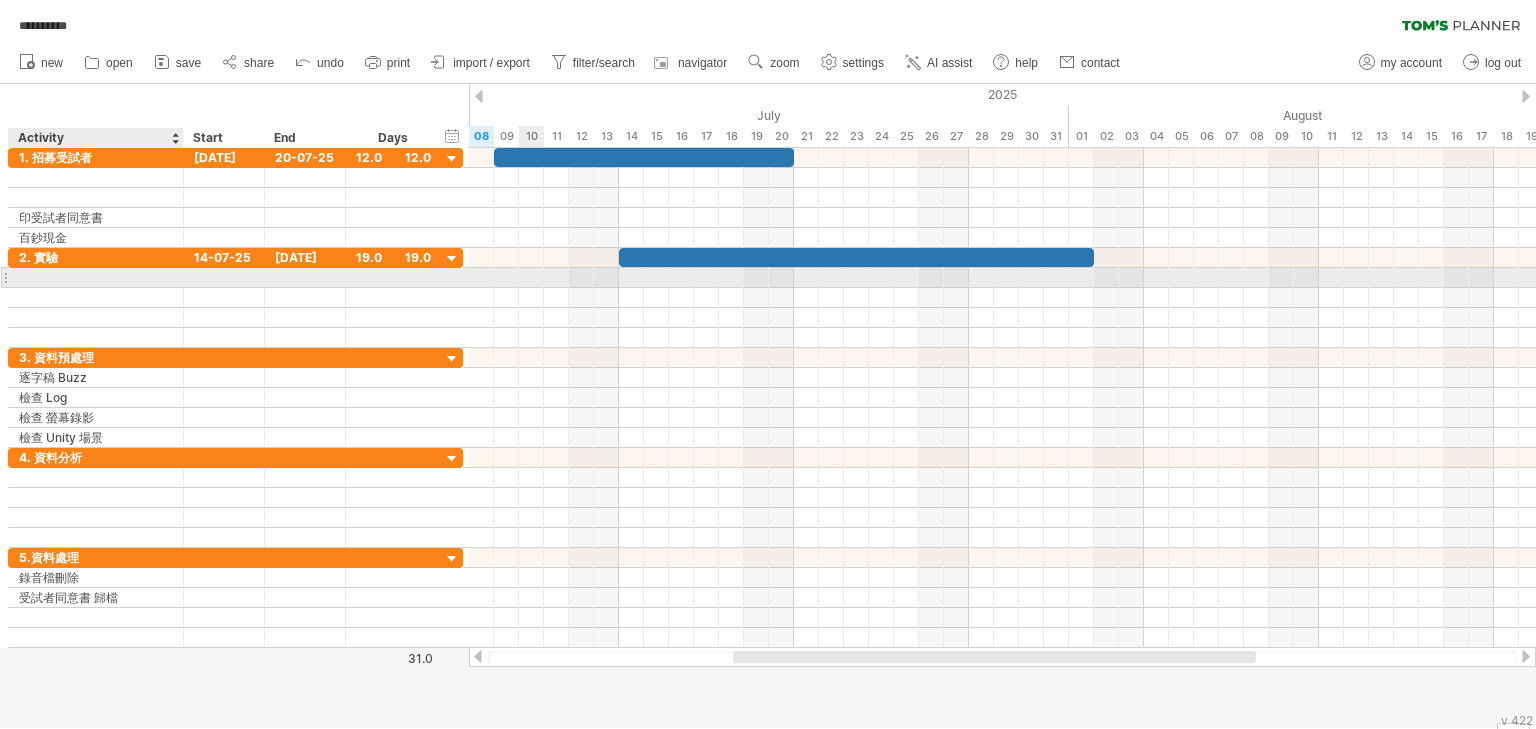 click at bounding box center [96, 277] 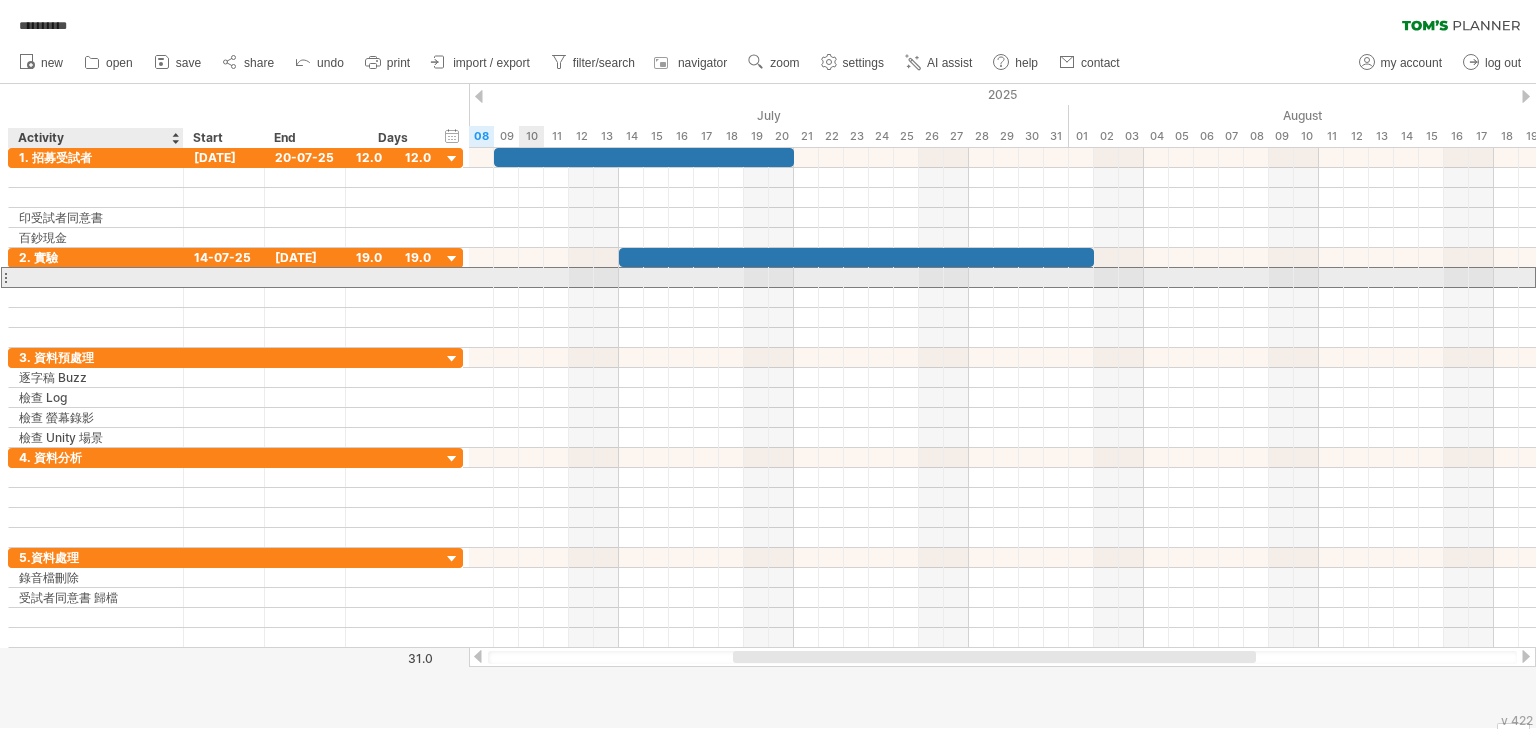 click at bounding box center (96, 277) 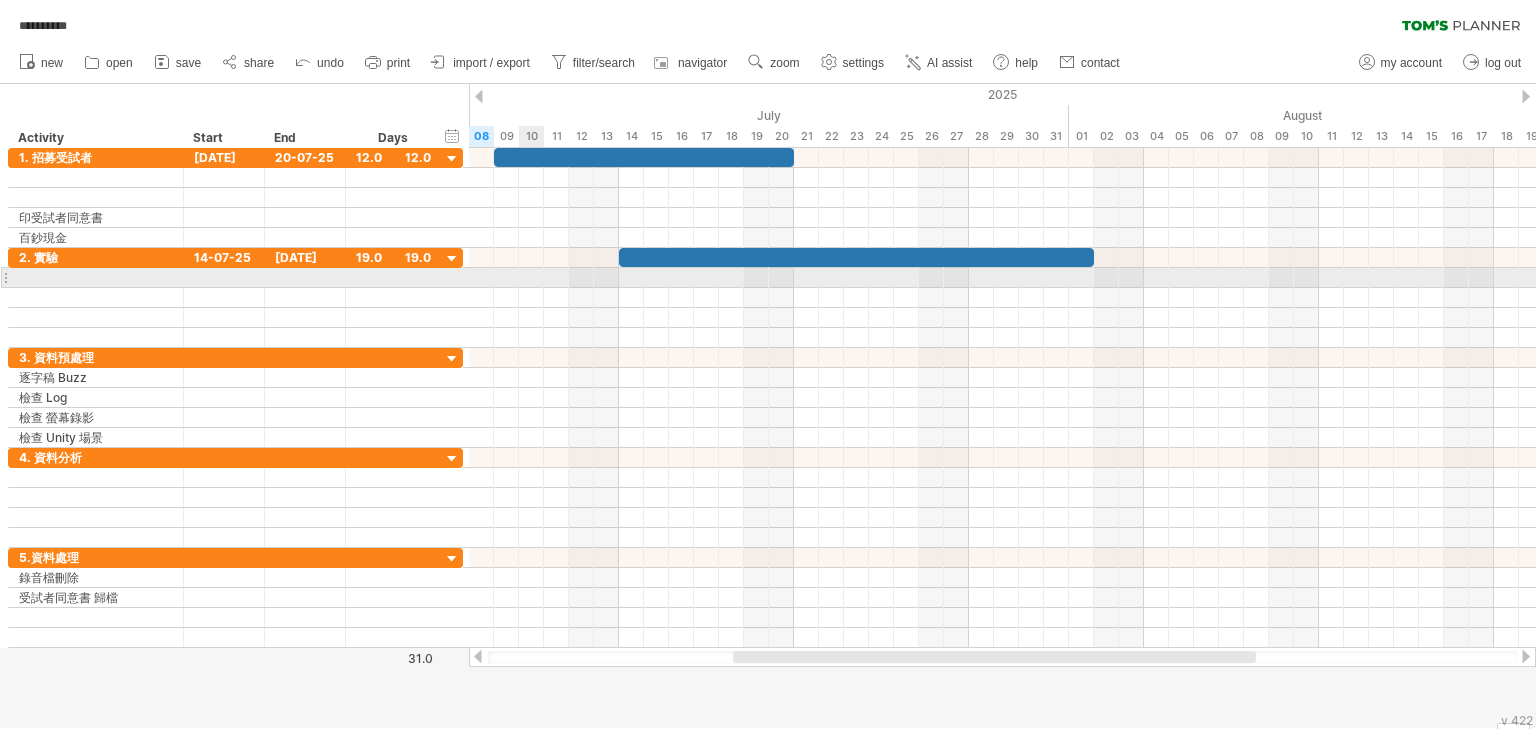 click at bounding box center (5, 277) 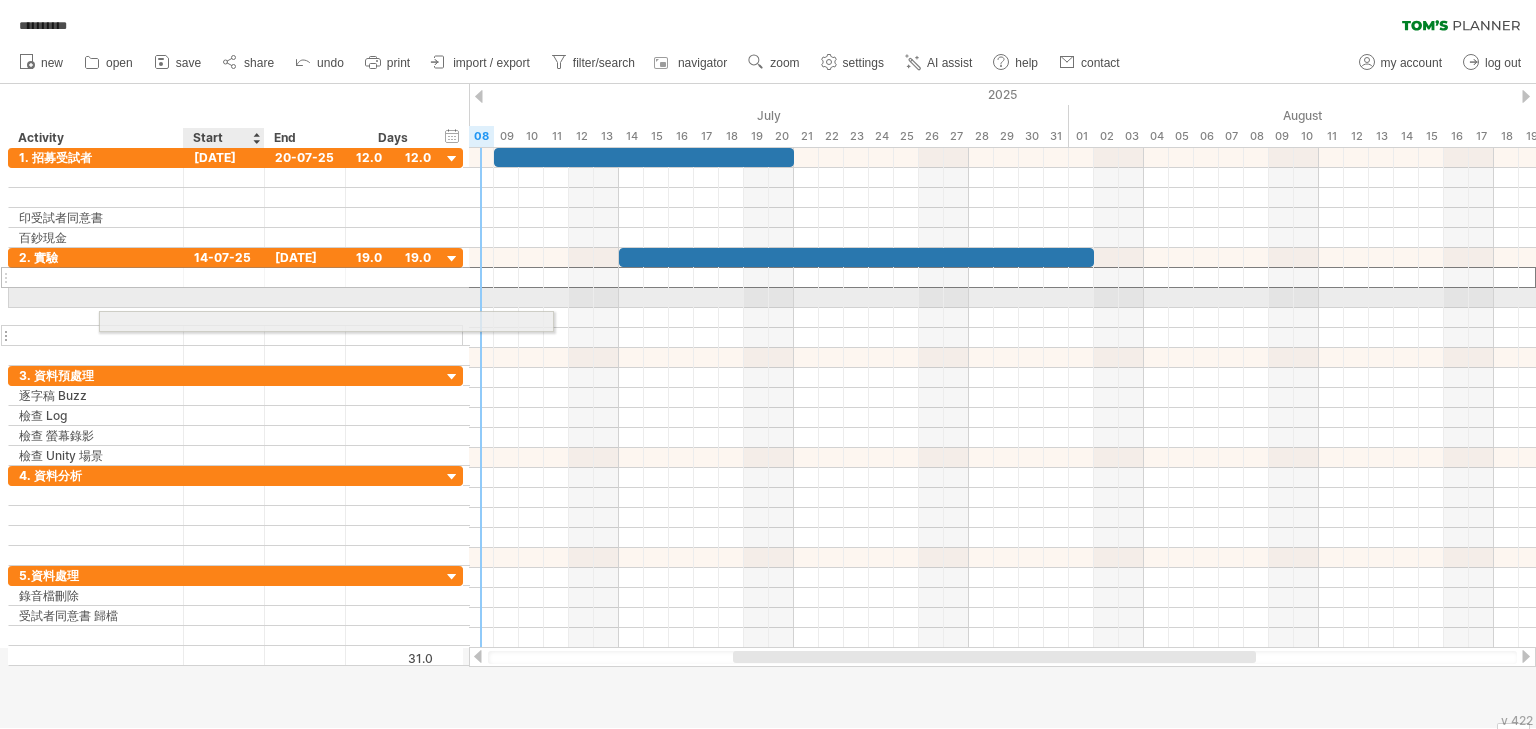drag, startPoint x: 5, startPoint y: 274, endPoint x: 232, endPoint y: 318, distance: 231.225 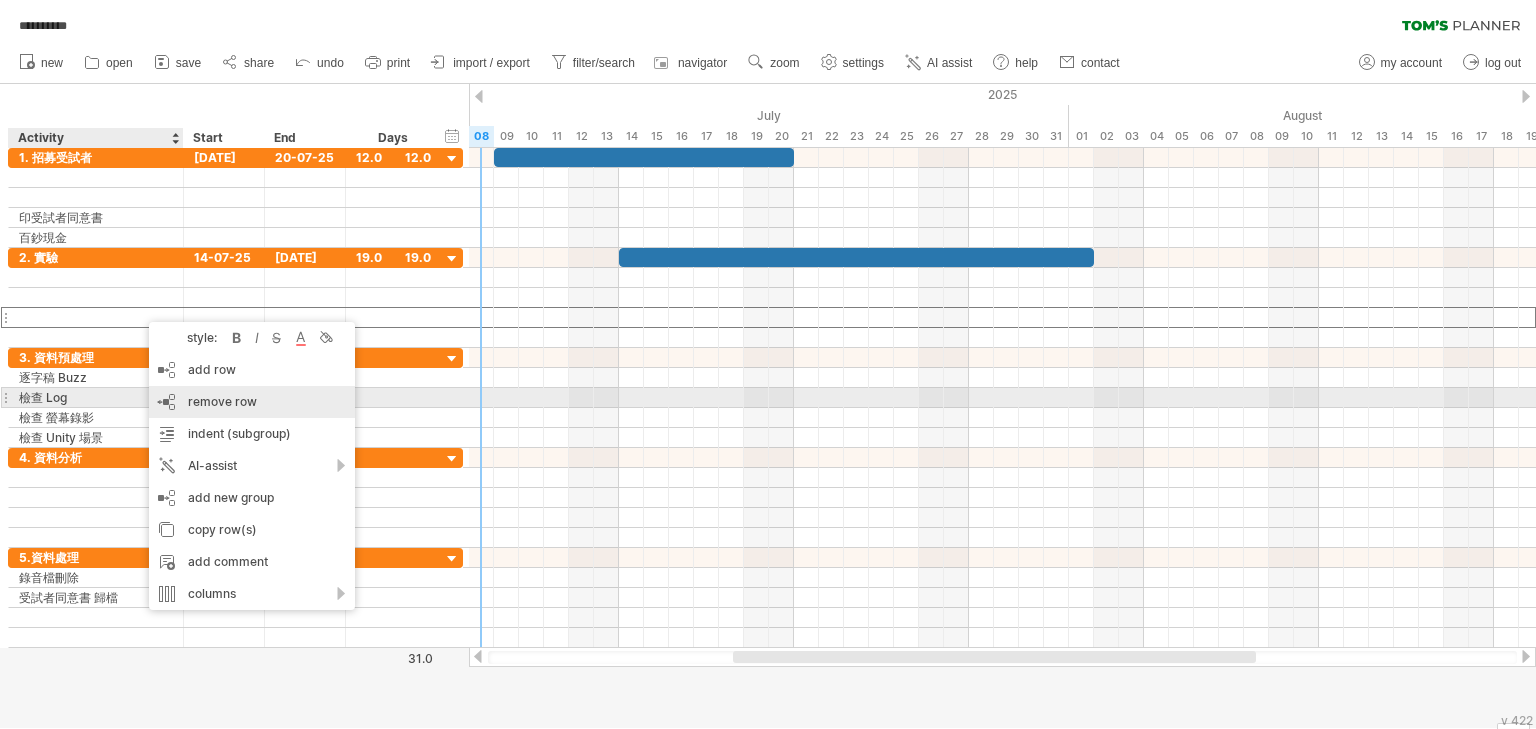 click on "remove row" at bounding box center (222, 401) 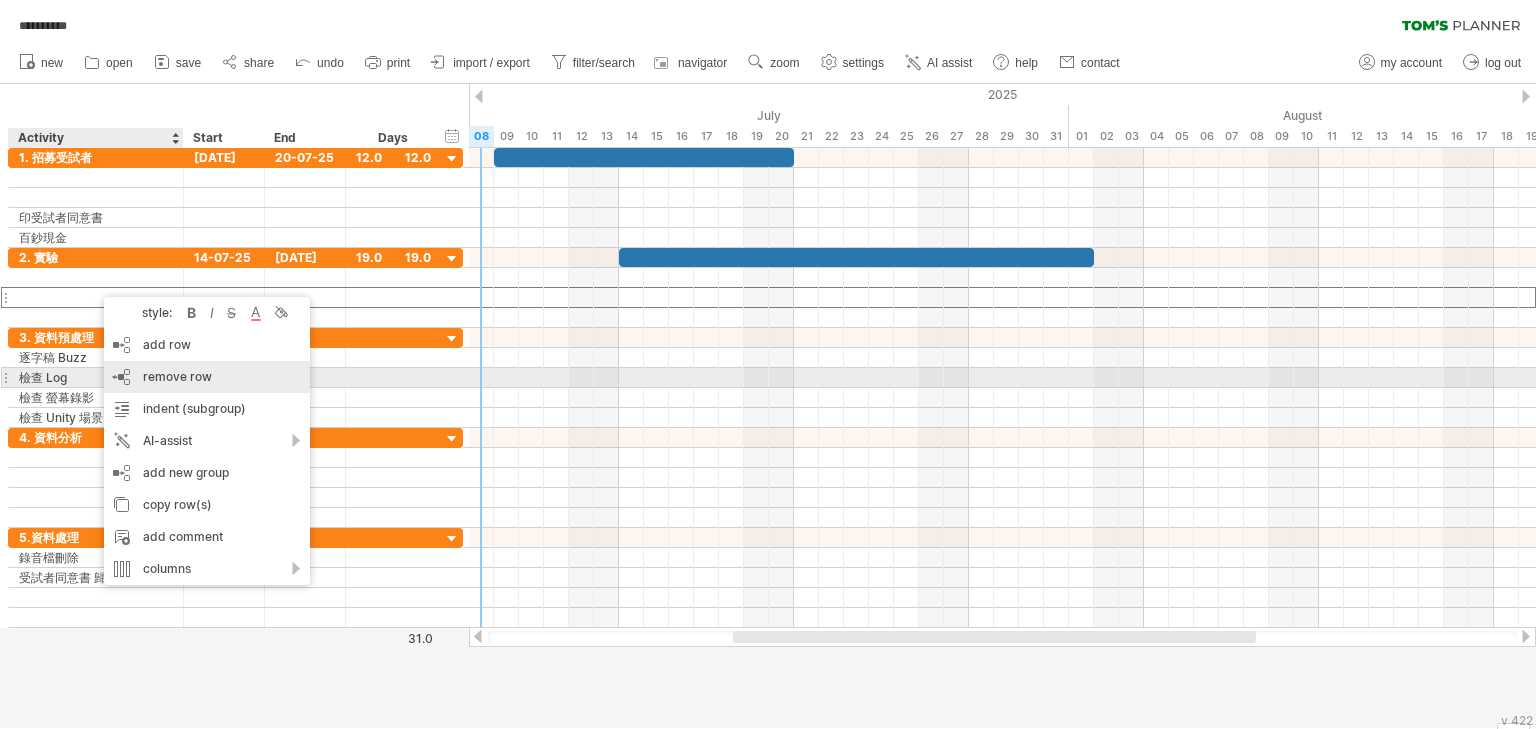 click on "remove row" at bounding box center (177, 376) 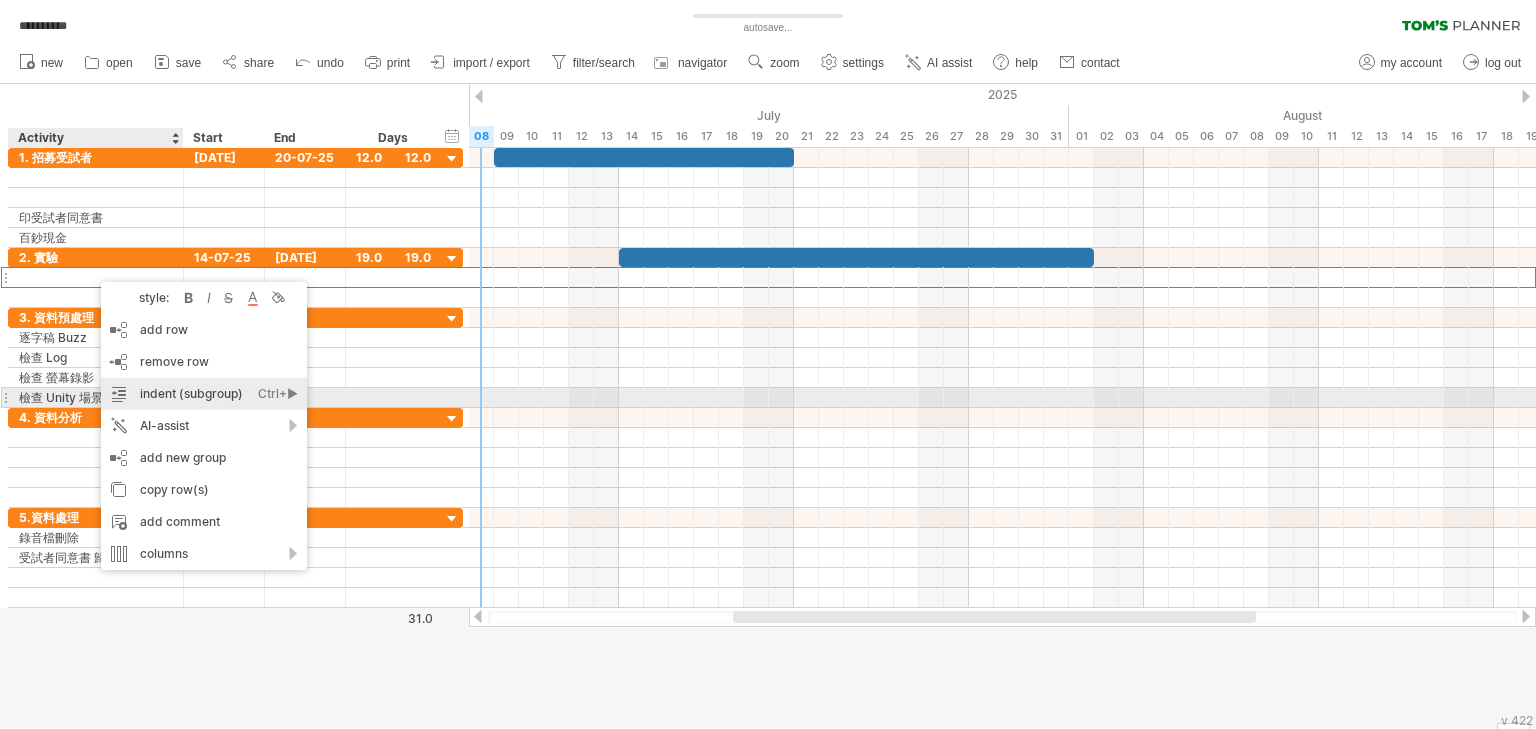click on "indent (subgroup) Ctrl+► Cmd+►" at bounding box center [204, 394] 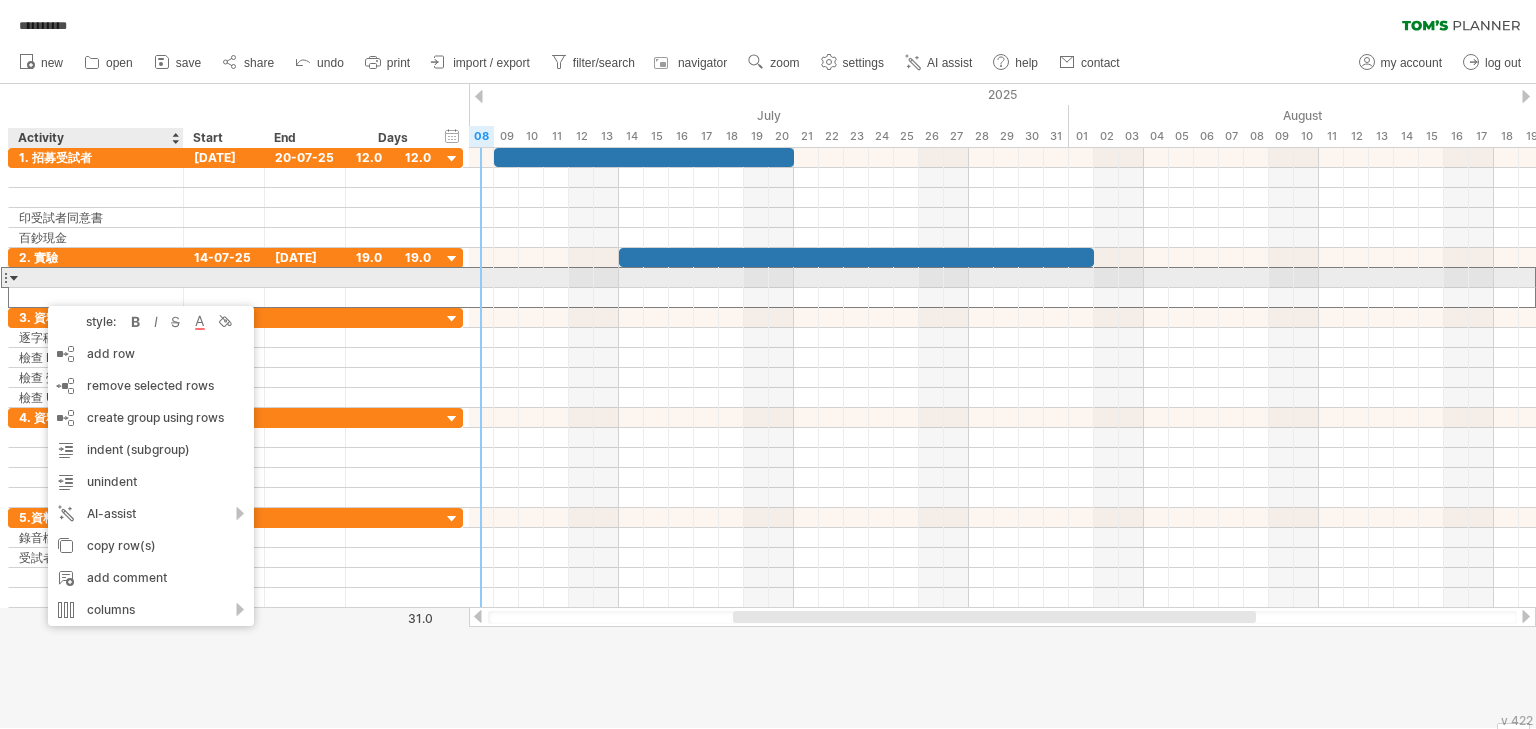 click at bounding box center [96, 277] 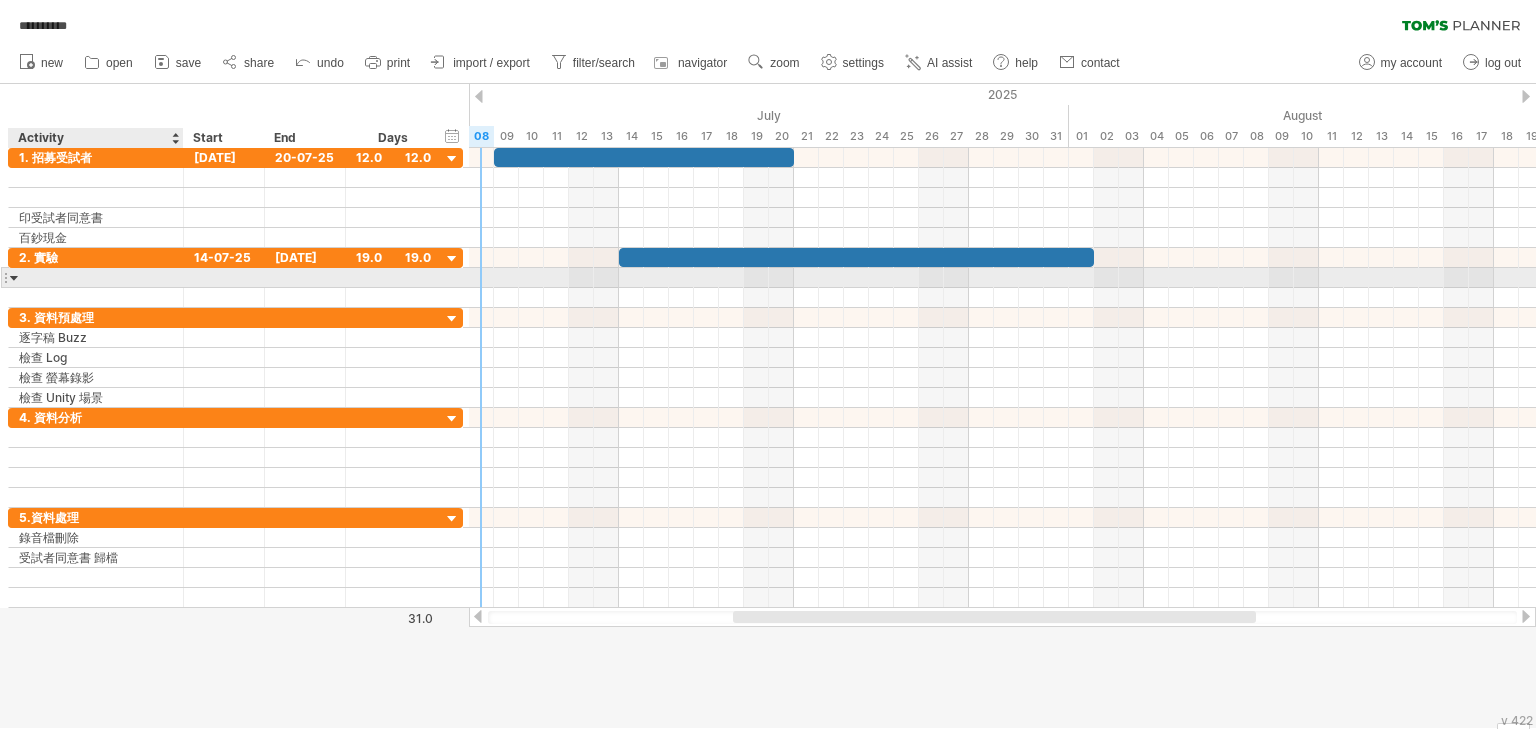 click at bounding box center (14, 277) 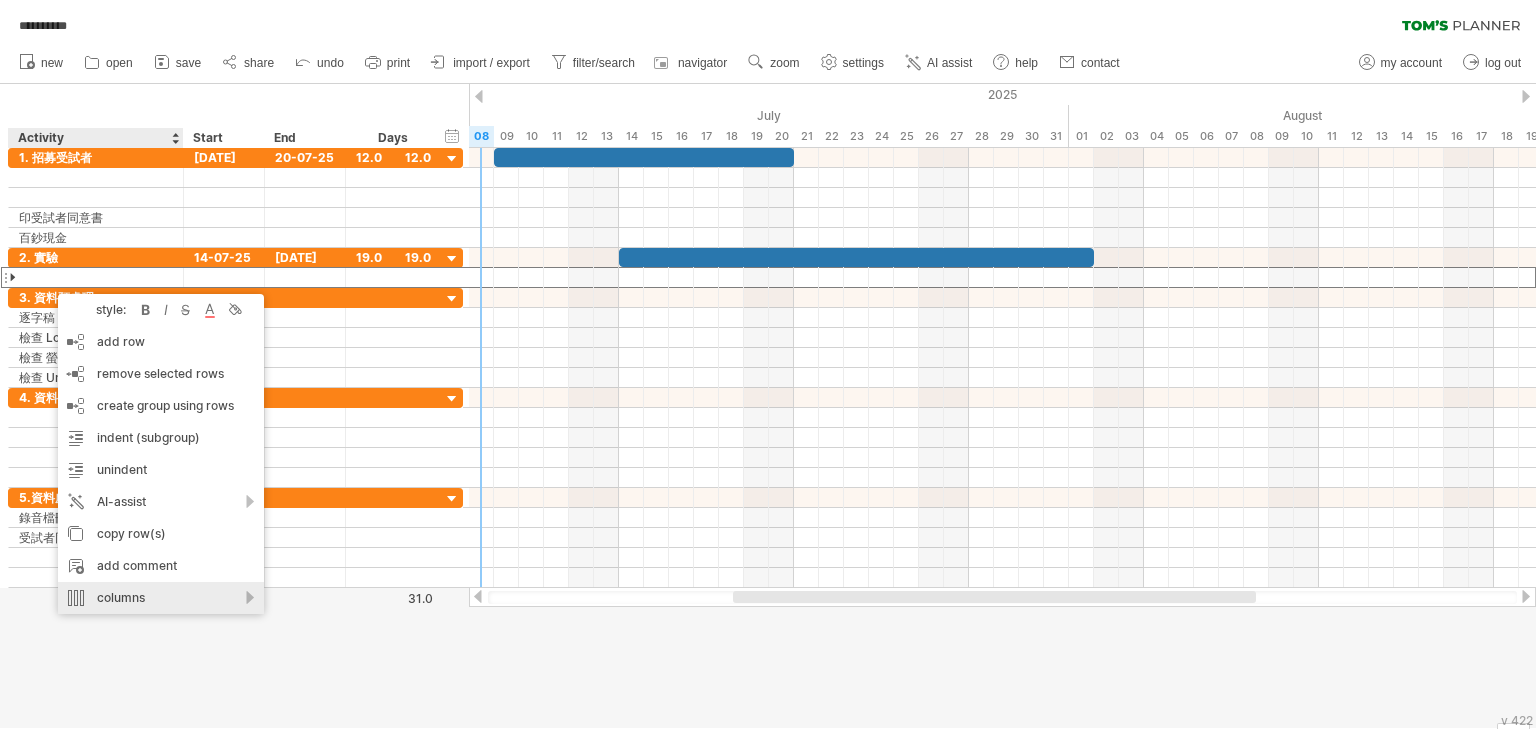 click on "columns" at bounding box center (161, 598) 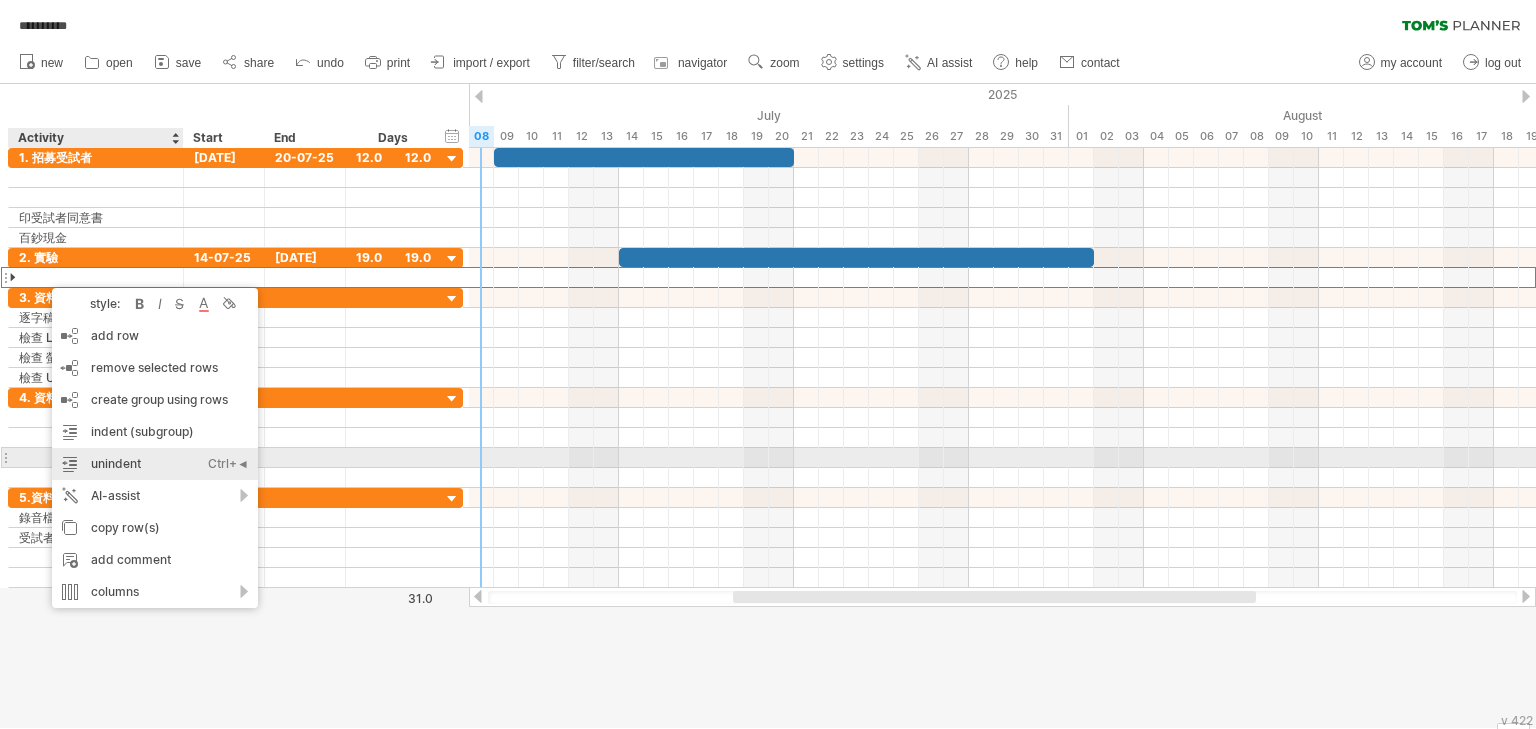 click on "unindent Ctrl+◄ Cmd+◄" at bounding box center [155, 464] 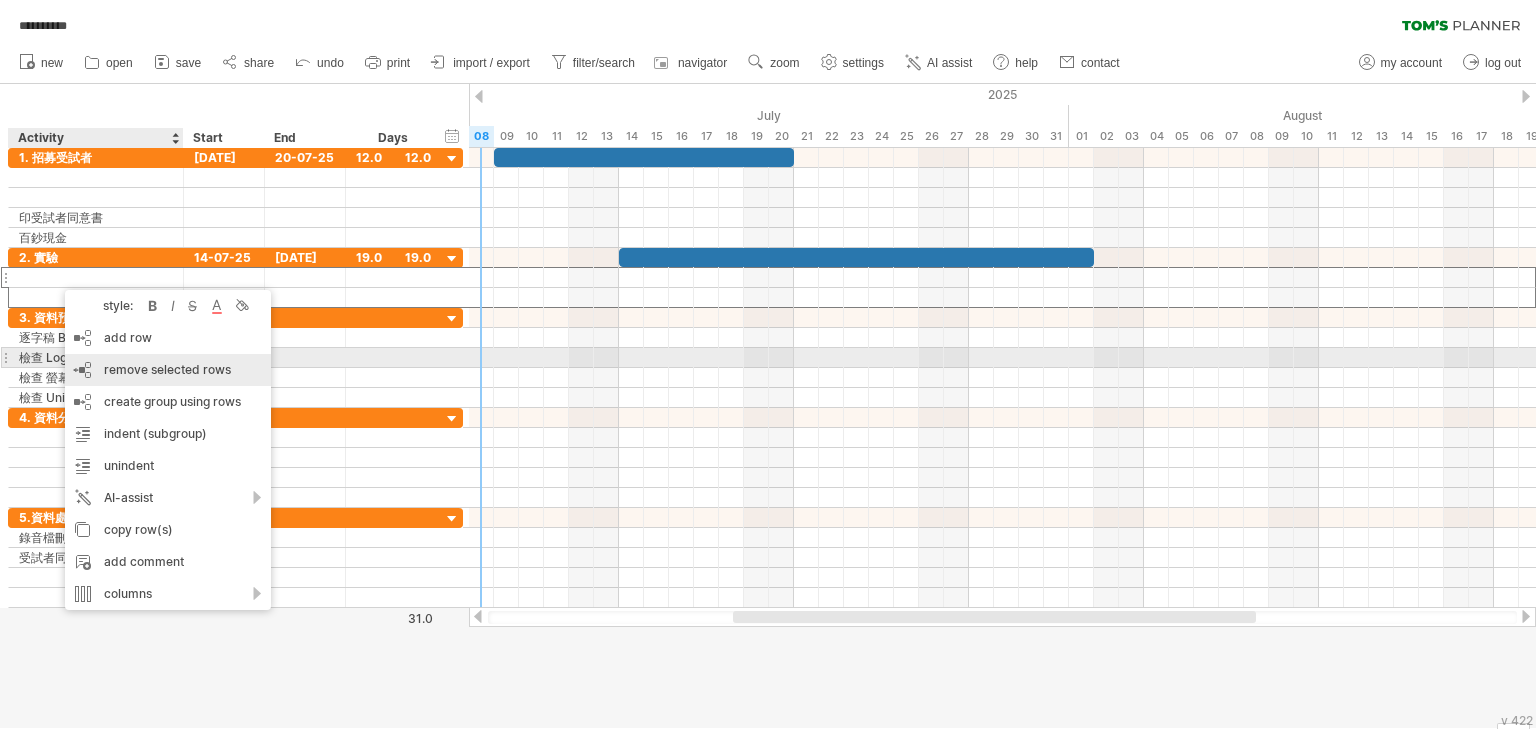 click on "remove selected rows" at bounding box center (167, 369) 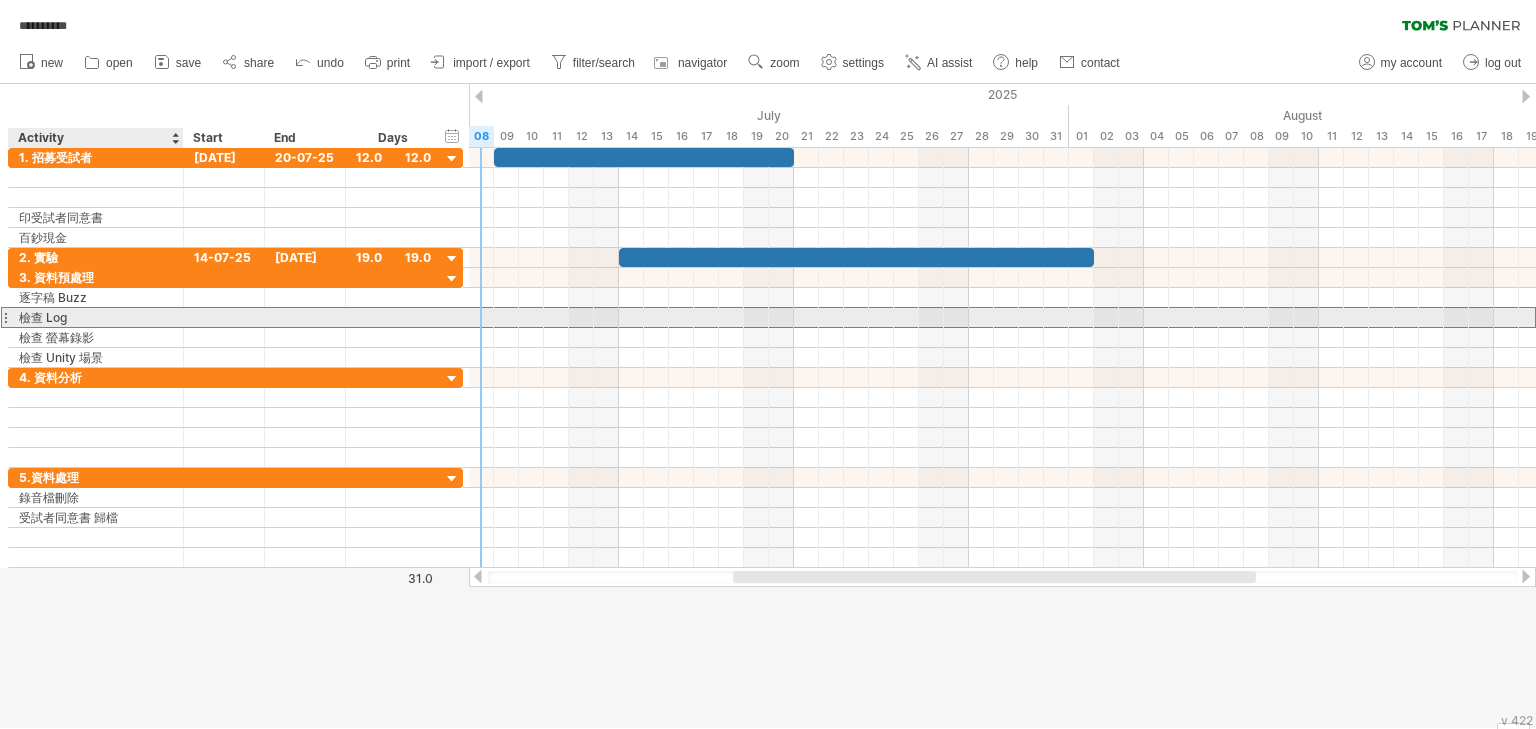click on "檢查 Log" at bounding box center [96, 317] 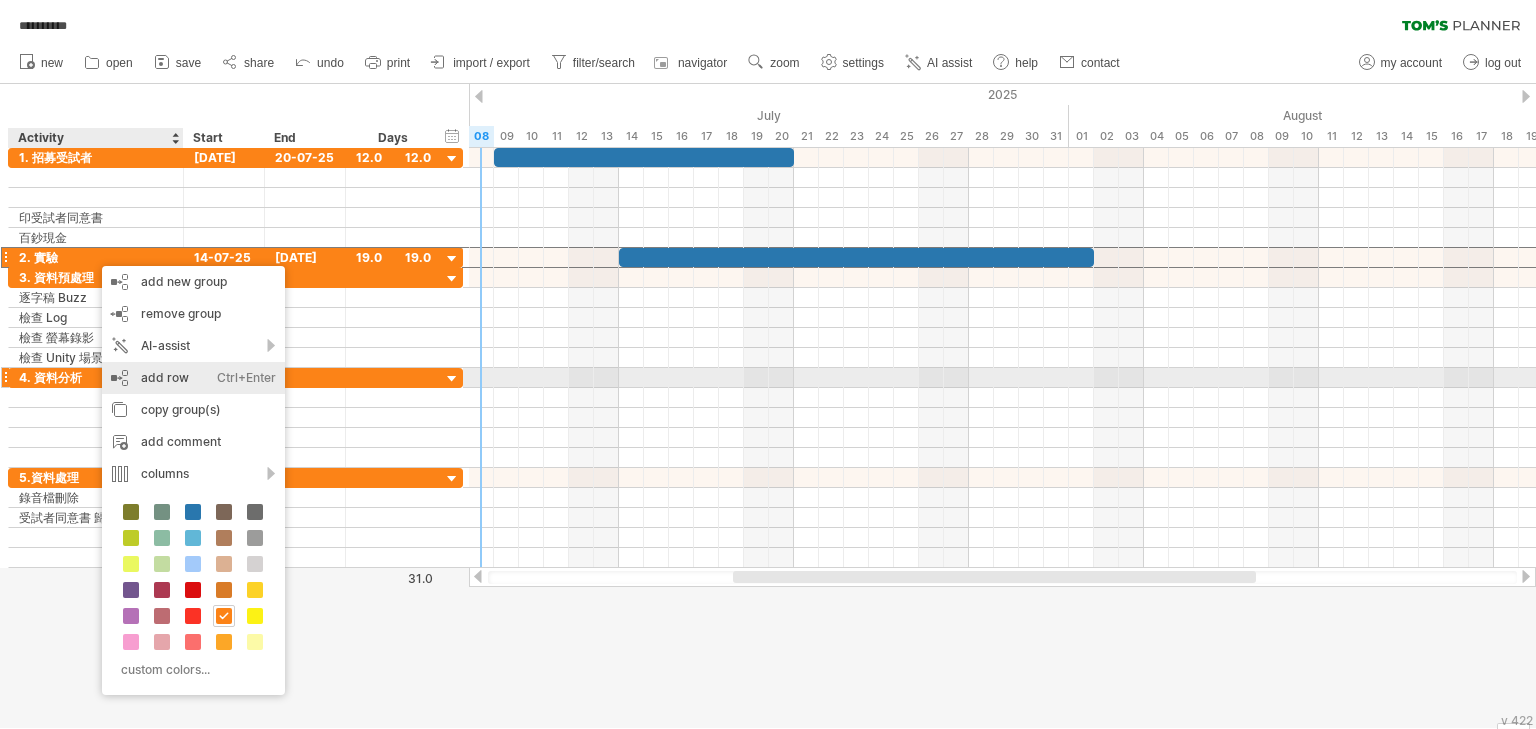 click on "add row Ctrl+Enter Cmd+Enter" at bounding box center (193, 378) 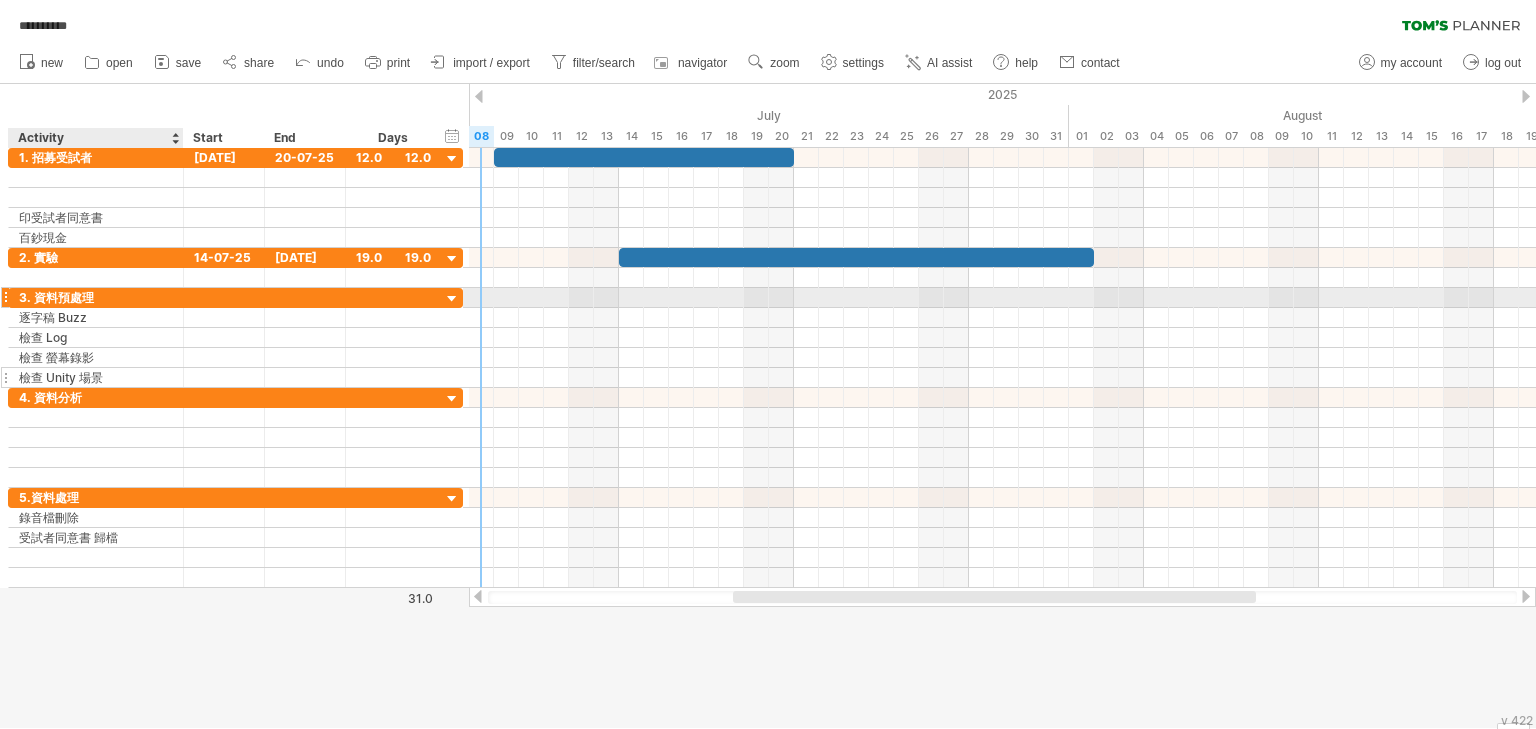 click on "檢查 Unity 場景" at bounding box center [96, 377] 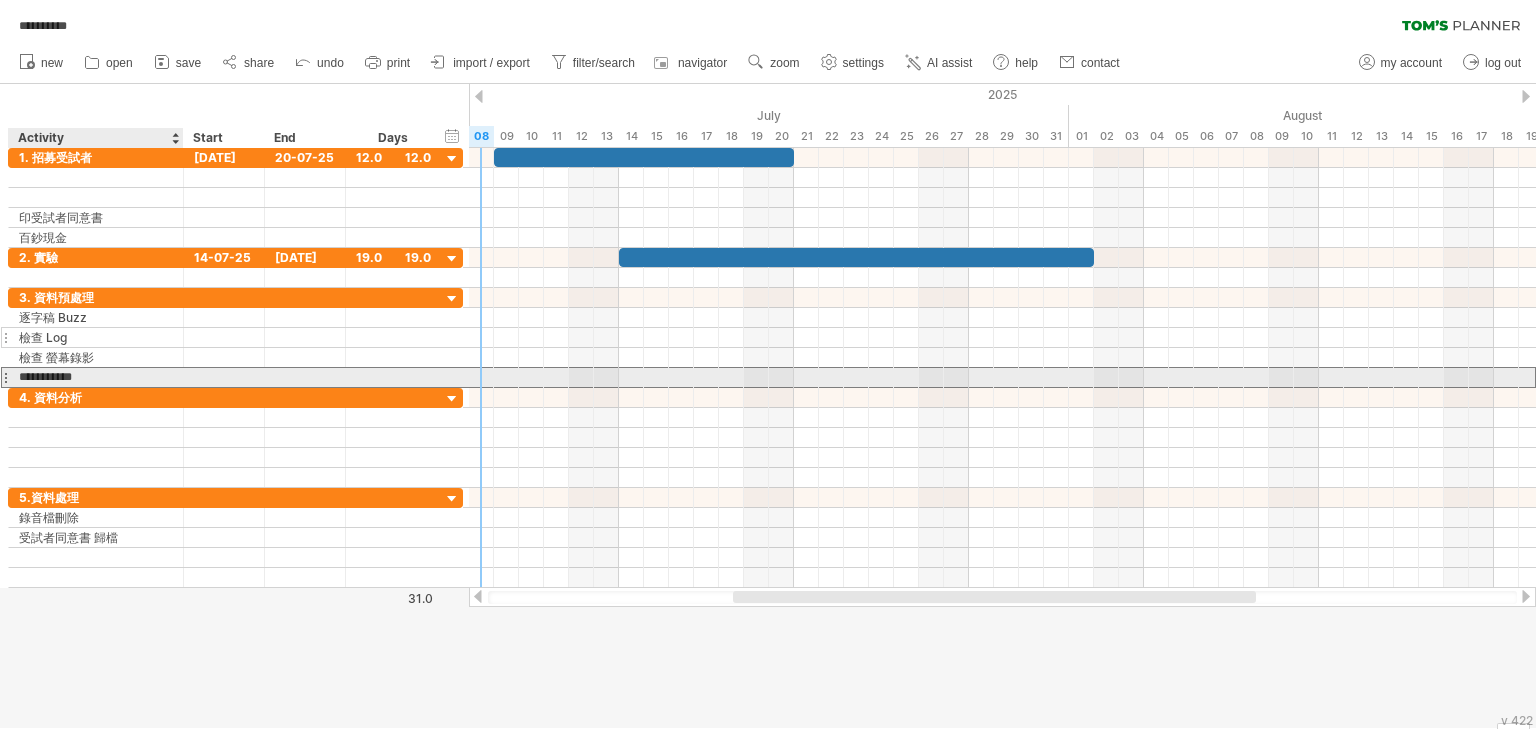click at bounding box center (181, 338) 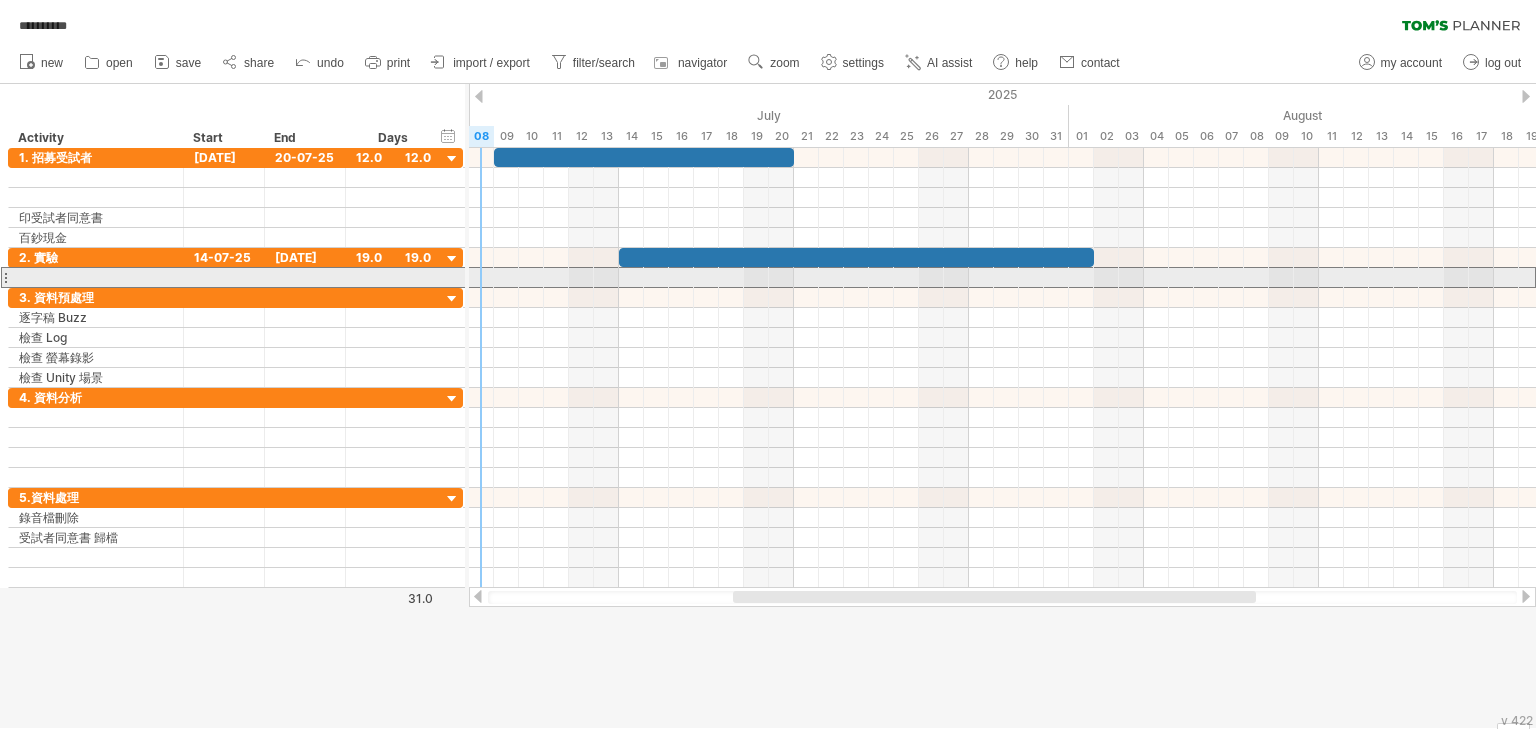 click at bounding box center [96, 277] 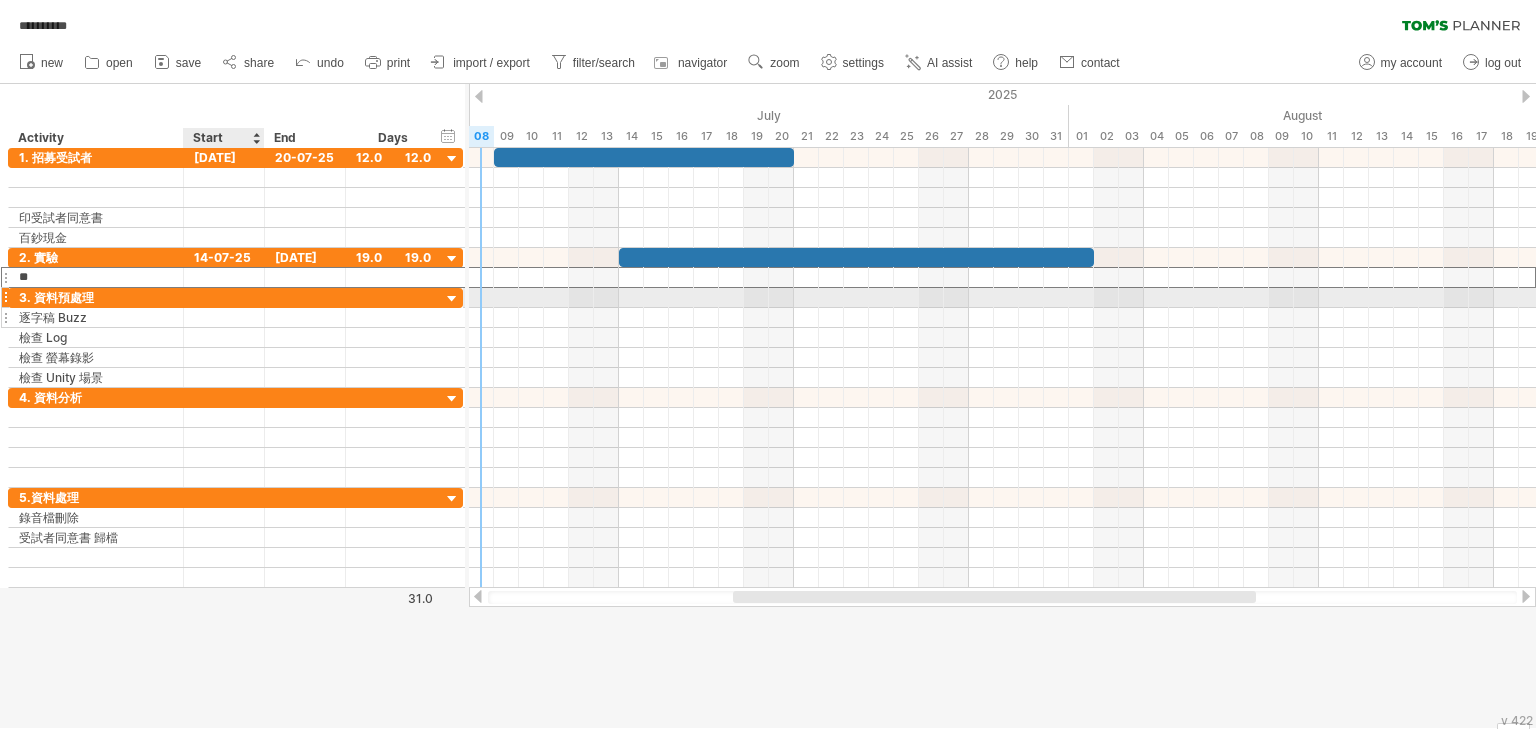 type on "***" 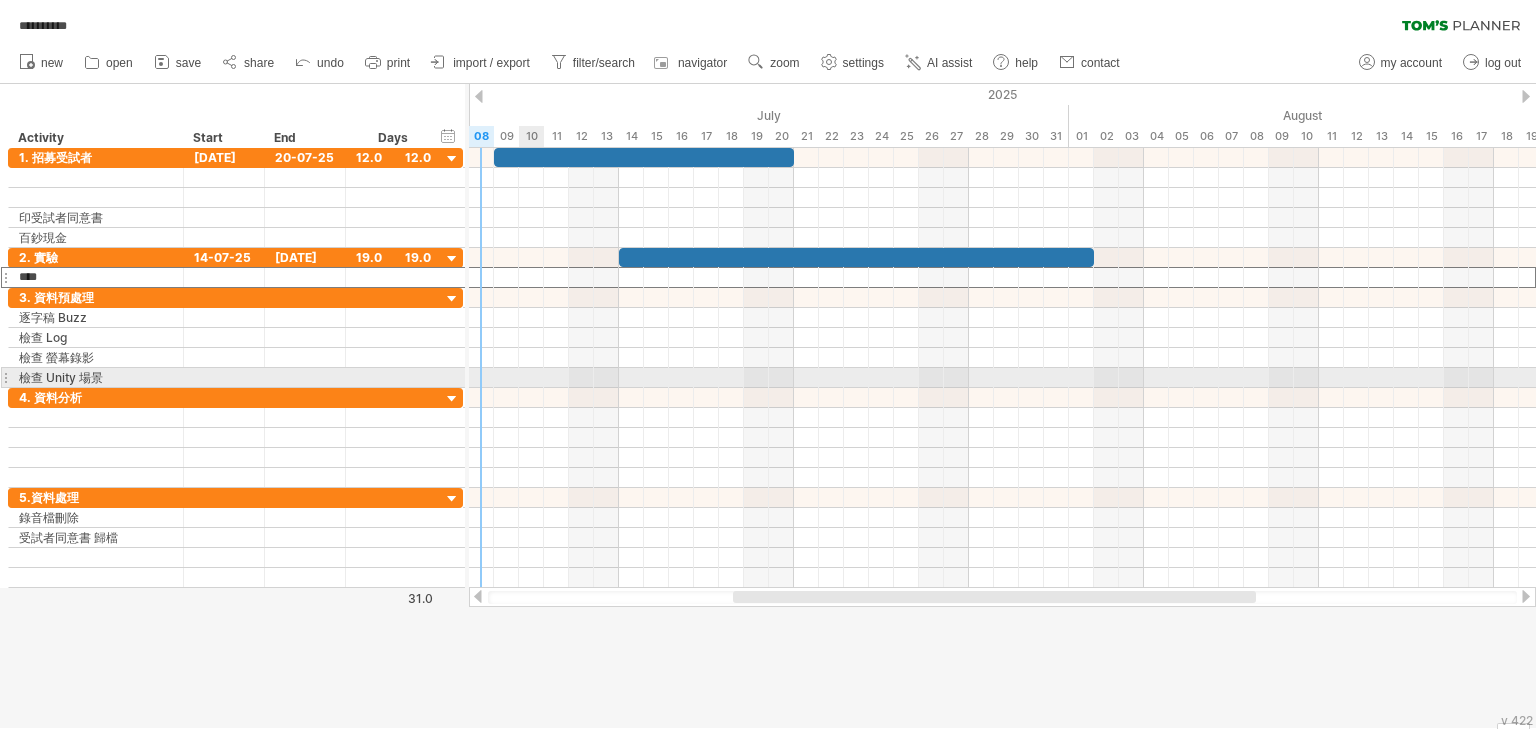 click at bounding box center [1002, 178] 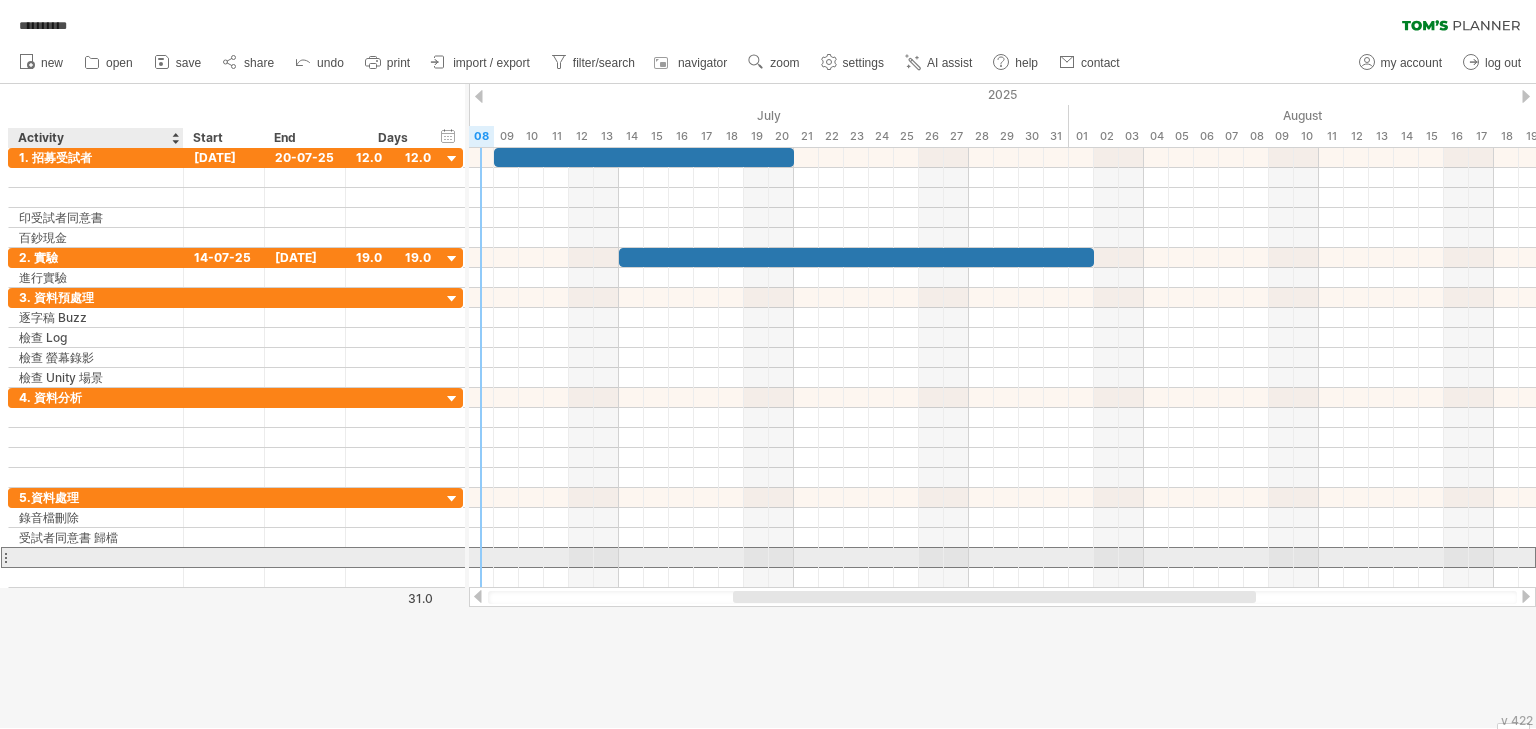 click at bounding box center [96, 557] 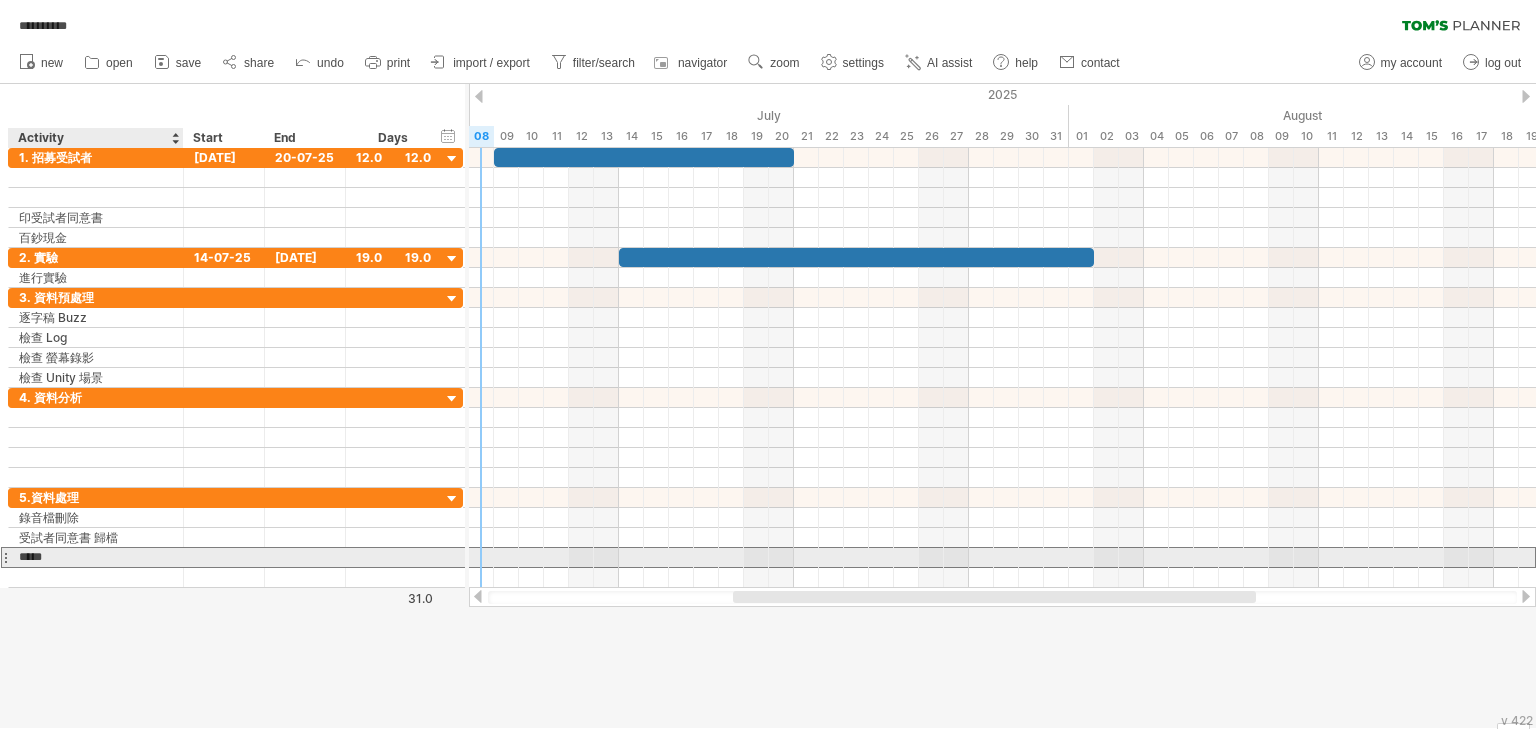 type on "******" 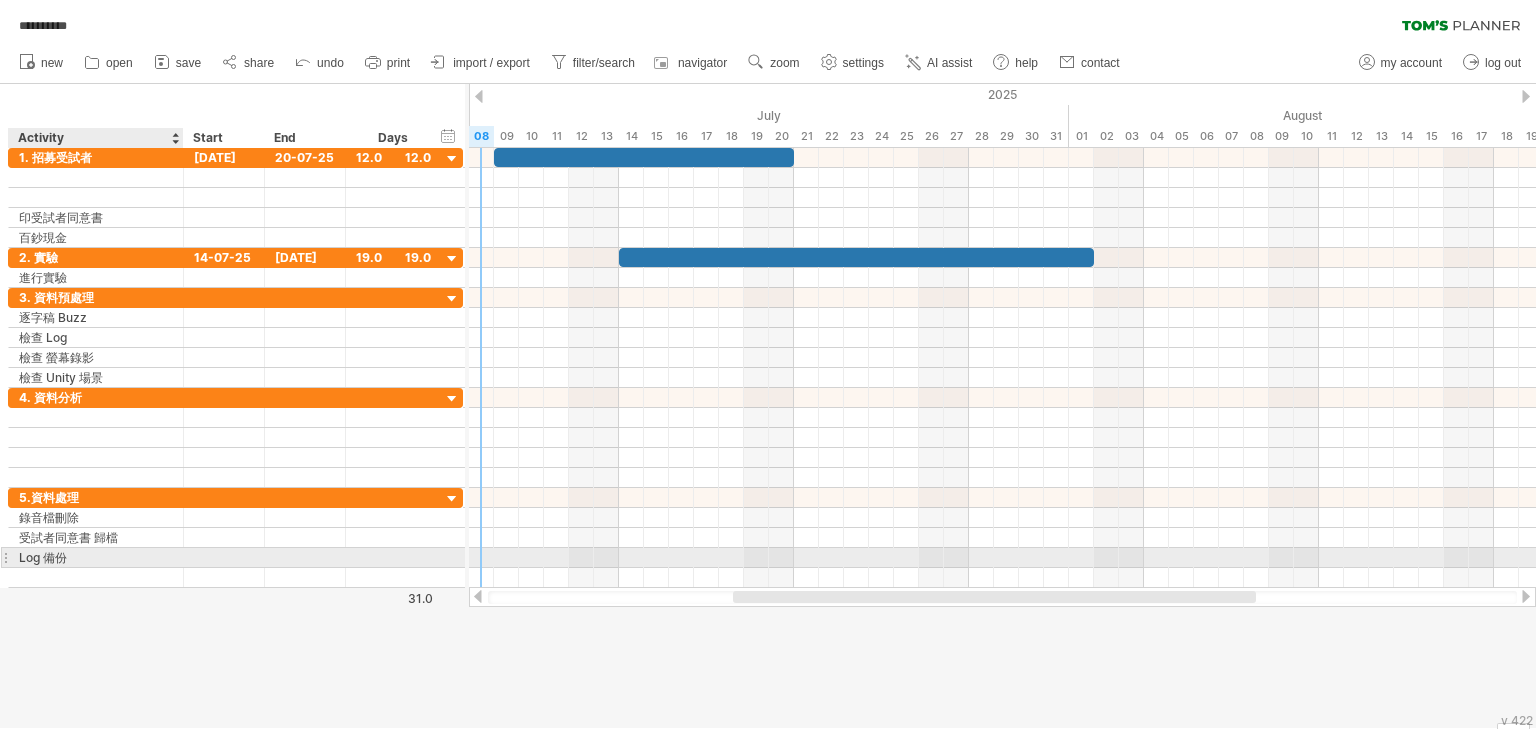 click at bounding box center [768, 406] 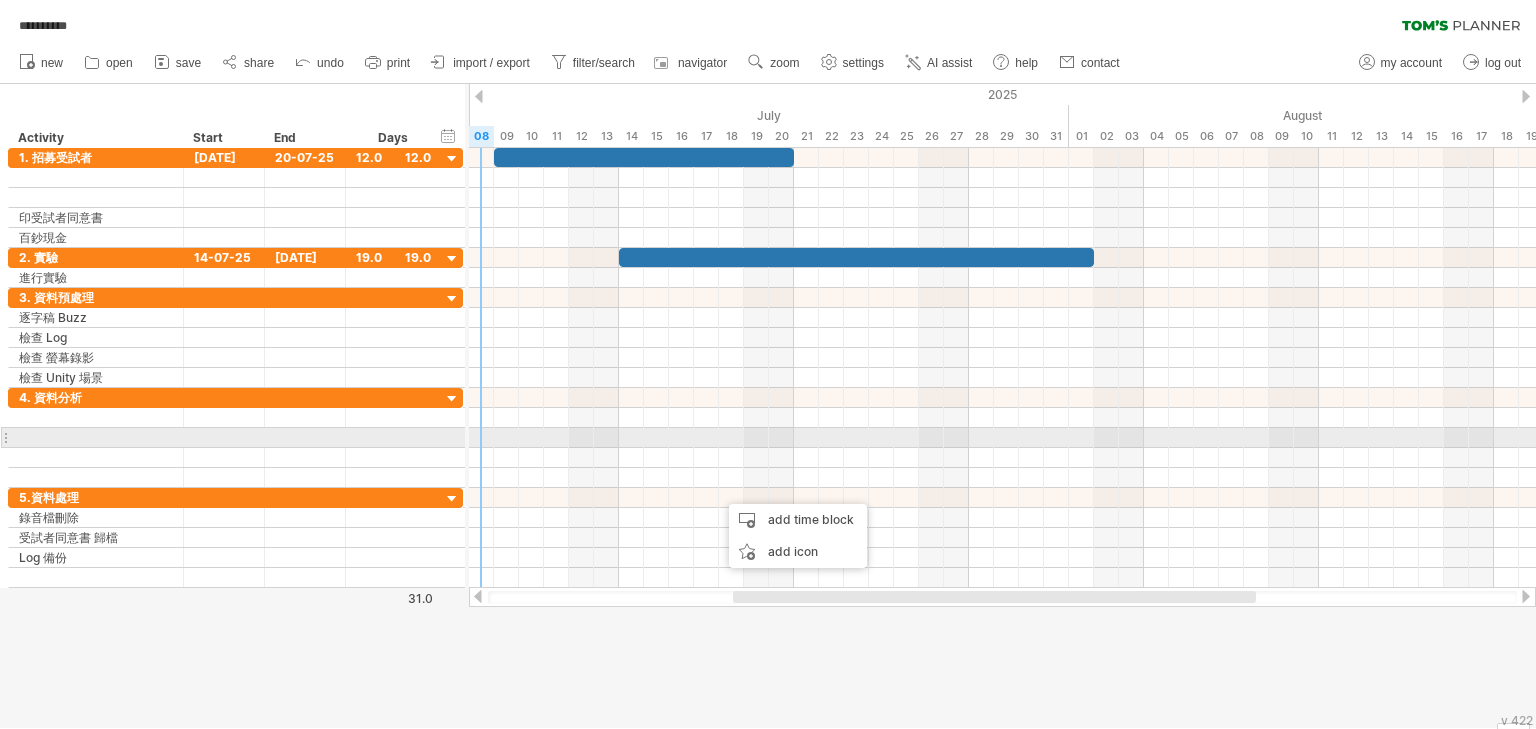 click at bounding box center [96, 437] 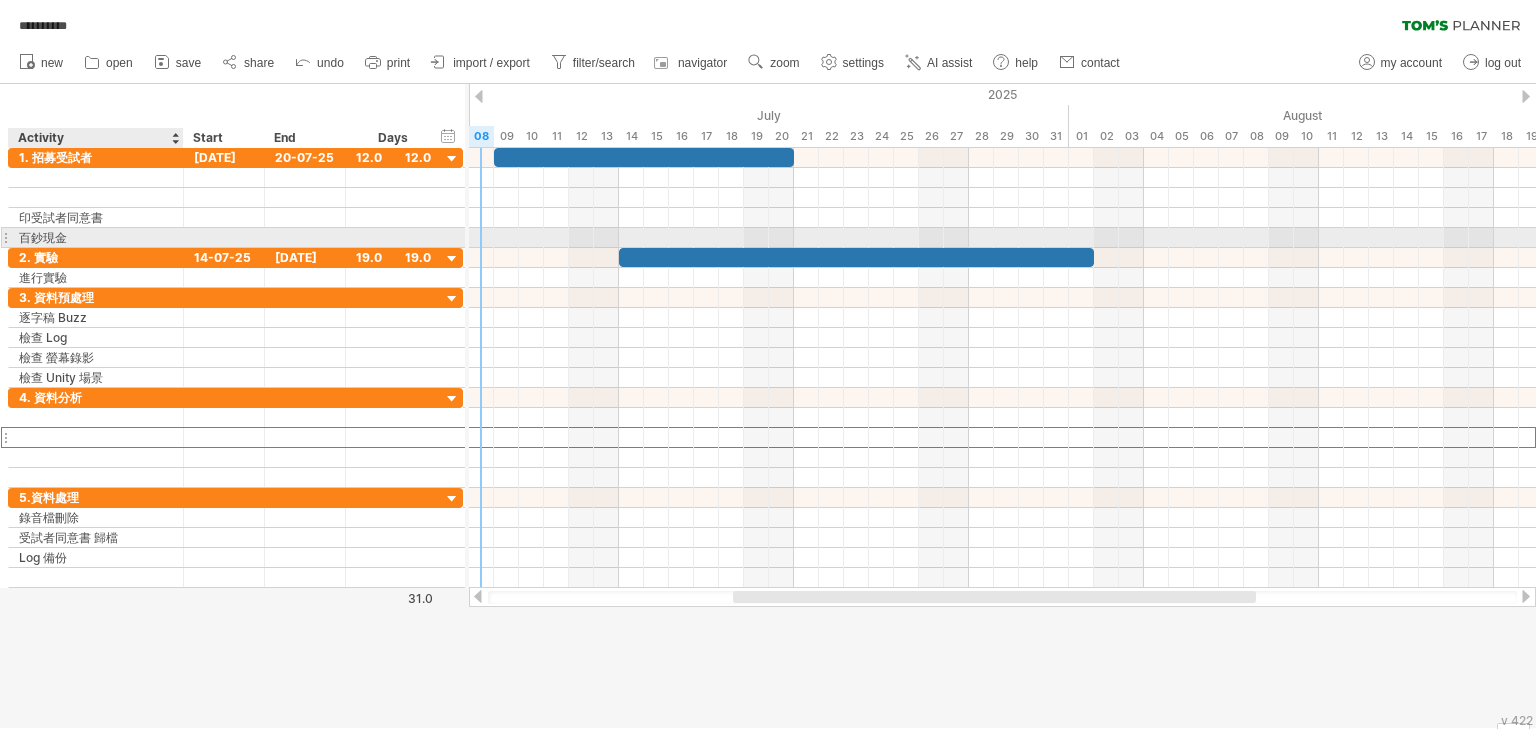 click on "百鈔現金" at bounding box center [96, 237] 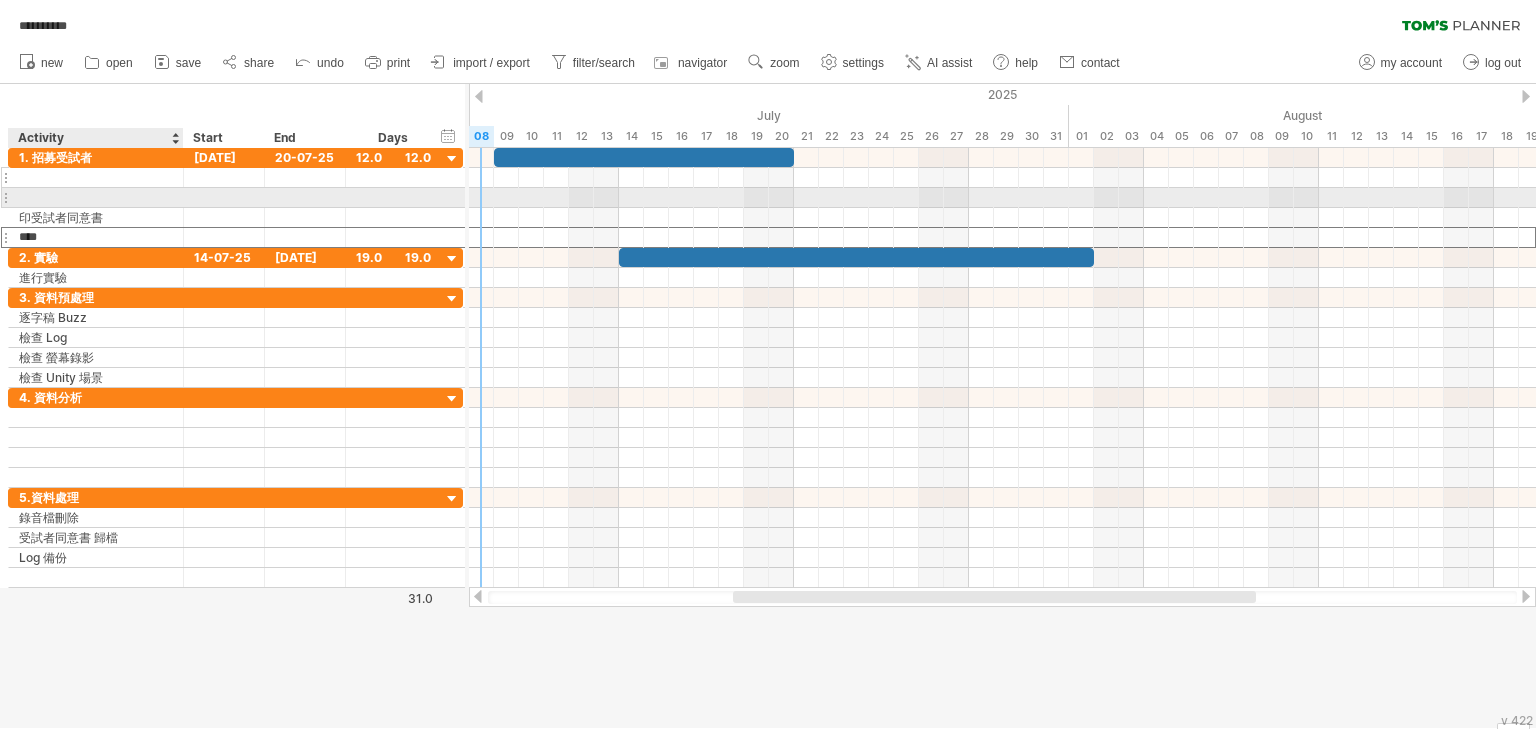 click at bounding box center (96, 177) 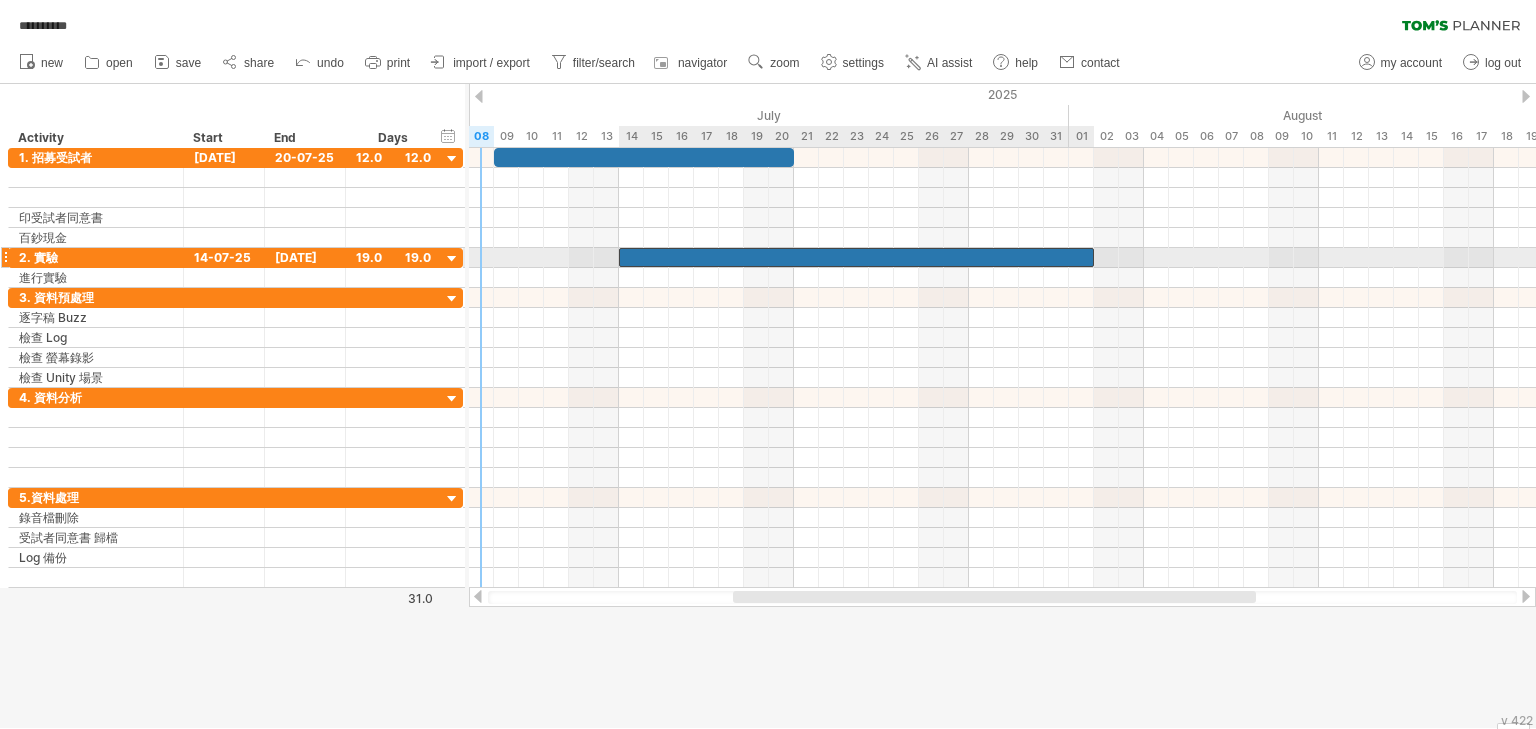 click at bounding box center (856, 257) 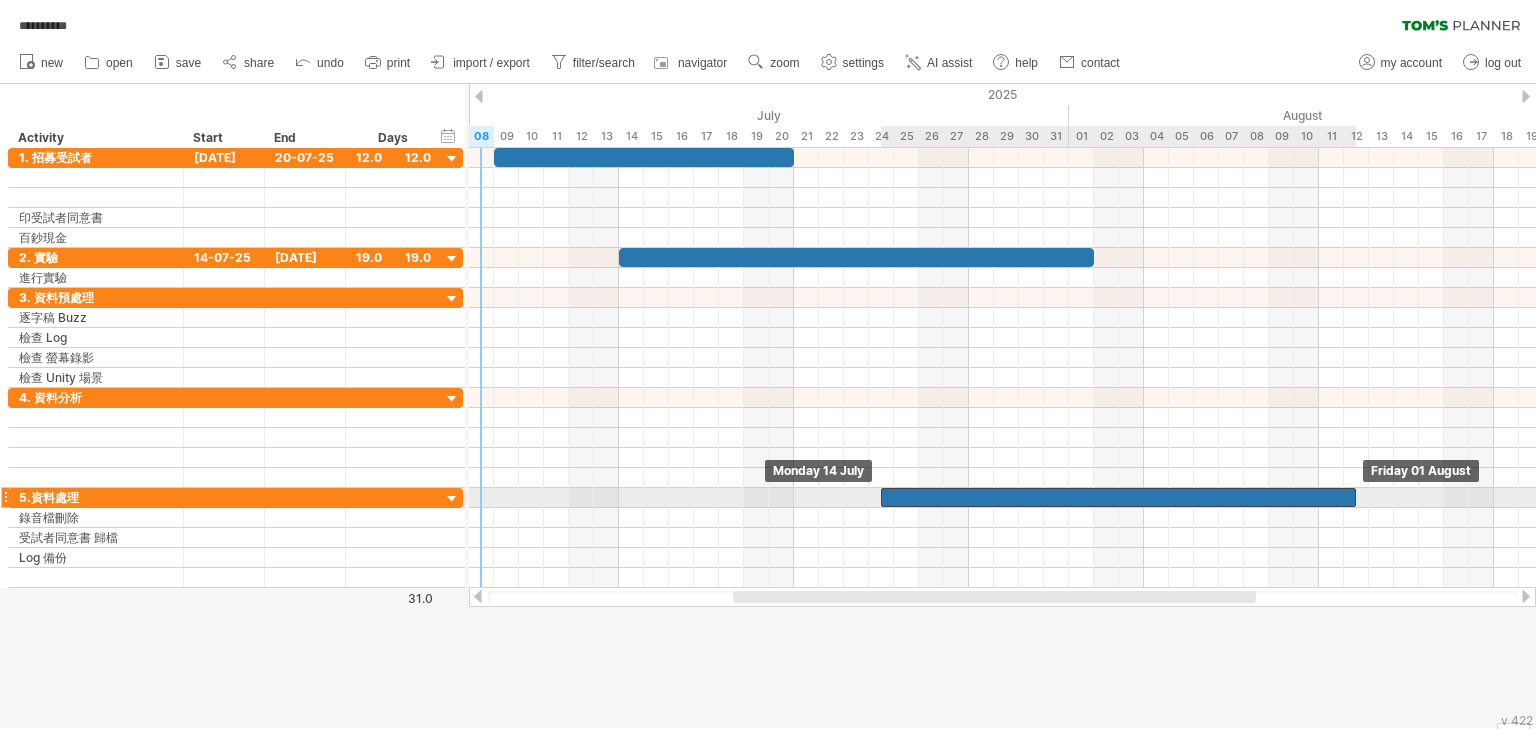 drag, startPoint x: 786, startPoint y: 257, endPoint x: 1044, endPoint y: 502, distance: 355.7935 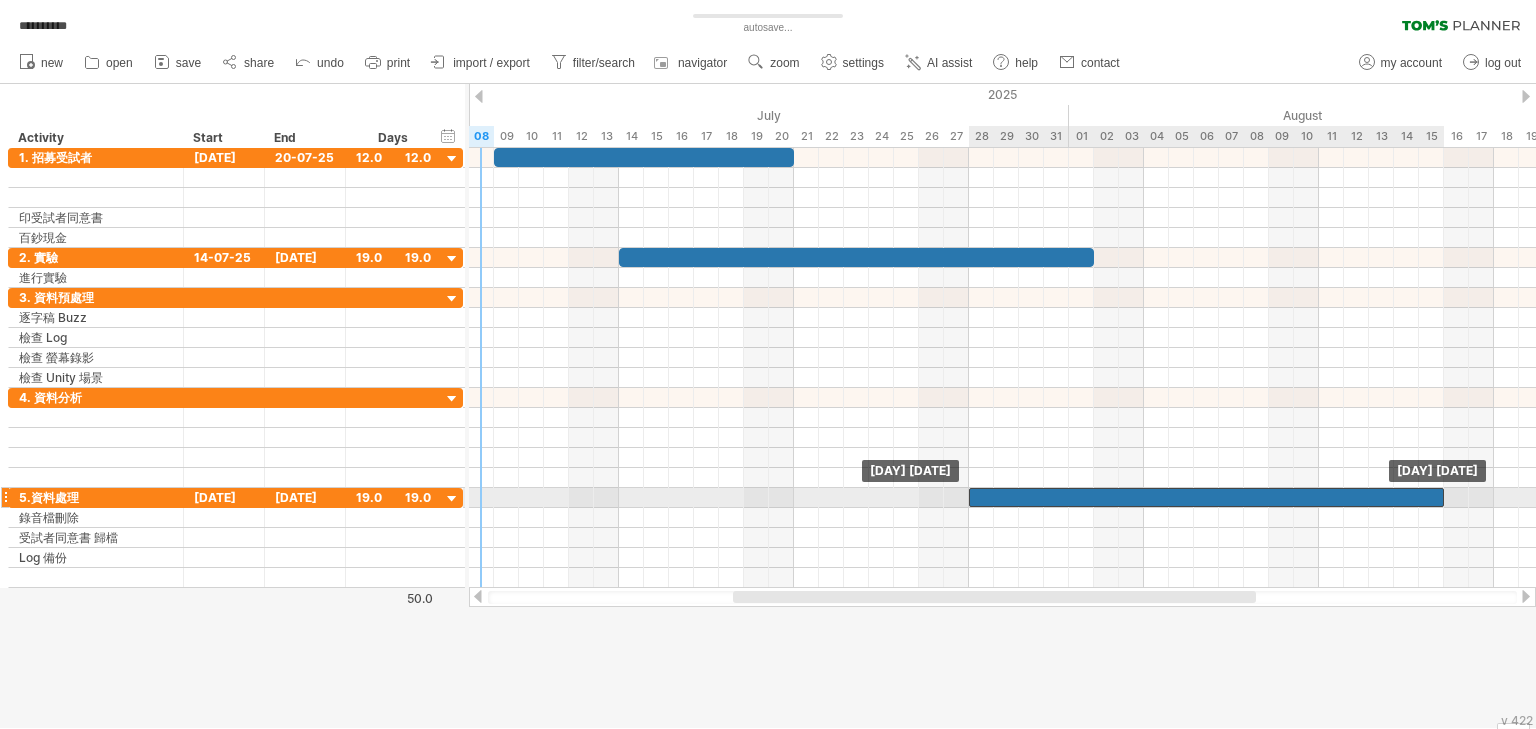 drag, startPoint x: 934, startPoint y: 499, endPoint x: 1027, endPoint y: 499, distance: 93 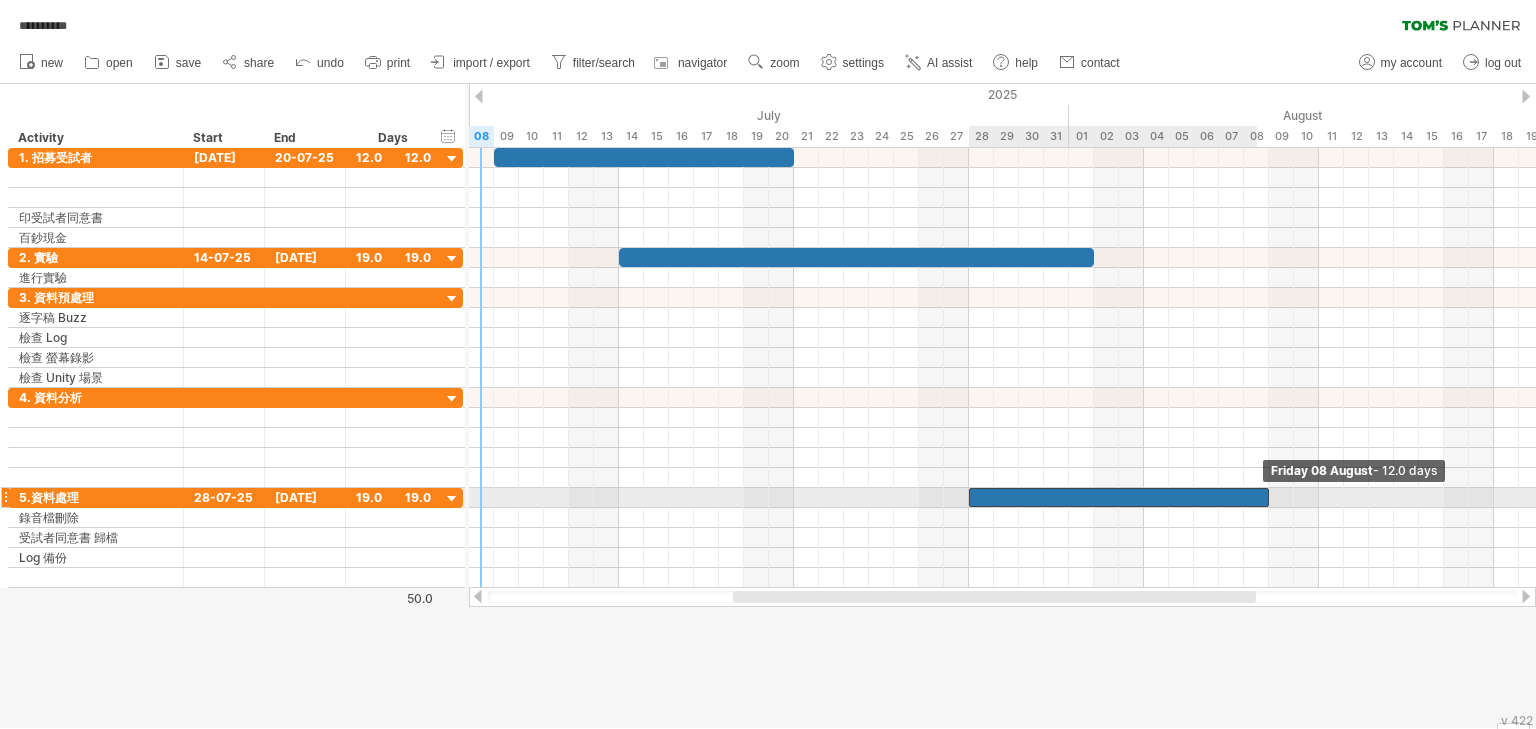 drag, startPoint x: 1444, startPoint y: 492, endPoint x: 1263, endPoint y: 493, distance: 181.00276 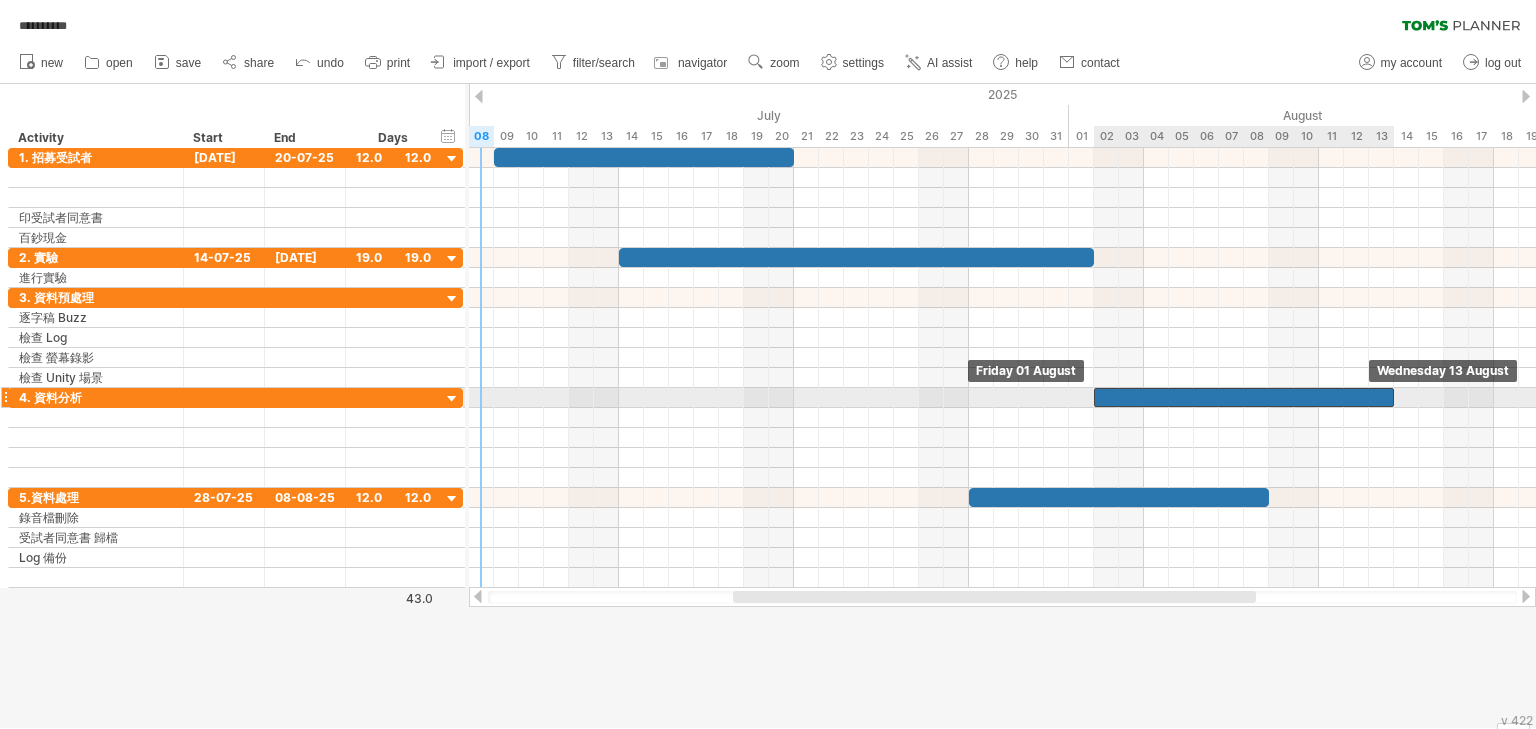 drag, startPoint x: 1116, startPoint y: 492, endPoint x: 1242, endPoint y: 393, distance: 160.24045 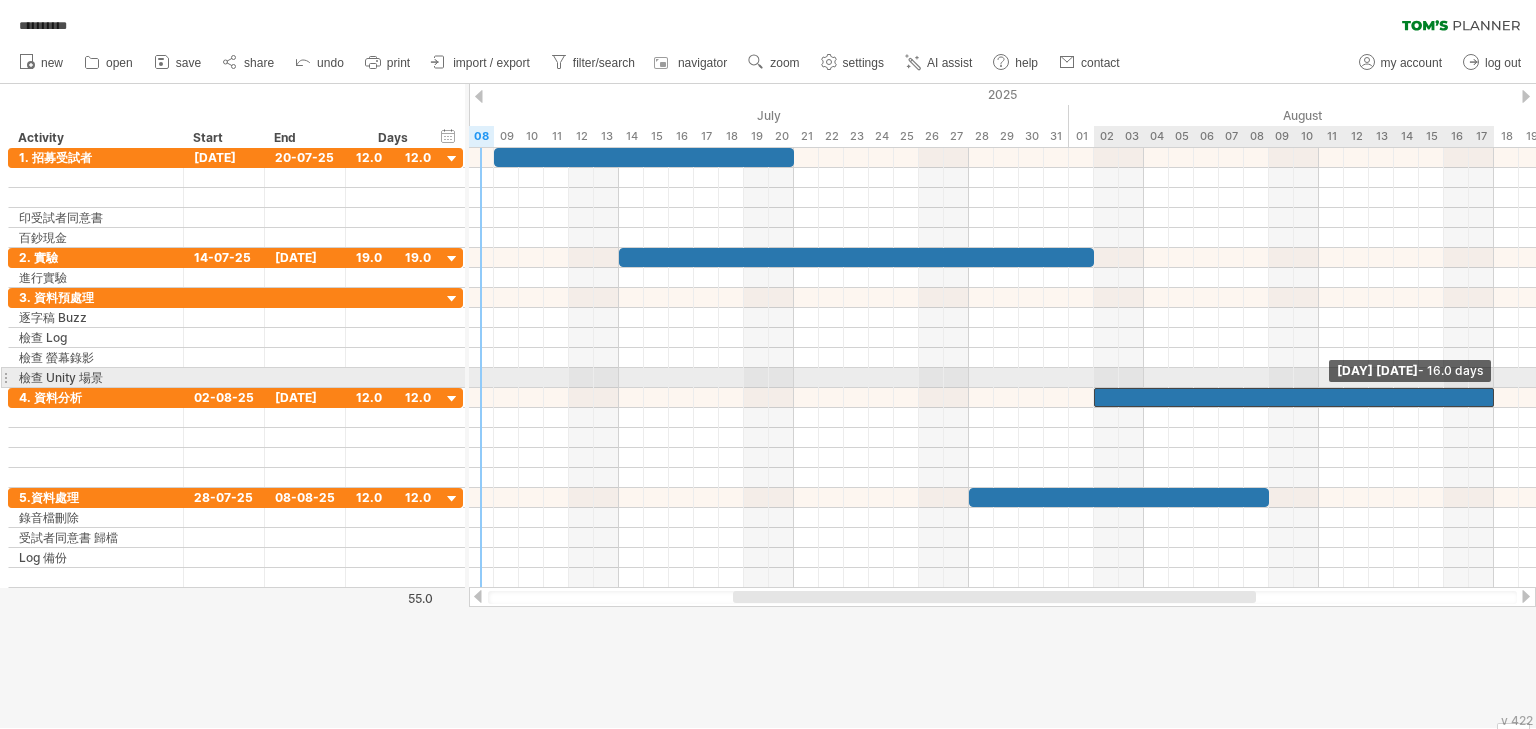 drag, startPoint x: 1392, startPoint y: 389, endPoint x: 1488, endPoint y: 392, distance: 96.04687 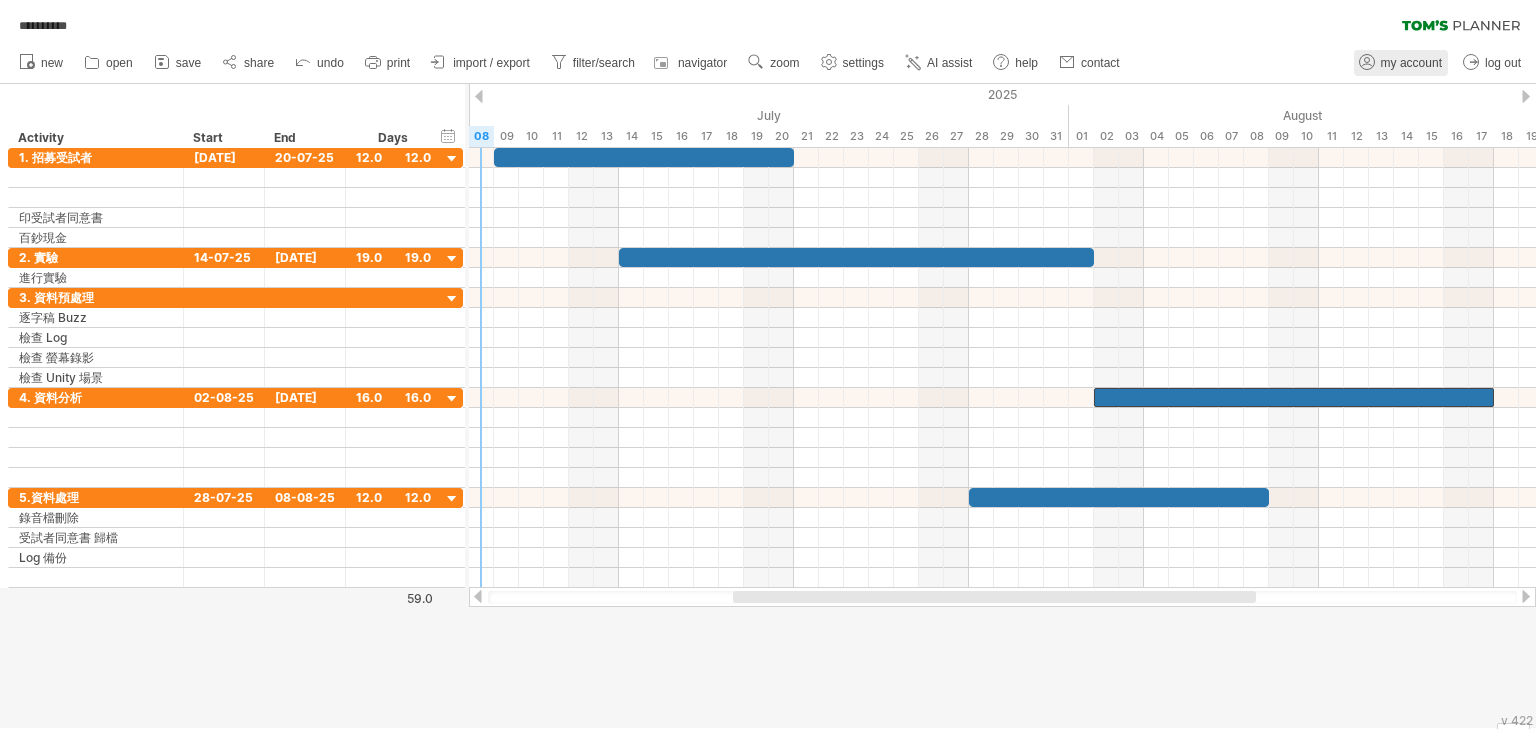 click on "my account" at bounding box center (1411, 63) 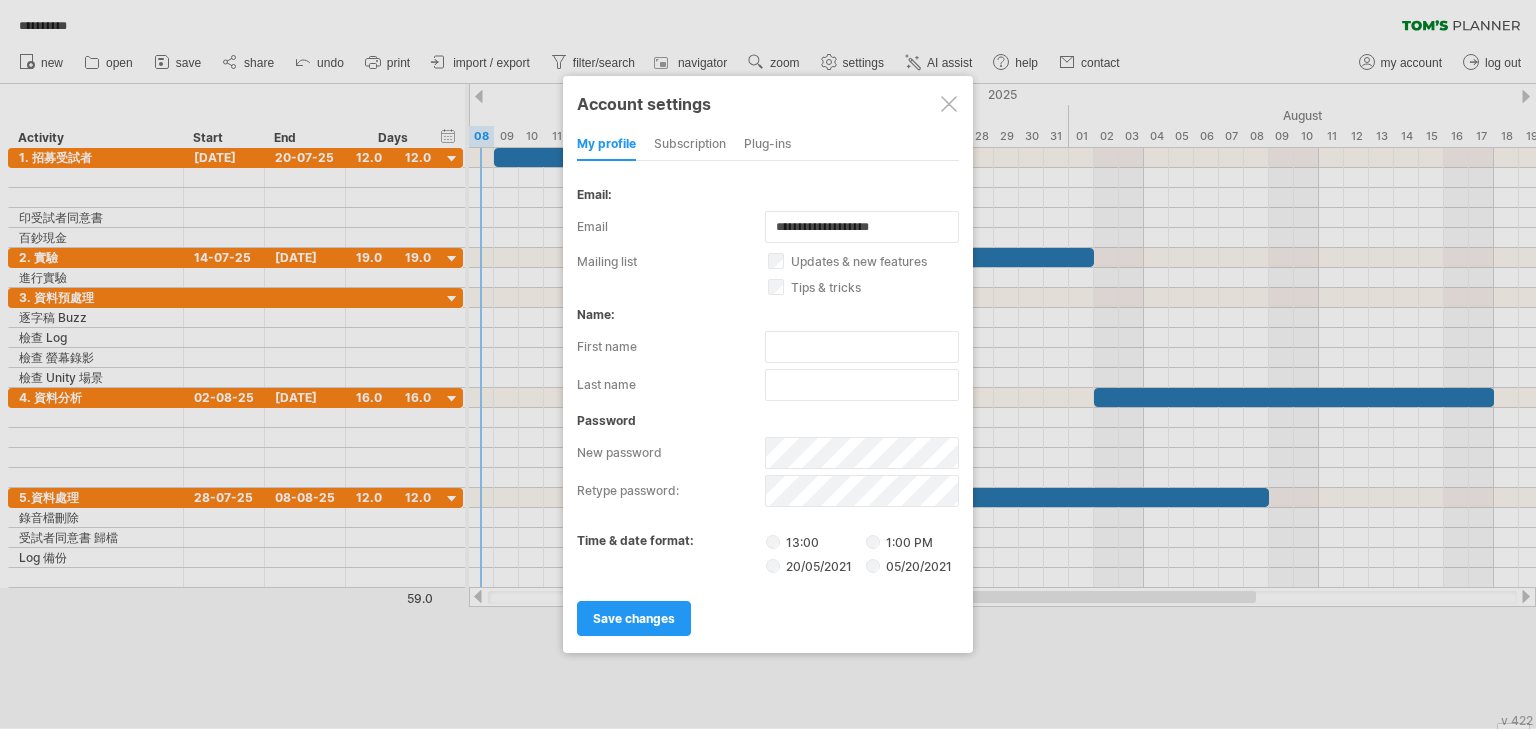 click on "subscription" at bounding box center (690, 145) 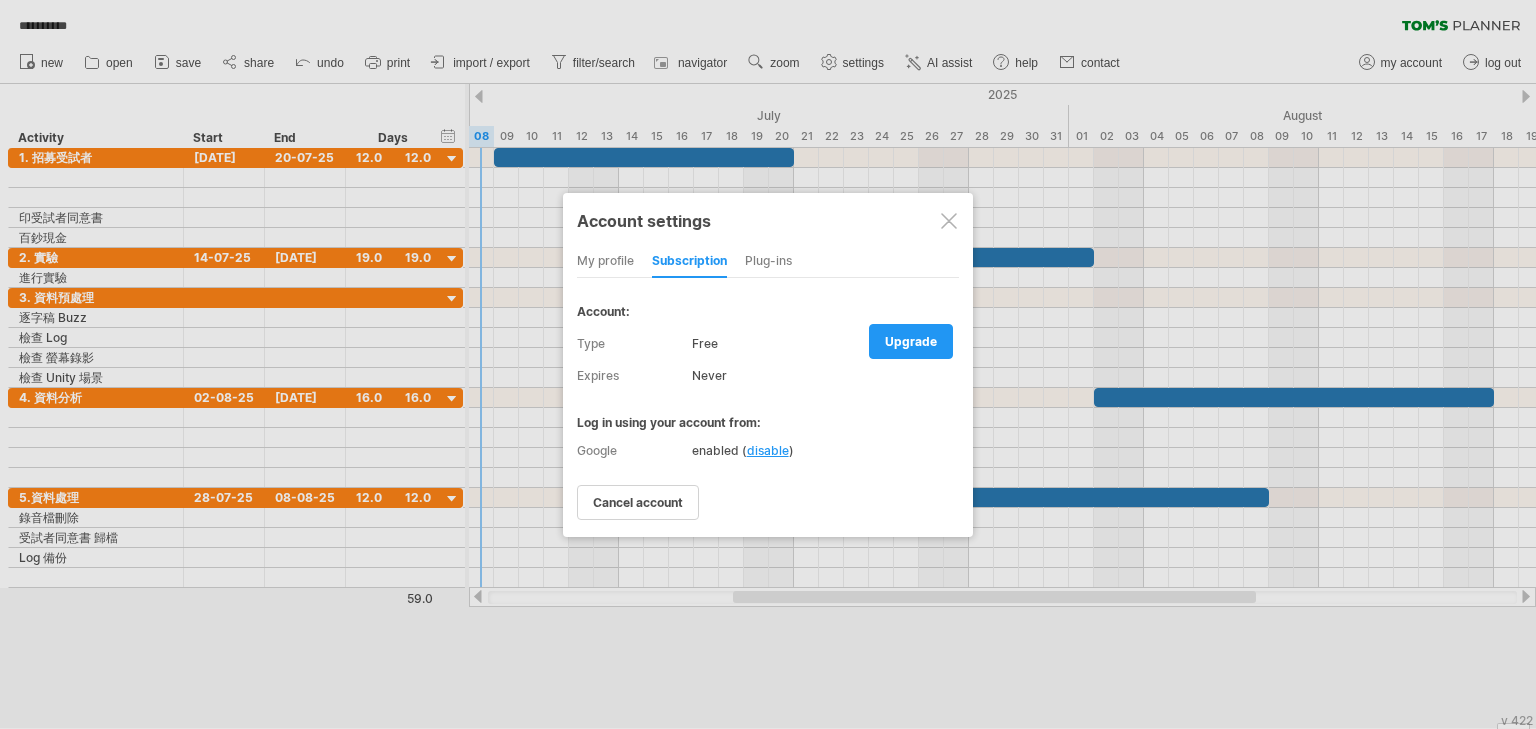 click on "Plug-ins" at bounding box center [768, 262] 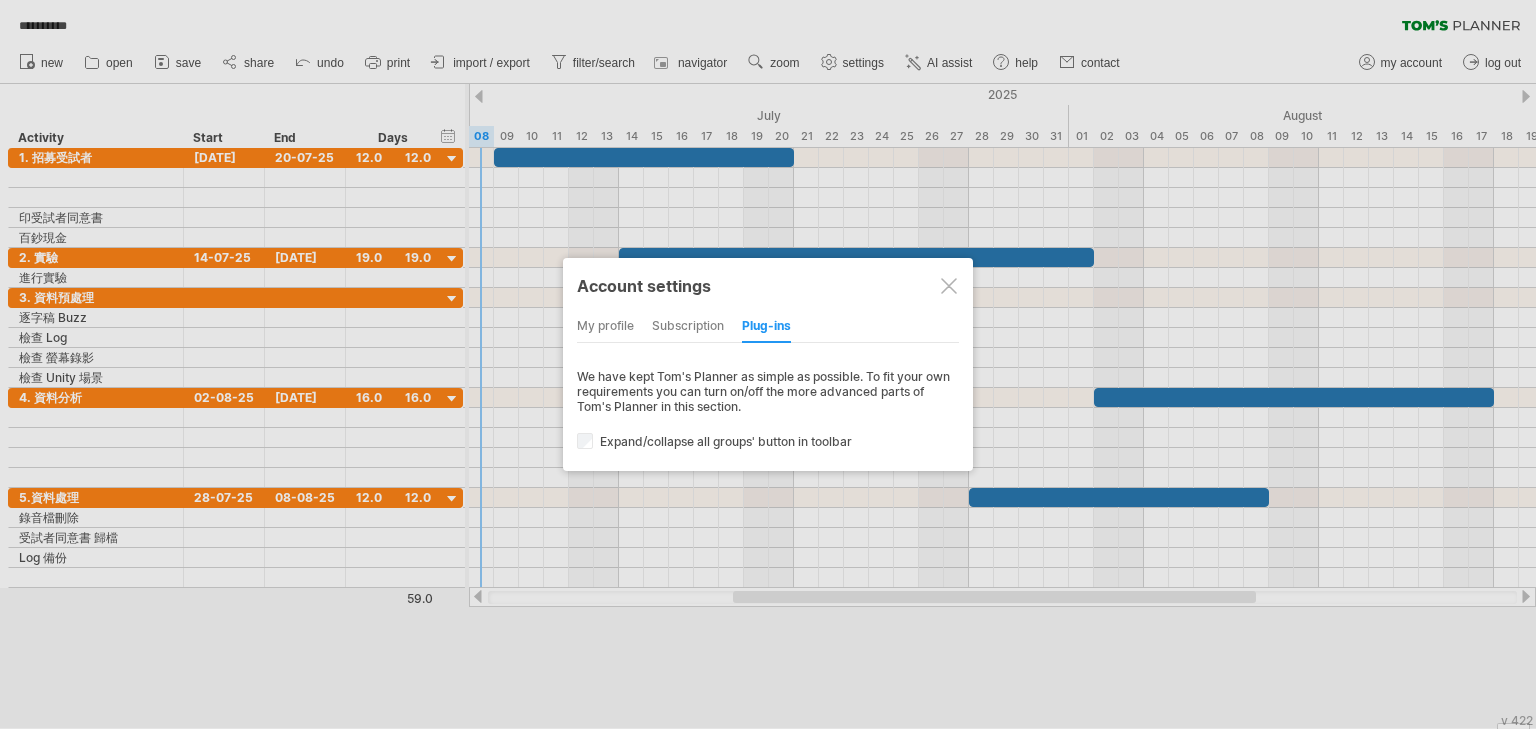 click on "Account settings
my profile
subscription
Plug-ins
subscription
members
charts
We have kept [PERSON]'s Planner as simple as possible. To fit your own requirements you can turn on/off the more advanced parts of [PERSON]'s Planner in this section.
Expand/collapse all groups' button in toolbar
An extra button in the toolbar that allows you to expand or collapse all your groups at once:
Free" at bounding box center [768, 364] 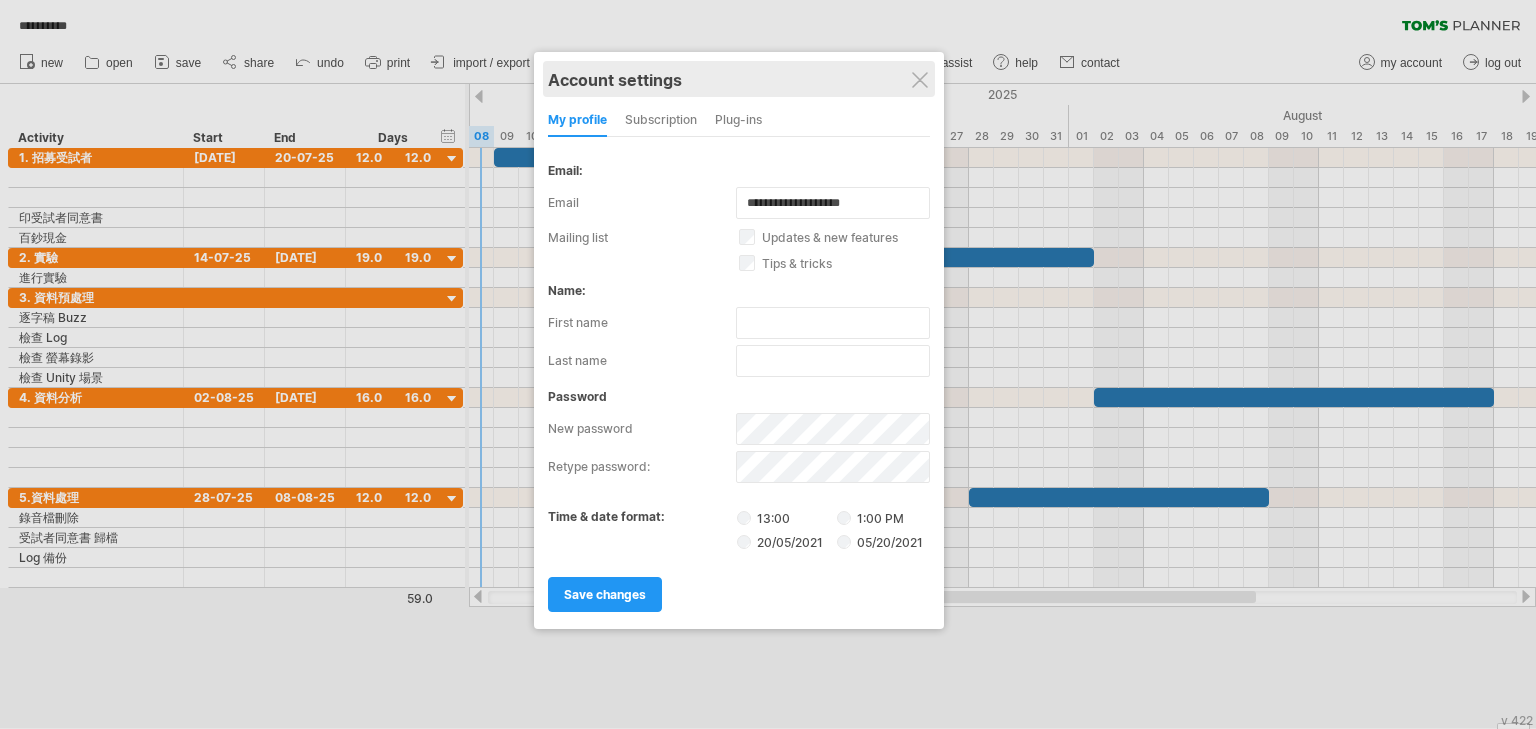 drag, startPoint x: 957, startPoint y: 104, endPoint x: 928, endPoint y: 80, distance: 37.64306 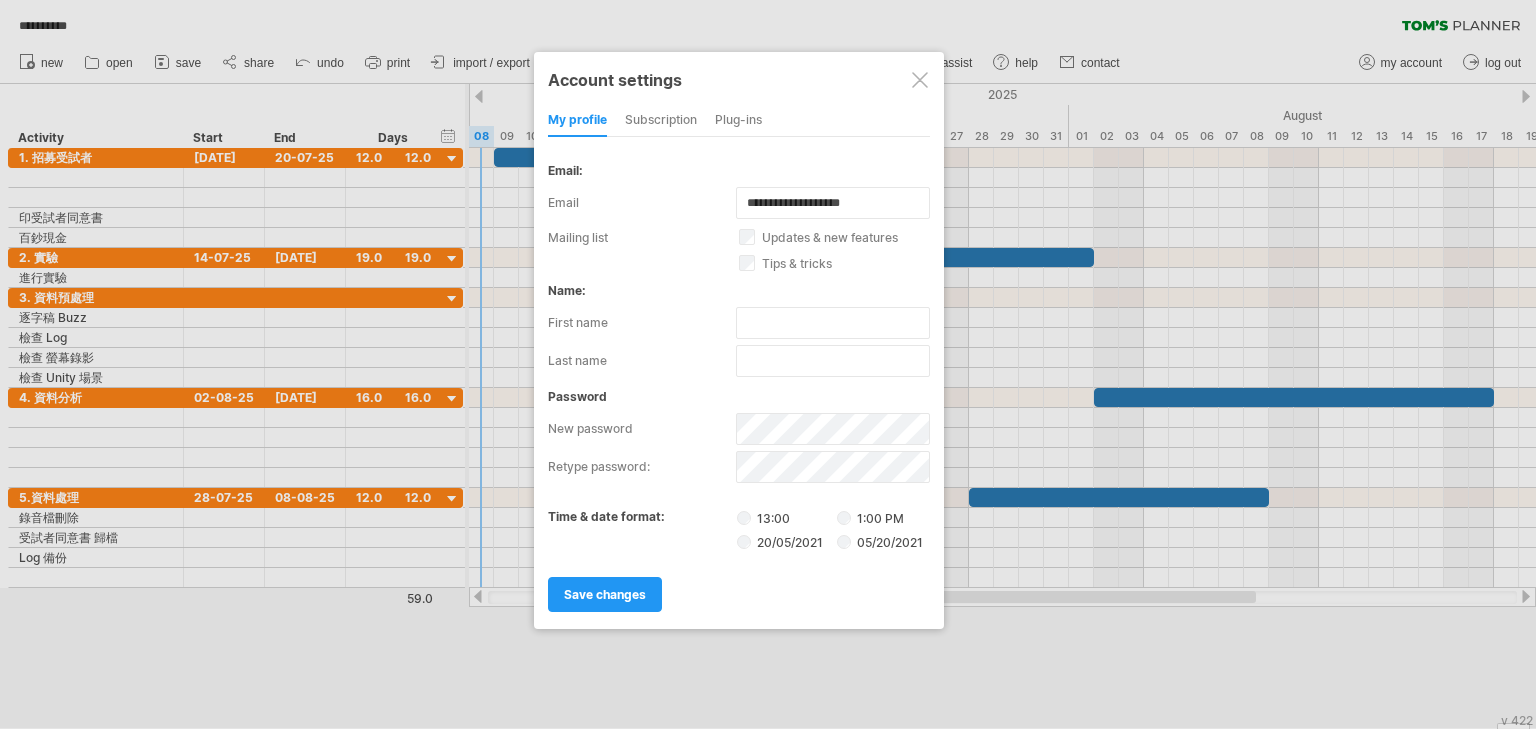 click on "05/20/2021" at bounding box center [870, 518] 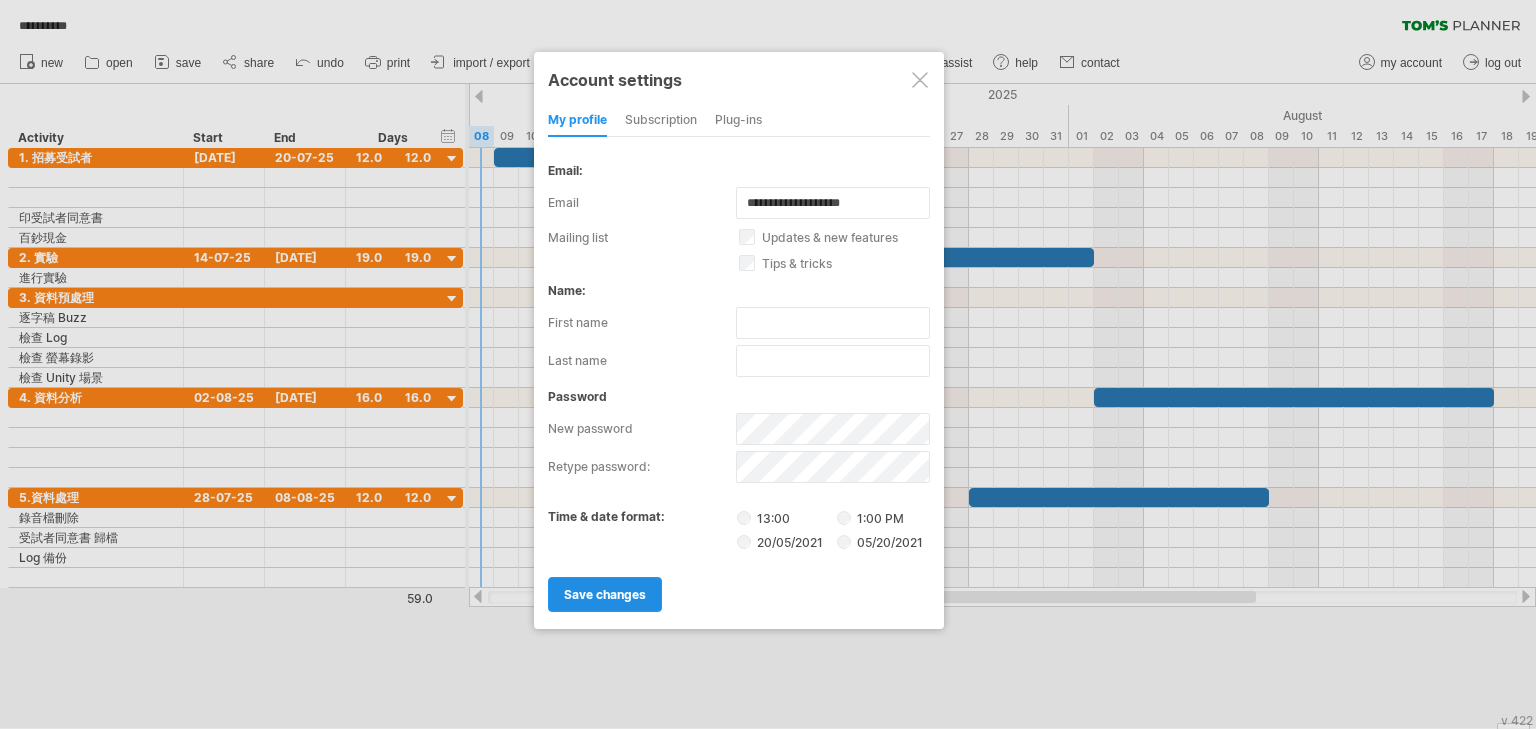 click on "save changes" at bounding box center [605, 594] 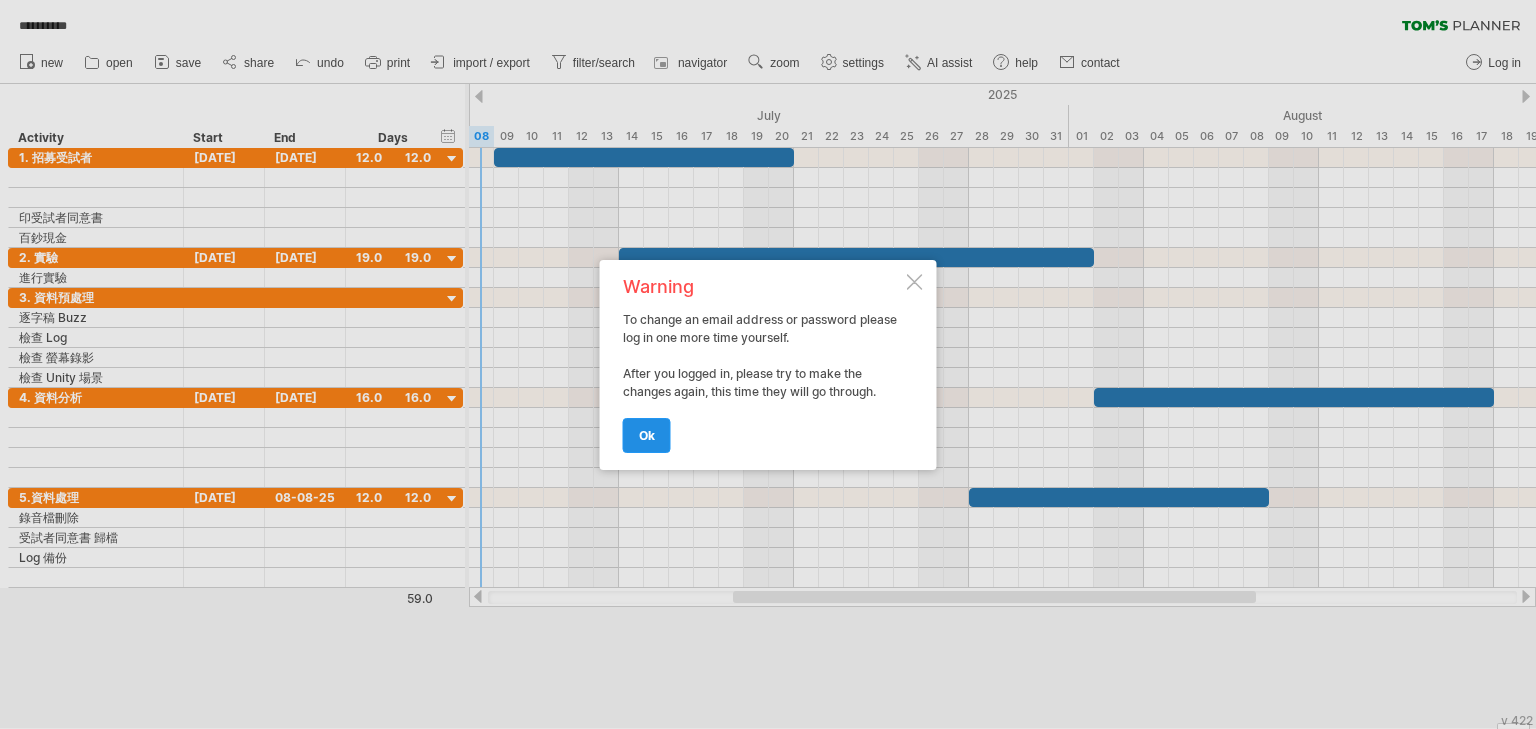 click on "ok" at bounding box center (647, 435) 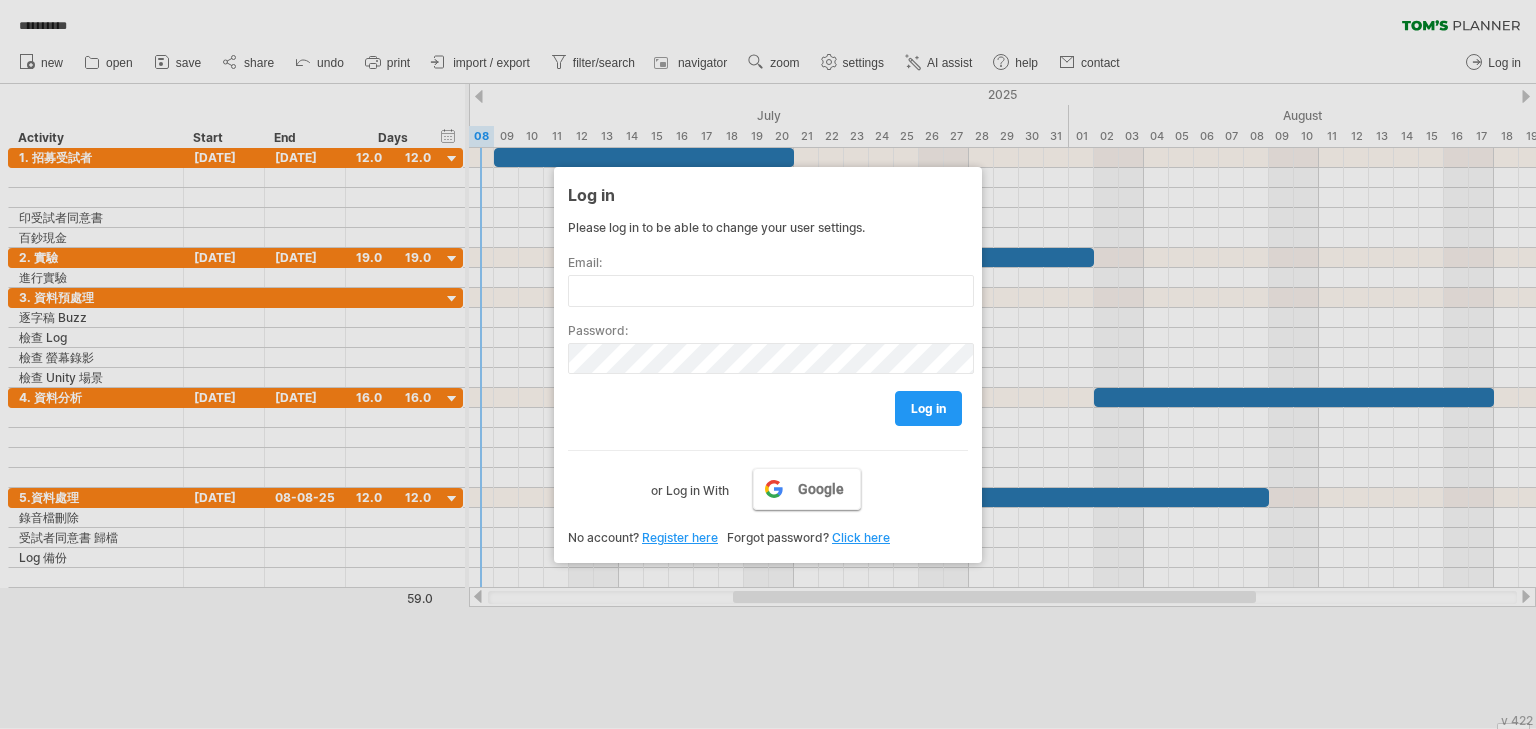 click on "Google" at bounding box center (807, 489) 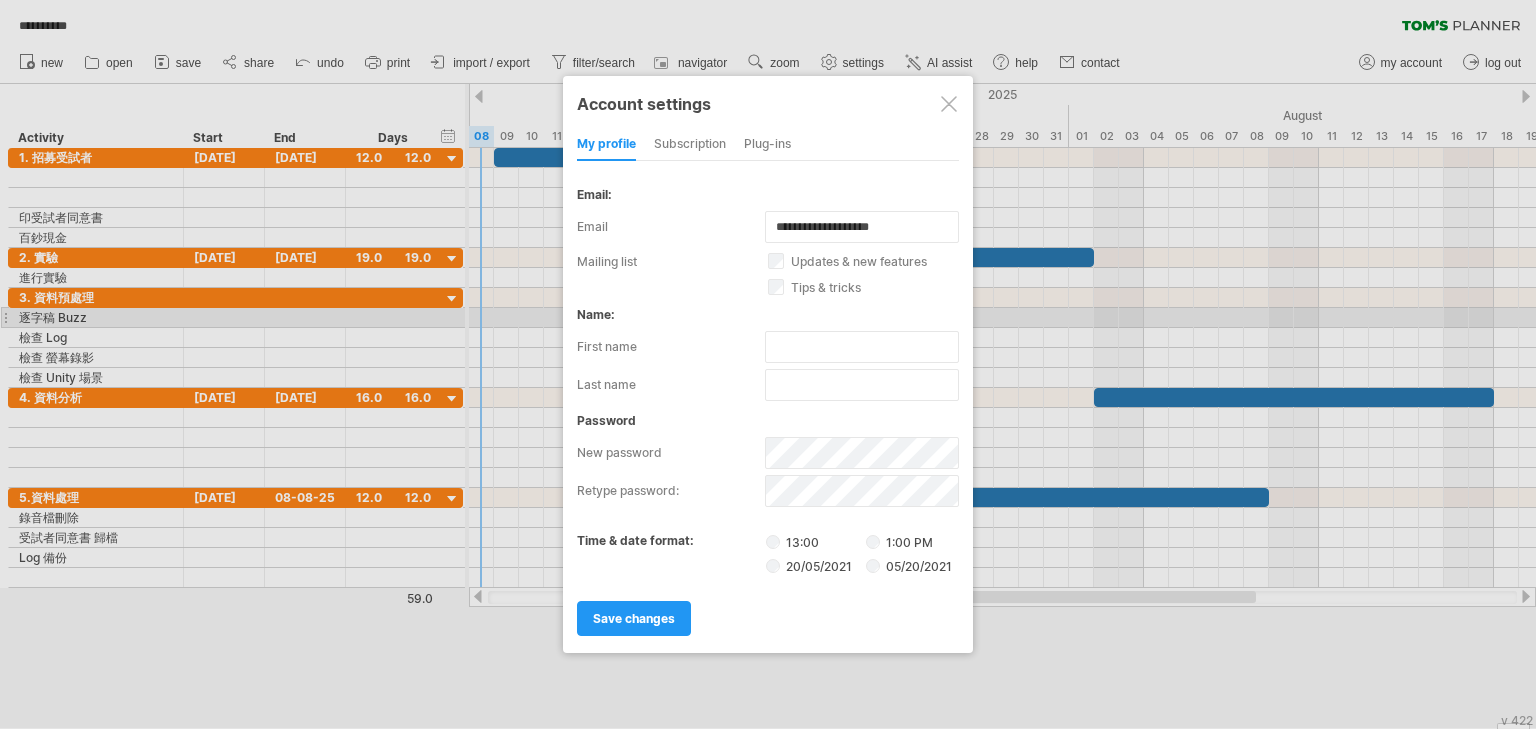 click on "subscription" at bounding box center (690, 145) 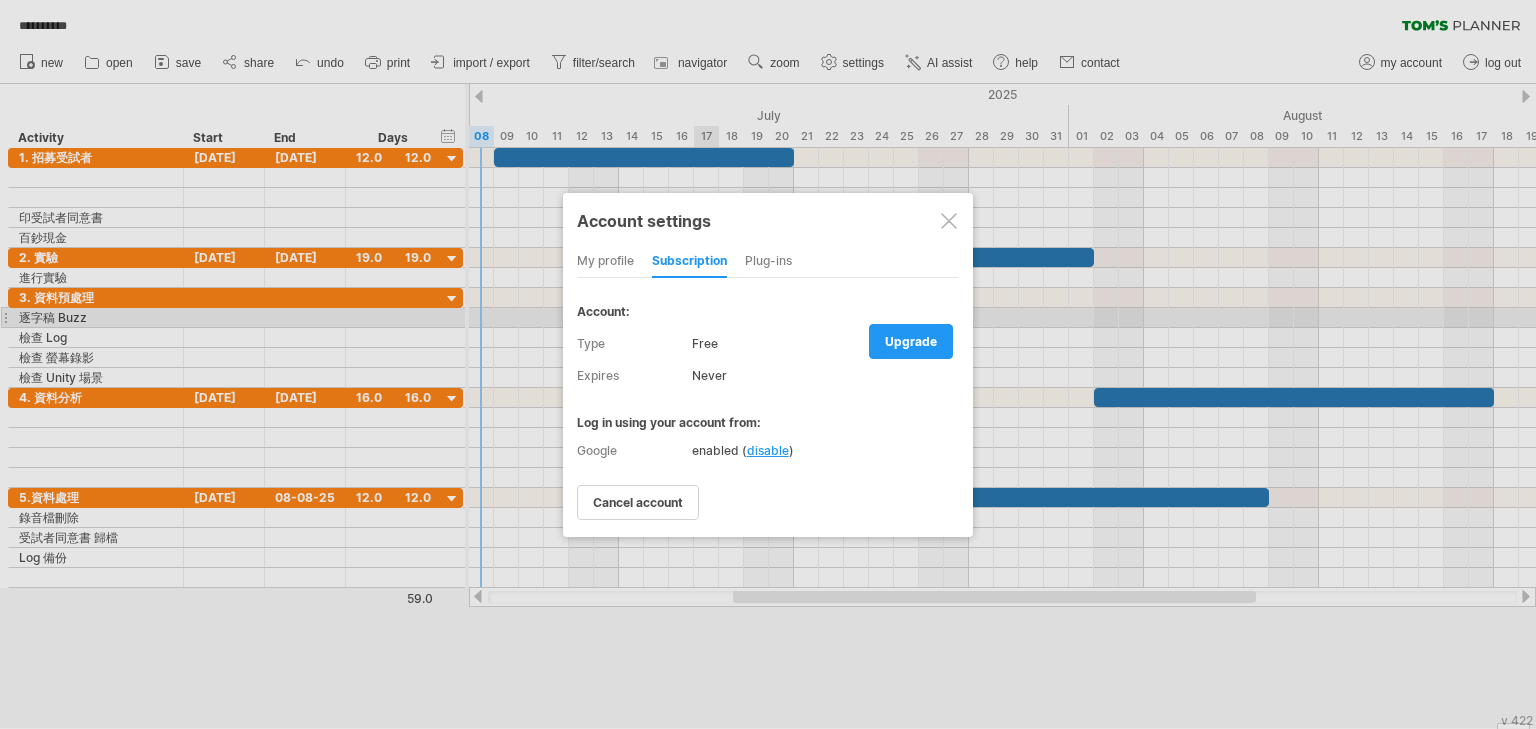 drag, startPoint x: 783, startPoint y: 266, endPoint x: 814, endPoint y: 264, distance: 31.06445 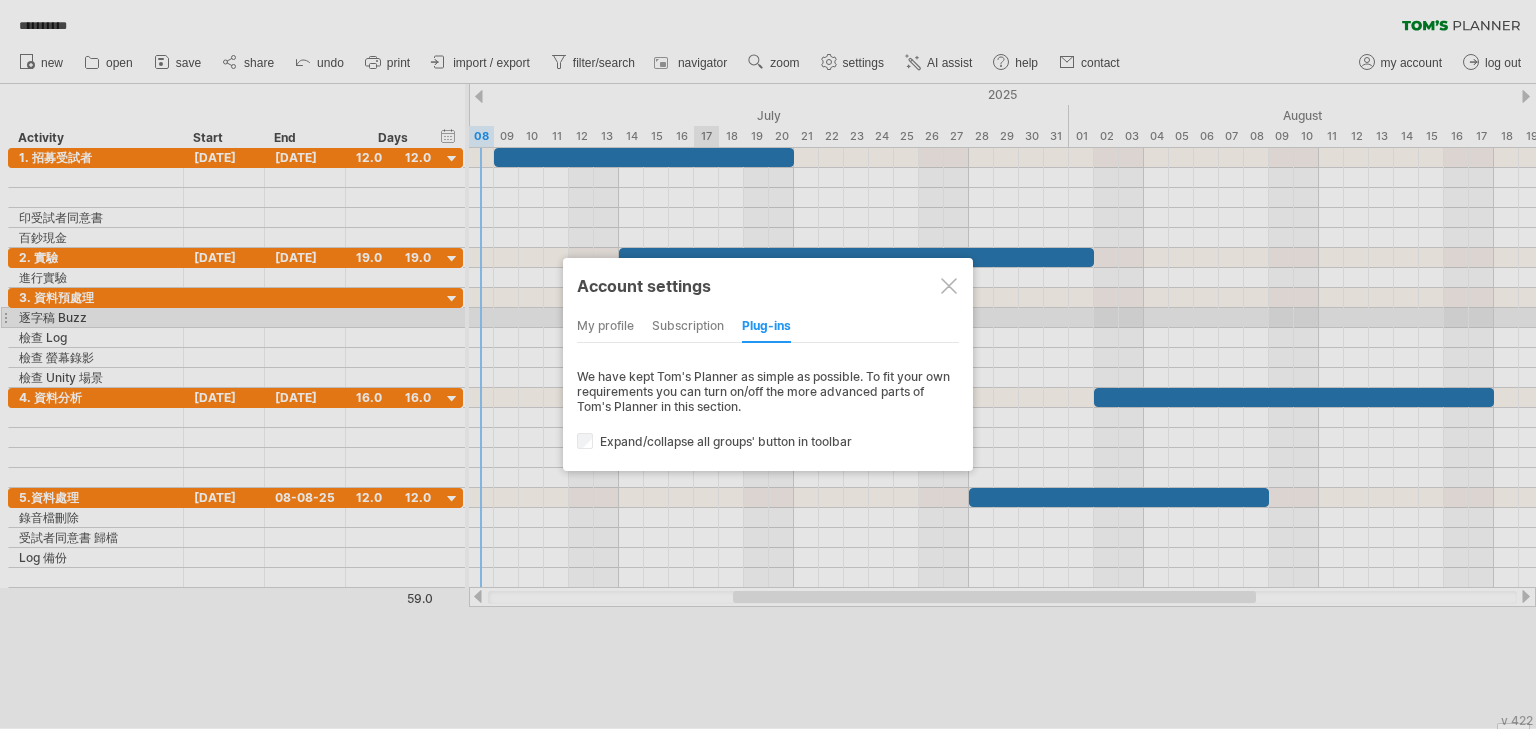 click at bounding box center (949, 286) 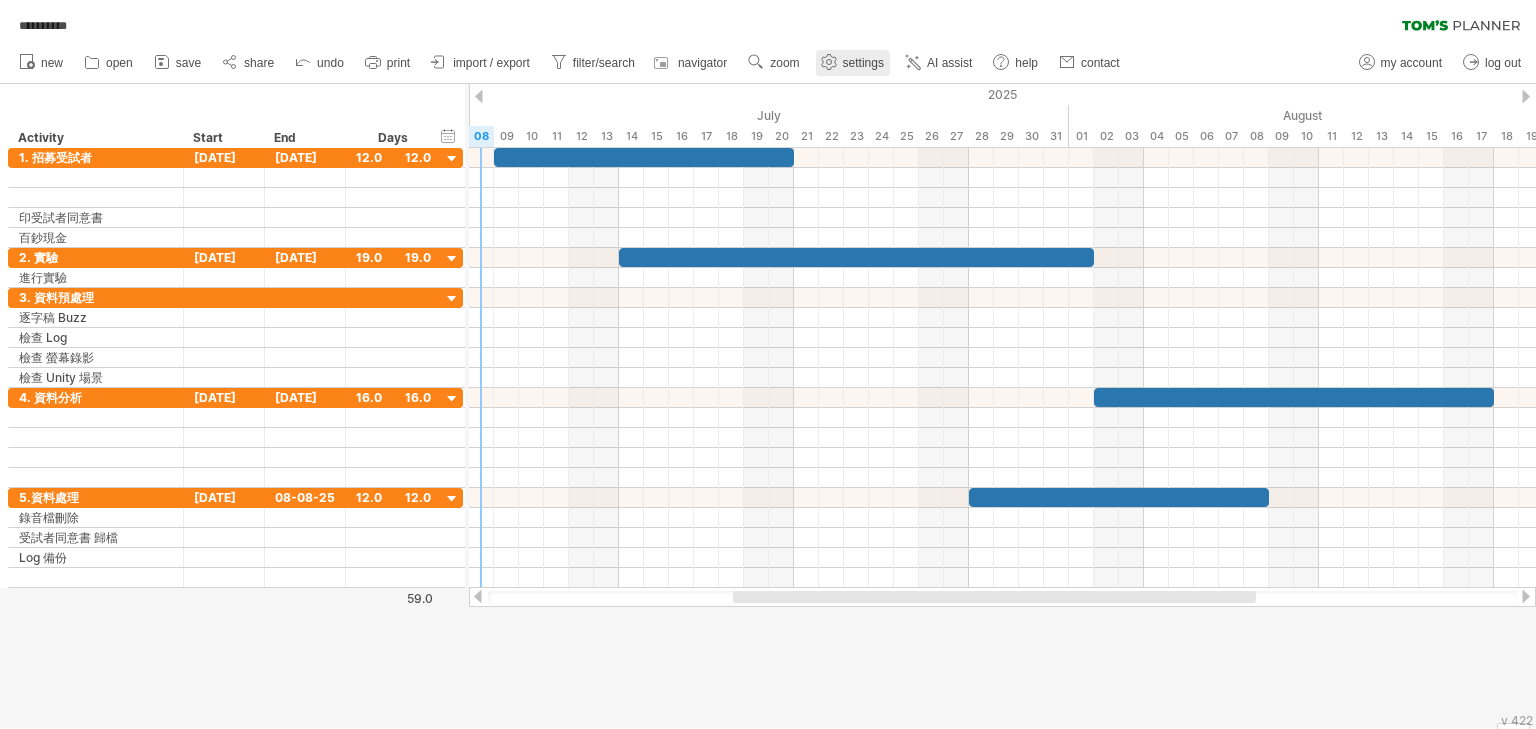 click on "settings" at bounding box center (853, 63) 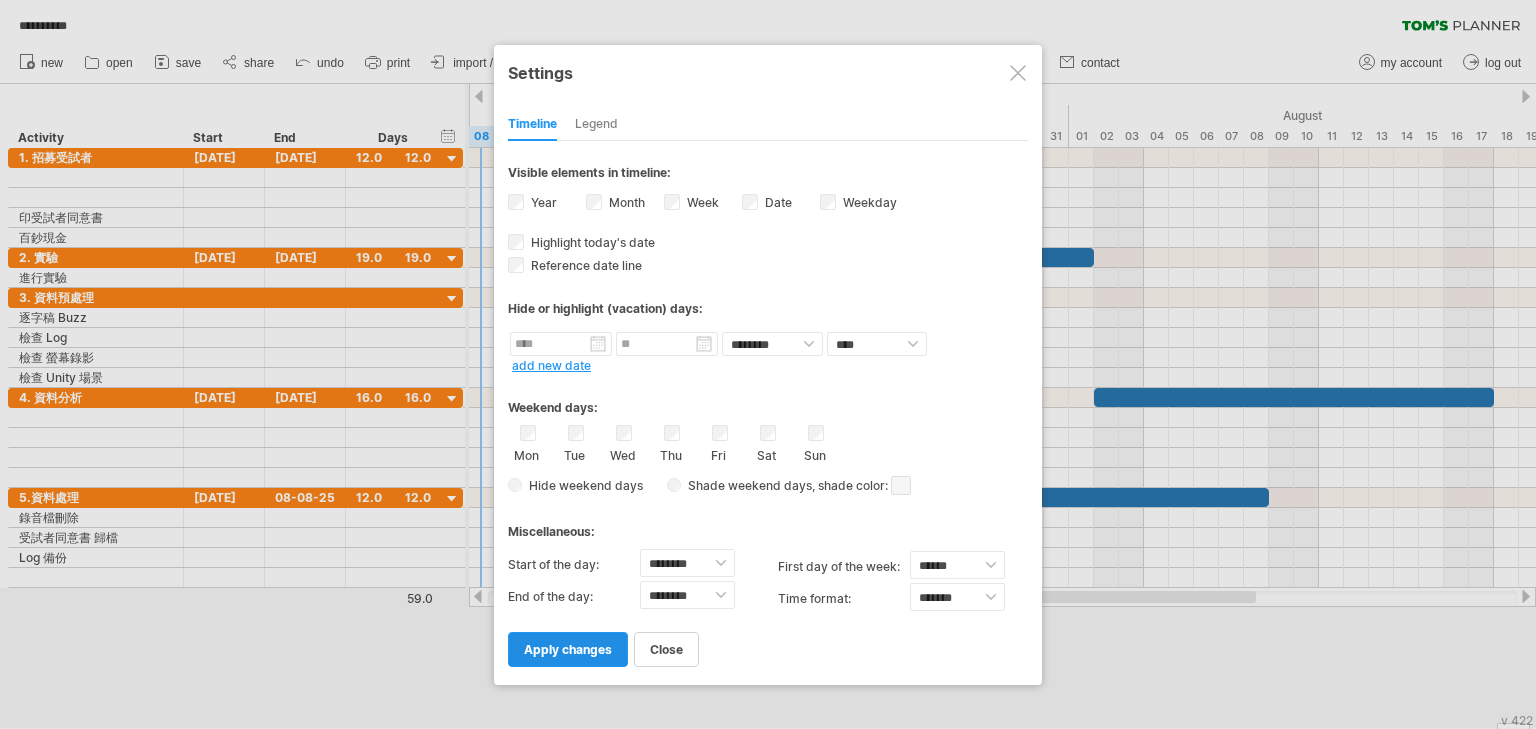click on "apply changes" at bounding box center [568, 649] 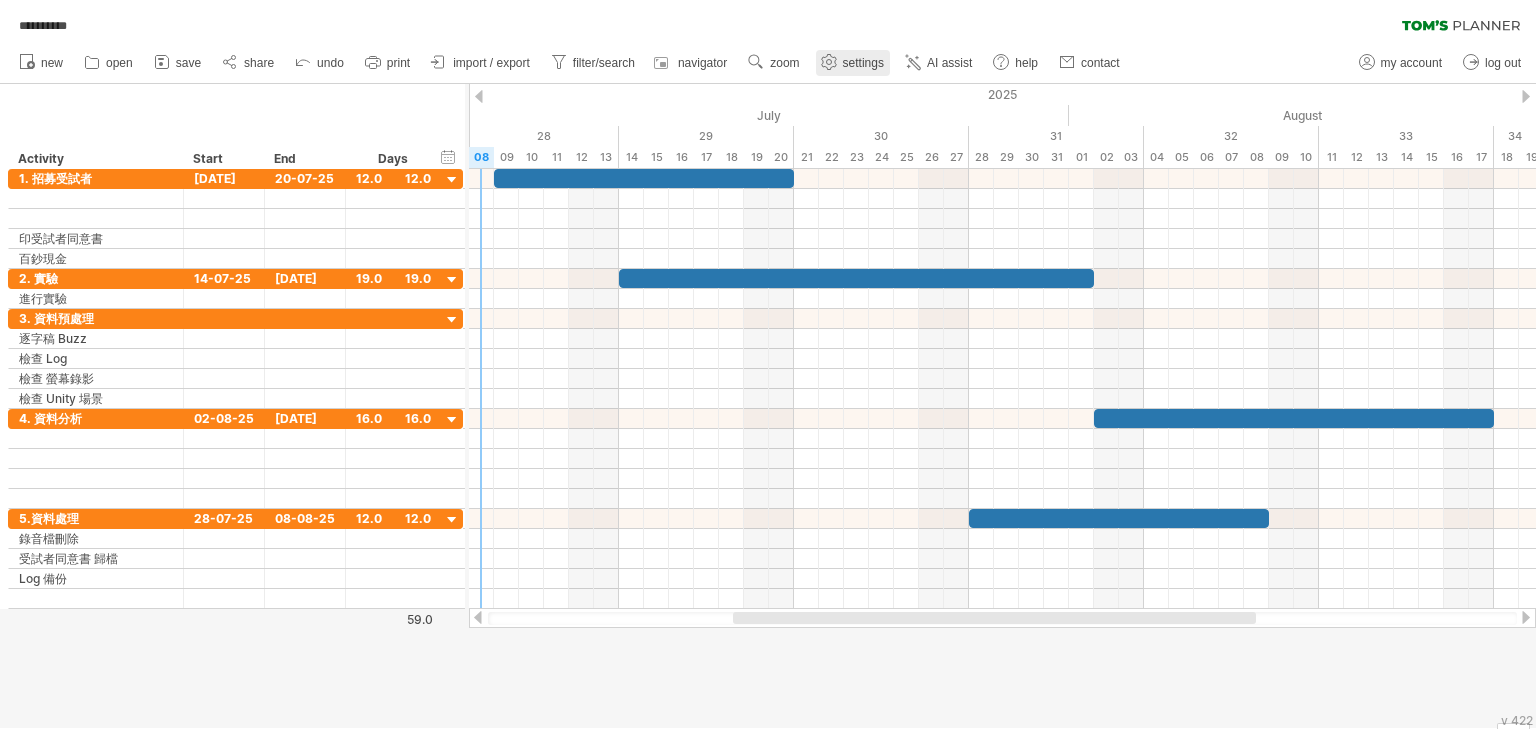 click on "settings" at bounding box center [853, 63] 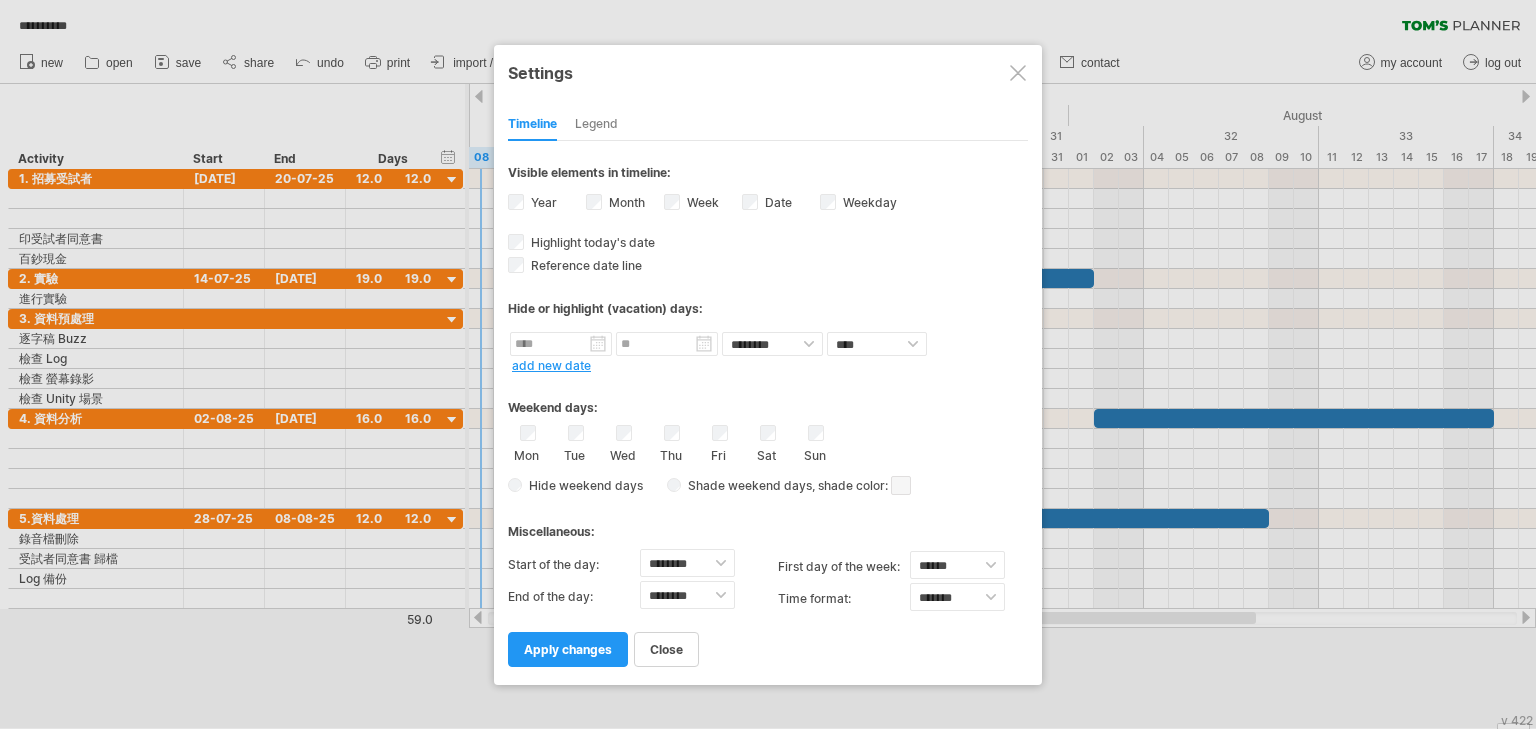 click on "Weekday
visibility of weekday
Currently there is not enough space horizontally to display the weekdays in the timeline. However if you zoom in on your schedule the weekdays will be displayed when possible." at bounding box center (868, 202) 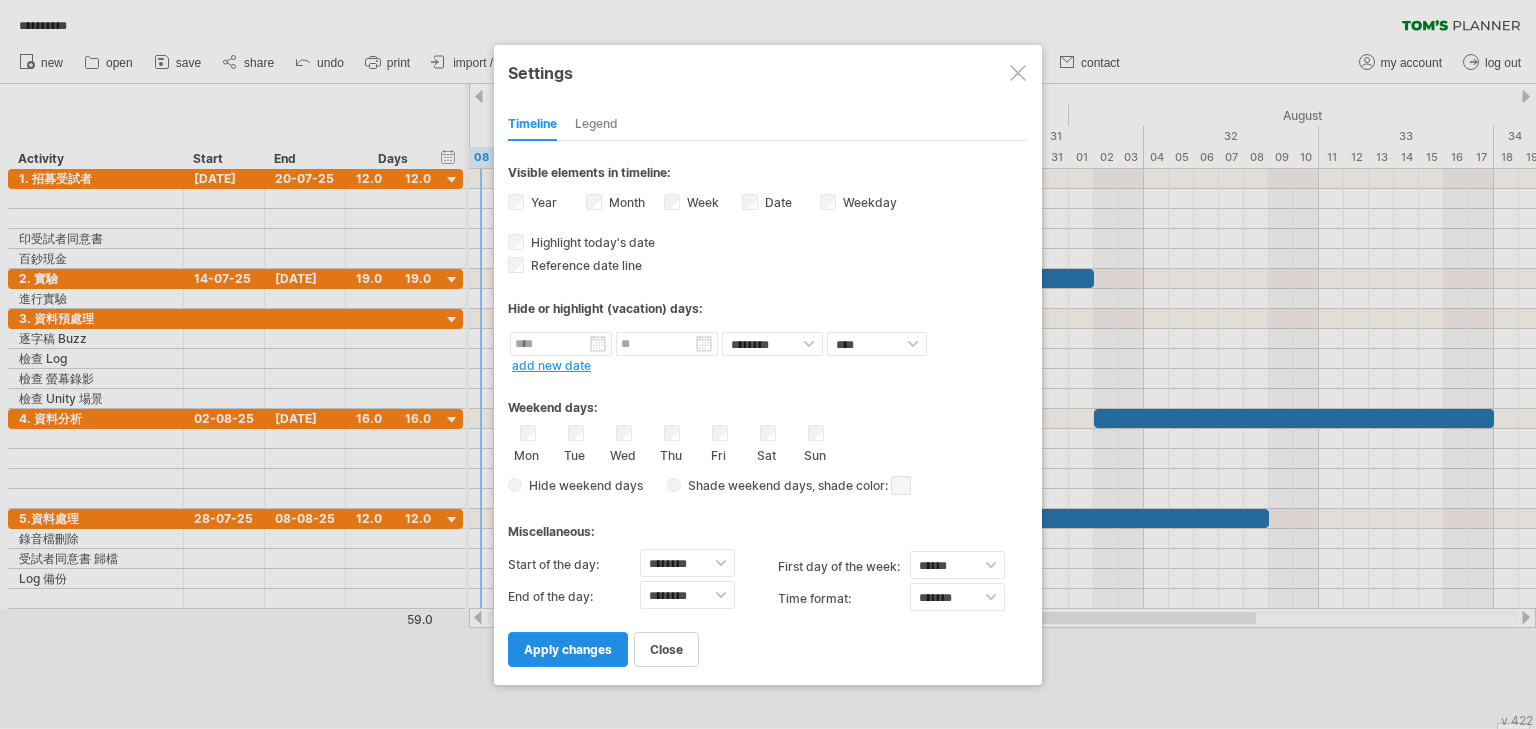 click on "apply changes" at bounding box center (568, 649) 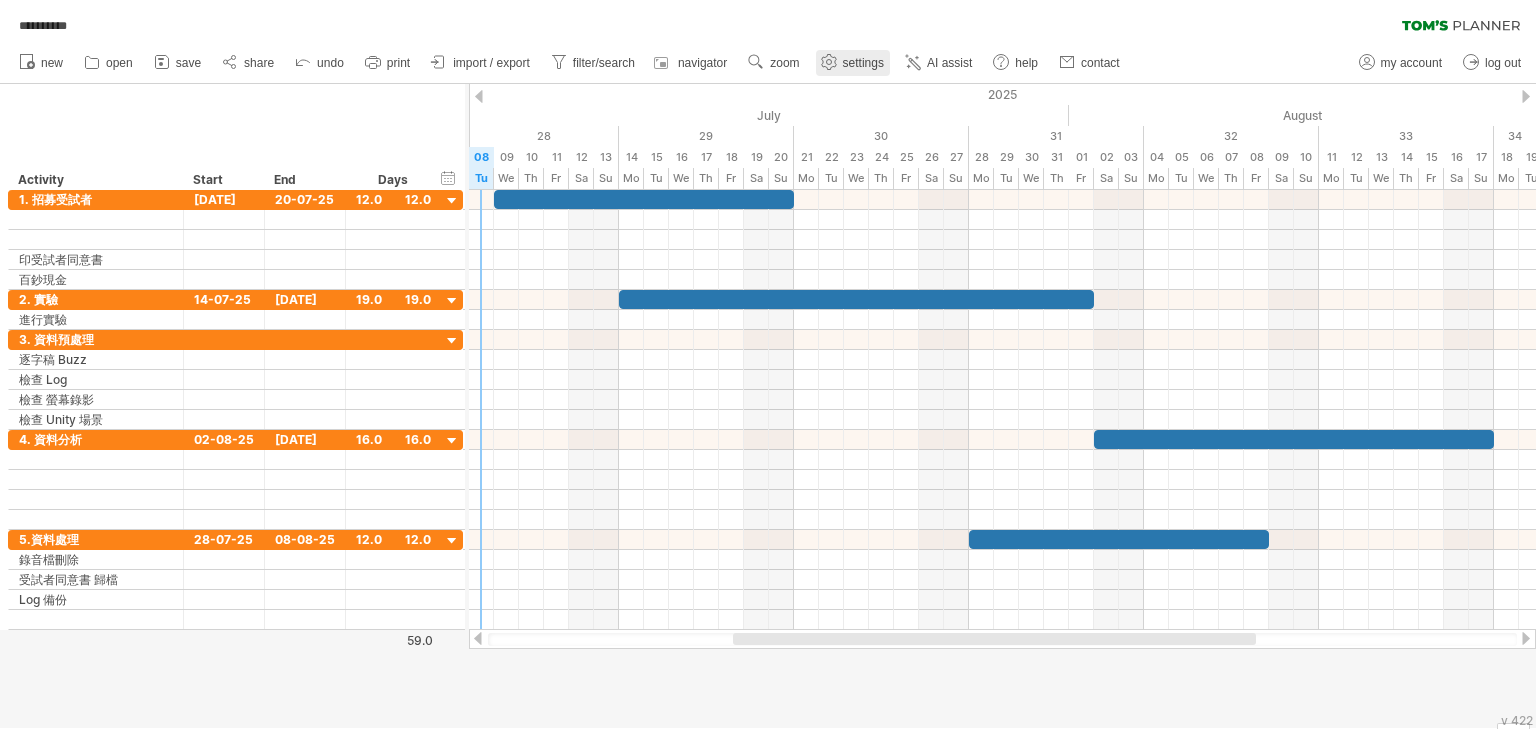 click on "settings" at bounding box center (863, 63) 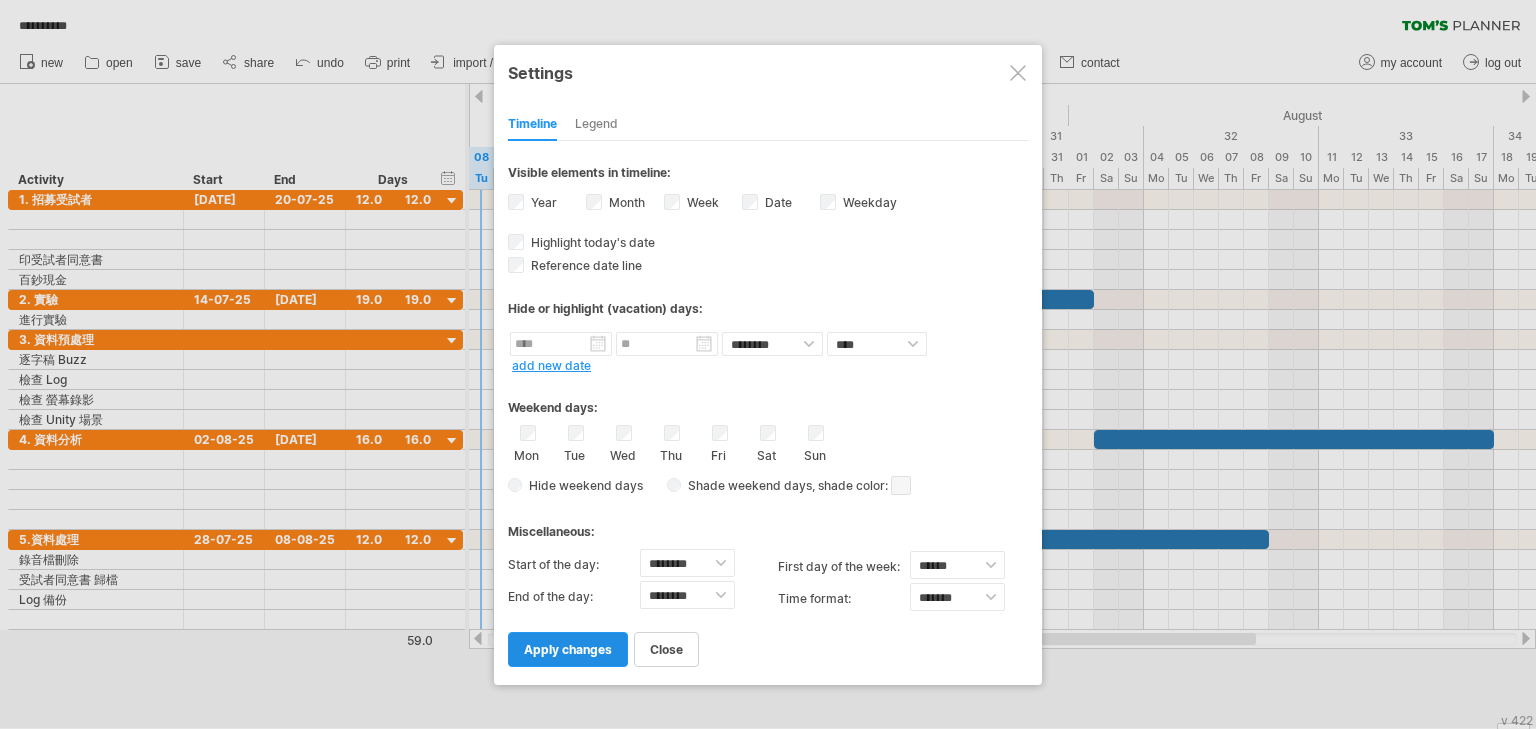 click on "apply changes" at bounding box center [568, 649] 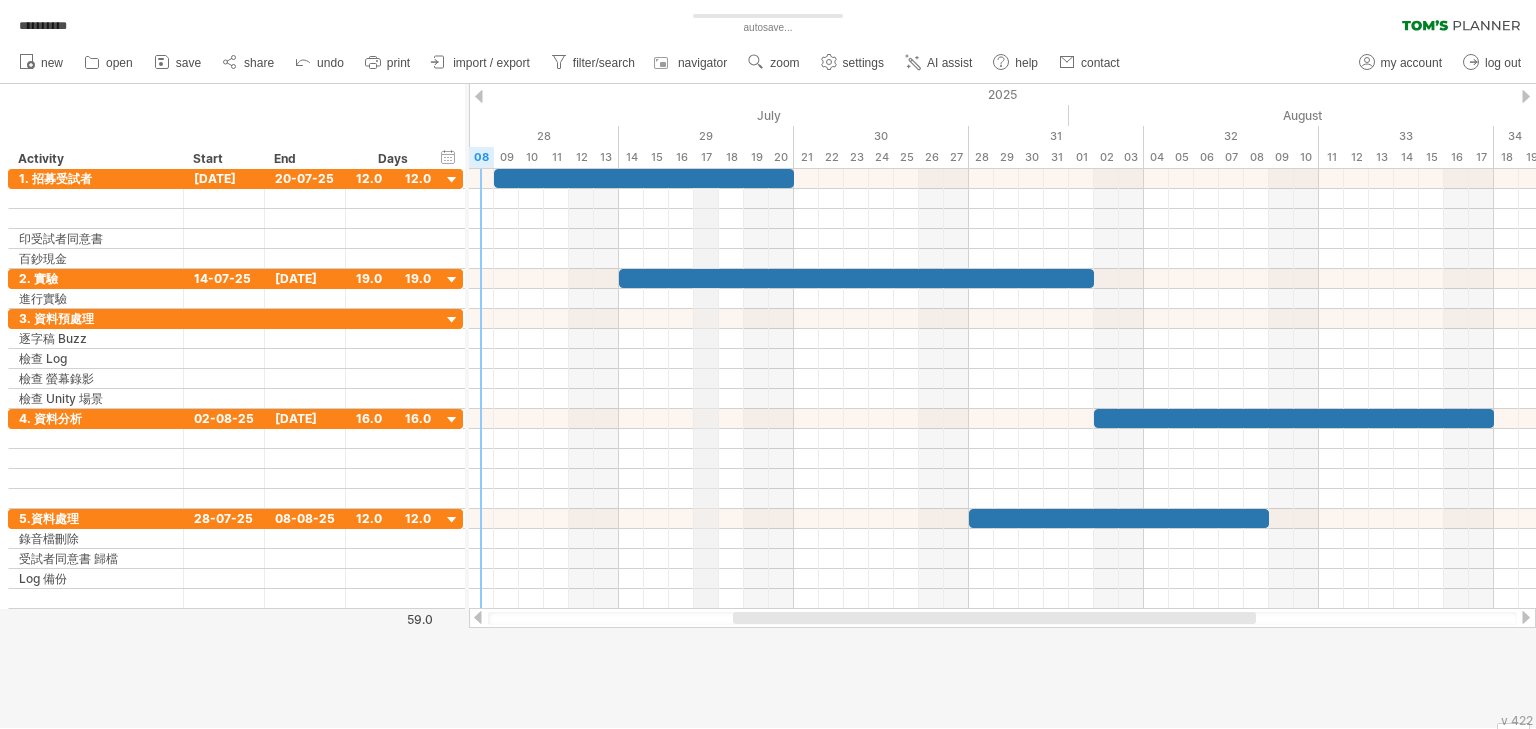 click on "29" at bounding box center [706, 136] 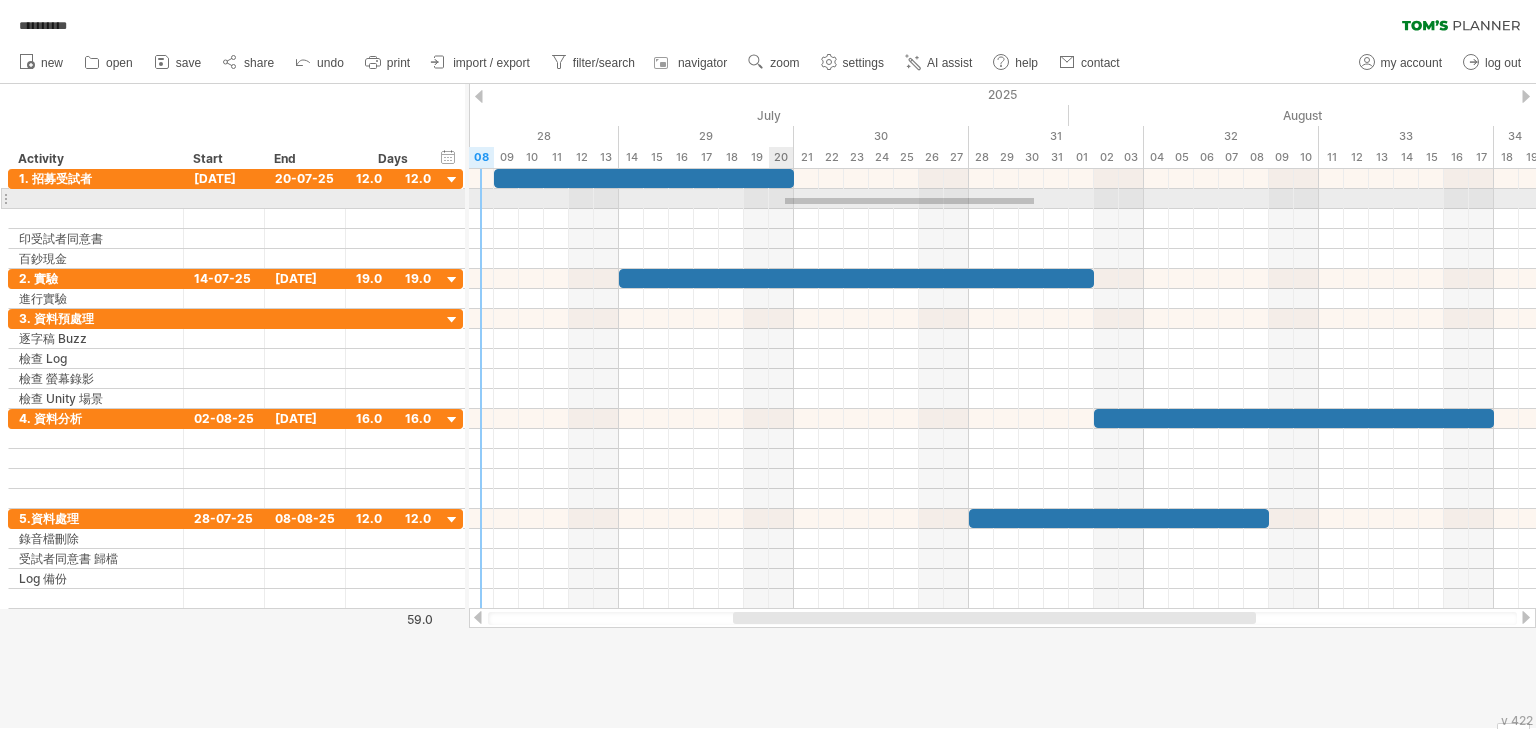 drag, startPoint x: 952, startPoint y: 197, endPoint x: 716, endPoint y: 209, distance: 236.30489 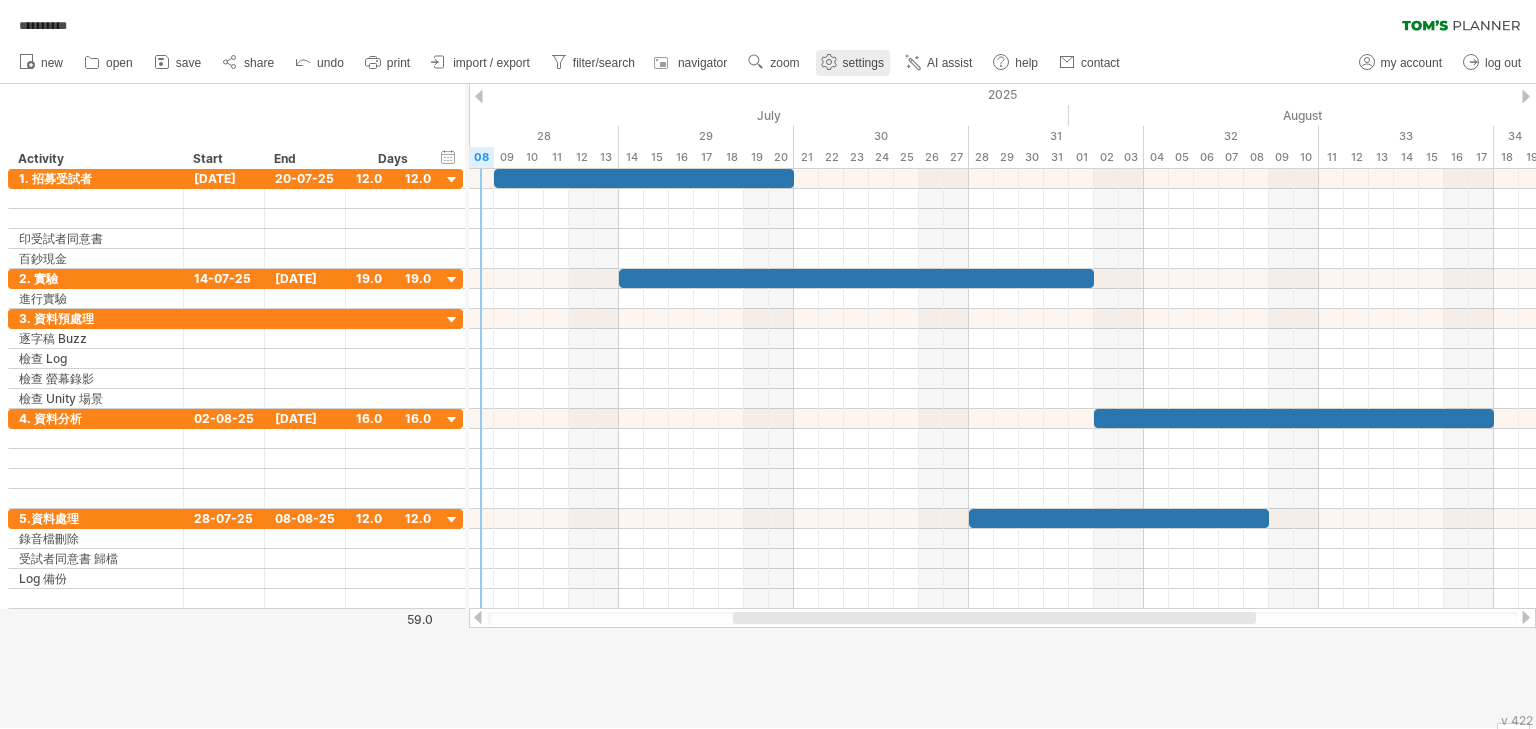 click on "settings" at bounding box center [863, 63] 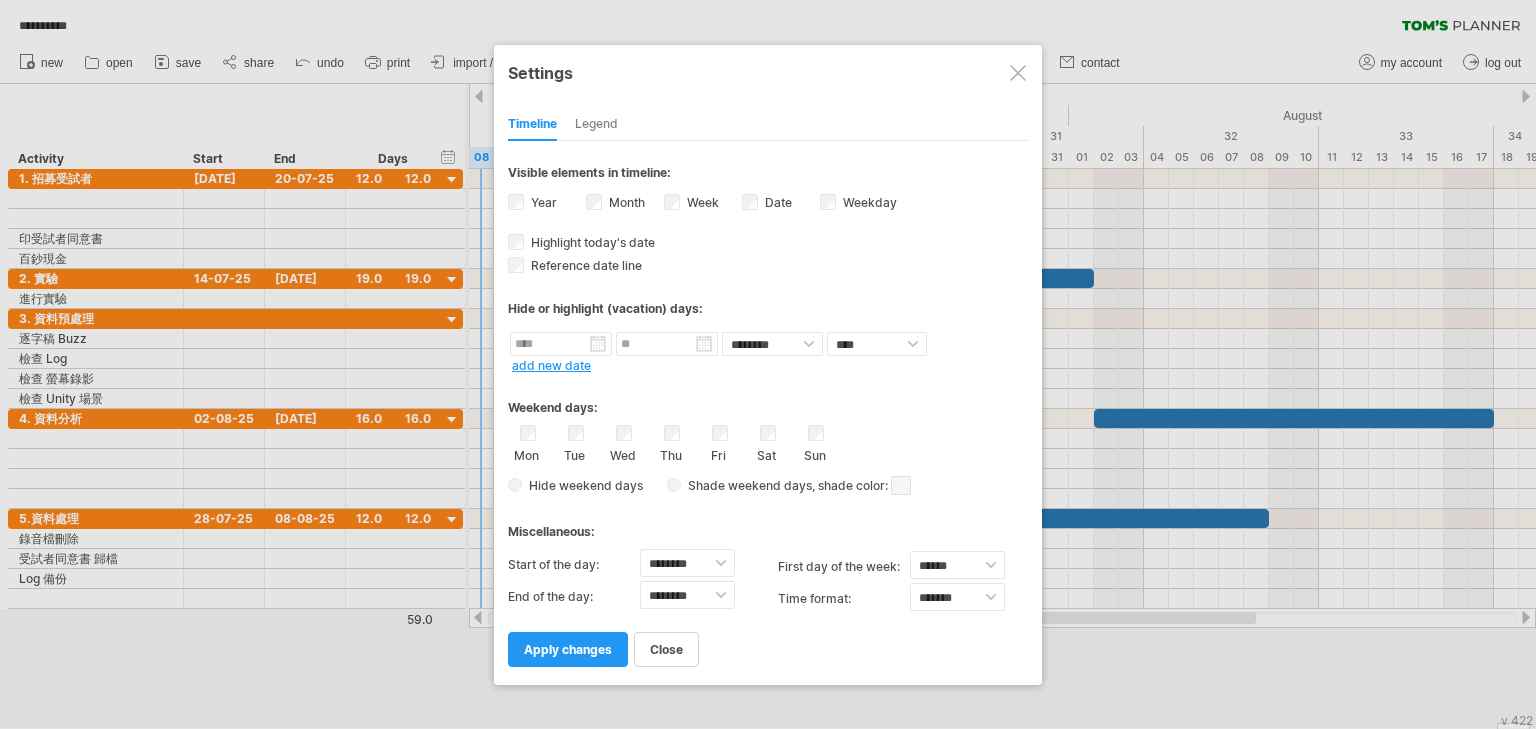 click on "apply changes" at bounding box center (568, 649) 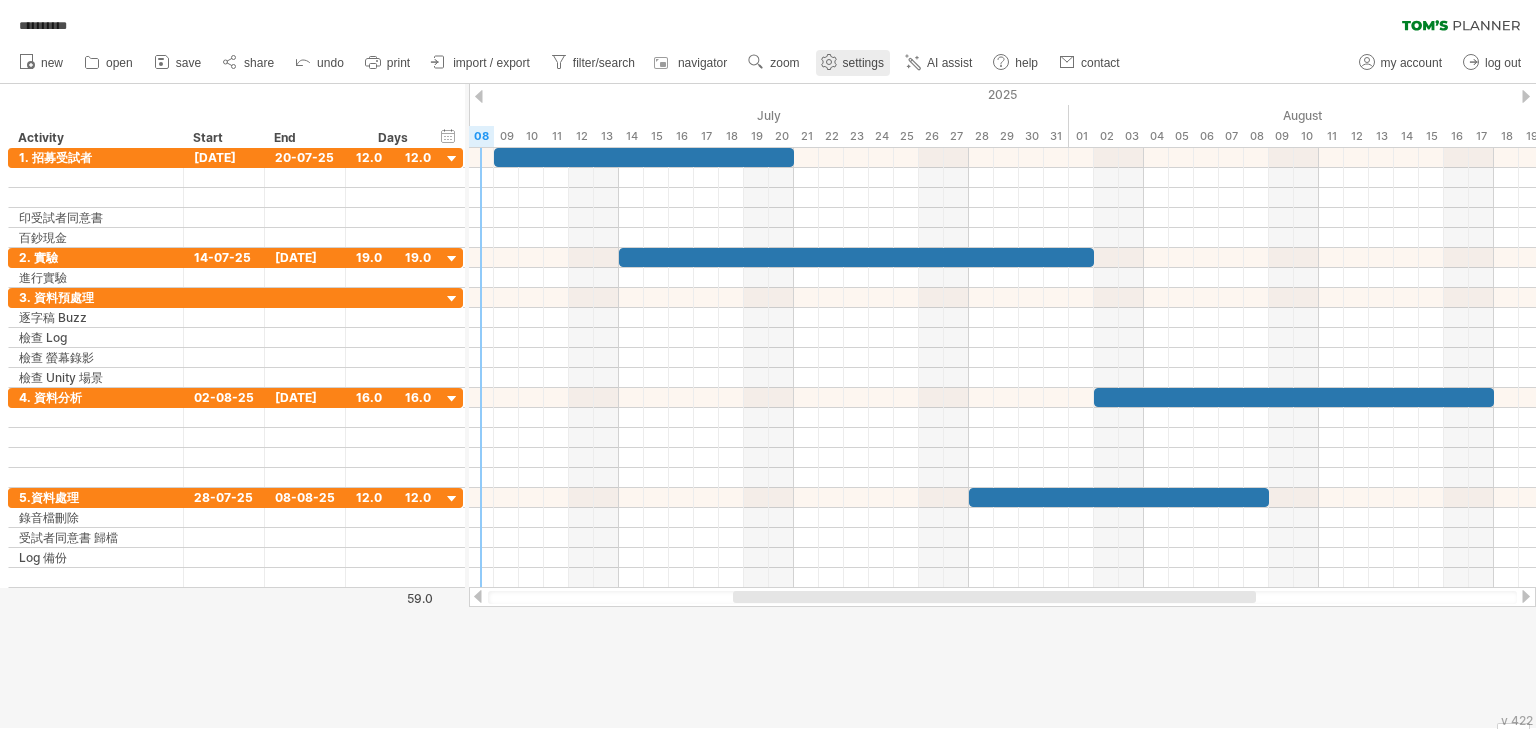 click on "settings" at bounding box center [863, 63] 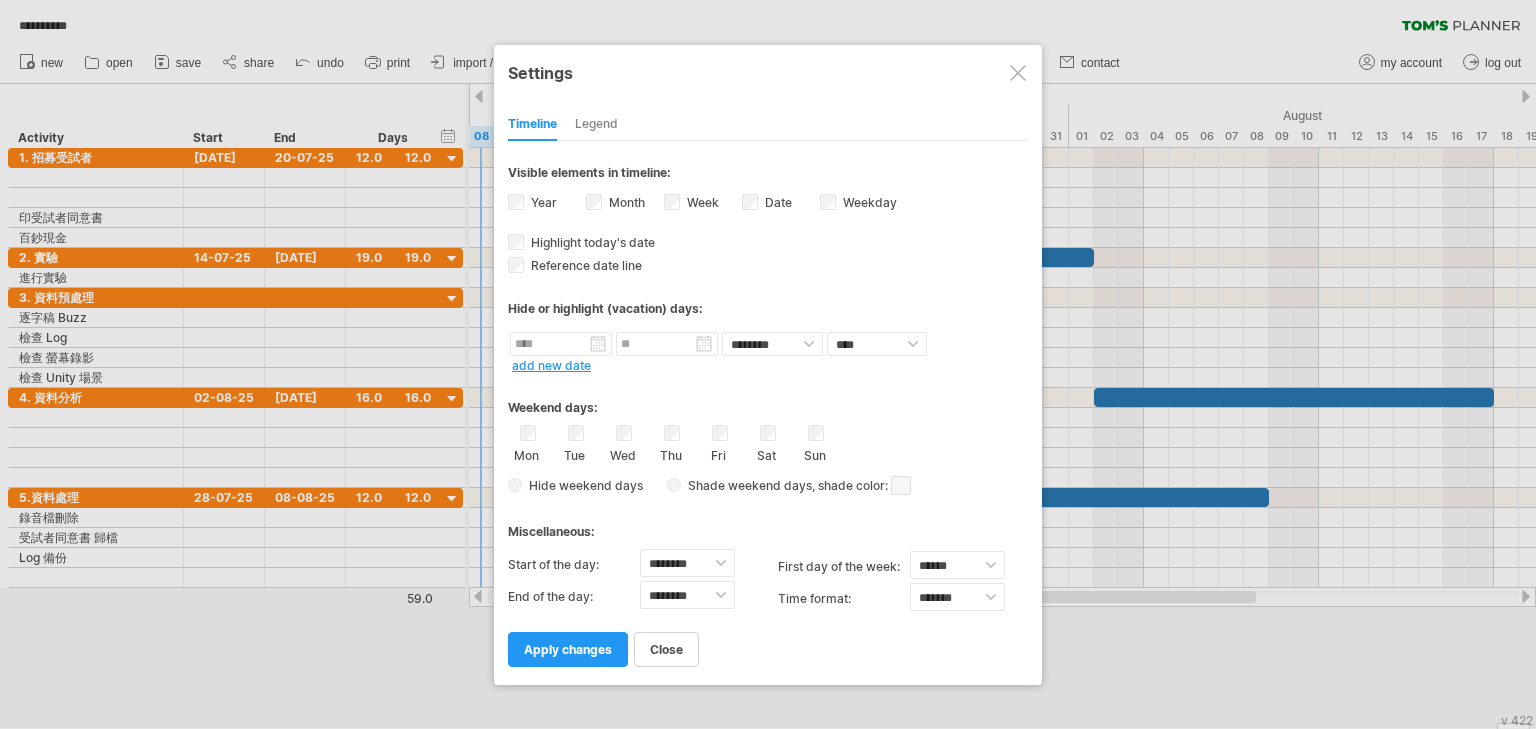 click on "Week
visibility of weeknumbers
Currently there is not enough space horizontally to display the week numbers in the timeline. However if you zoom in on your schedule the weeknumber will be displayed when possible." at bounding box center [701, 202] 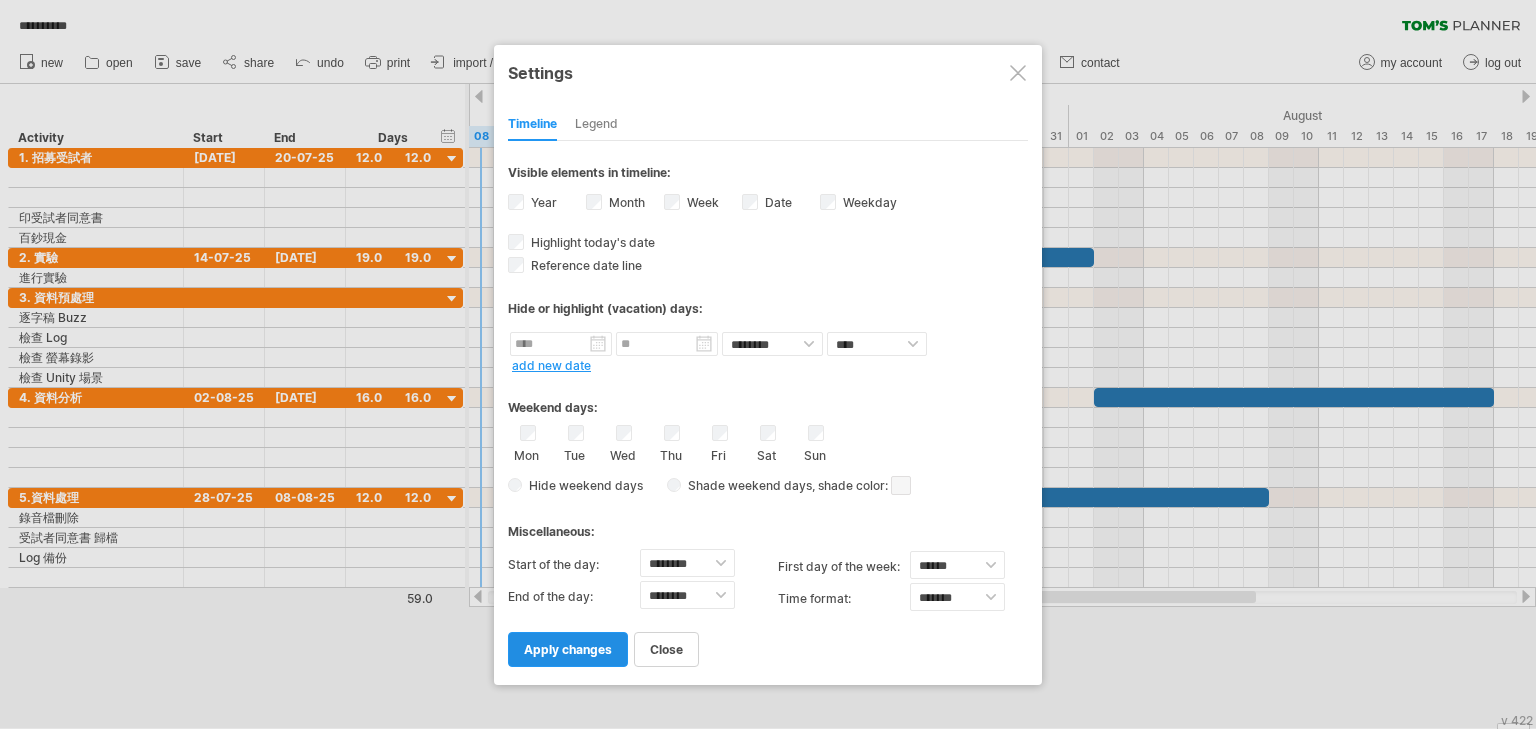 click on "apply changes" at bounding box center [568, 649] 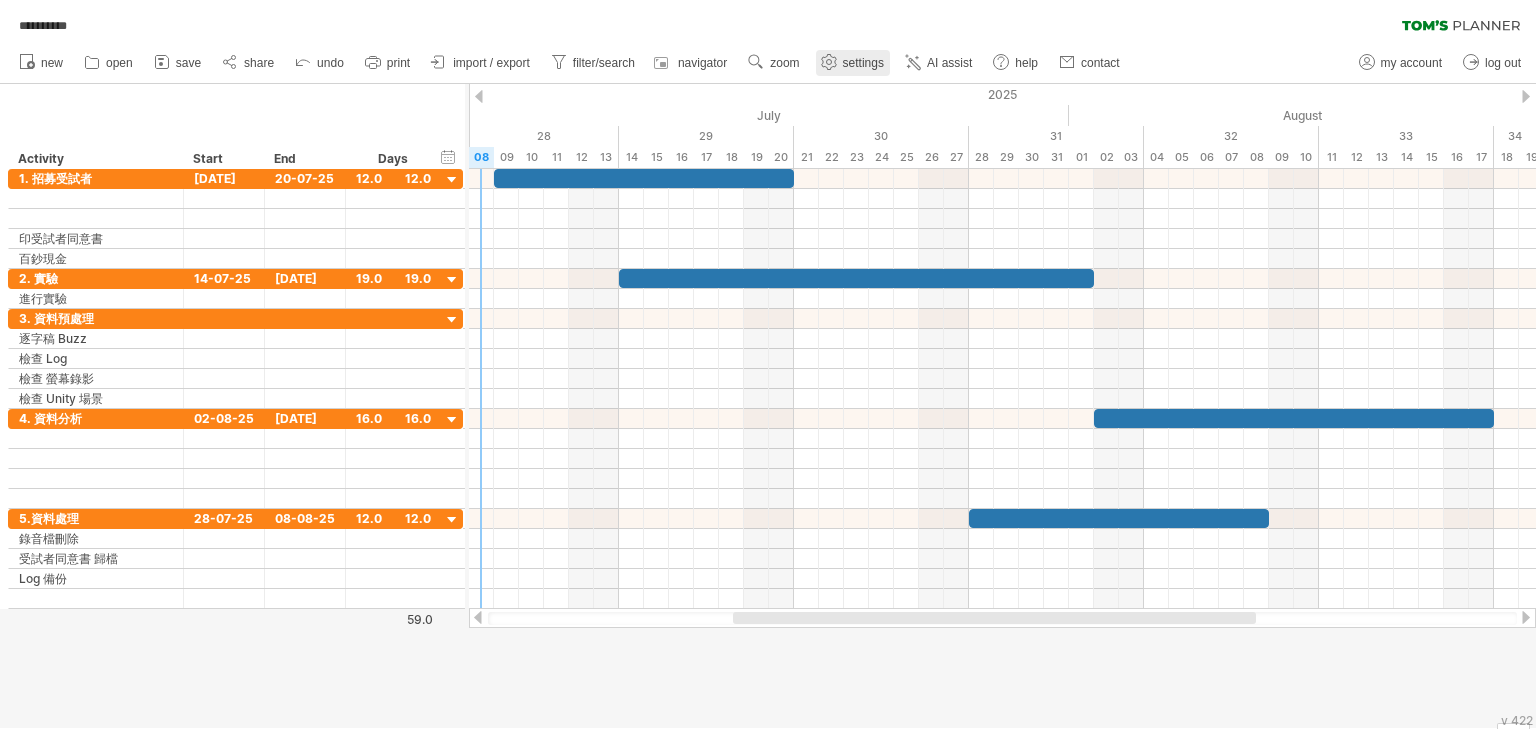 click on "settings" at bounding box center [863, 63] 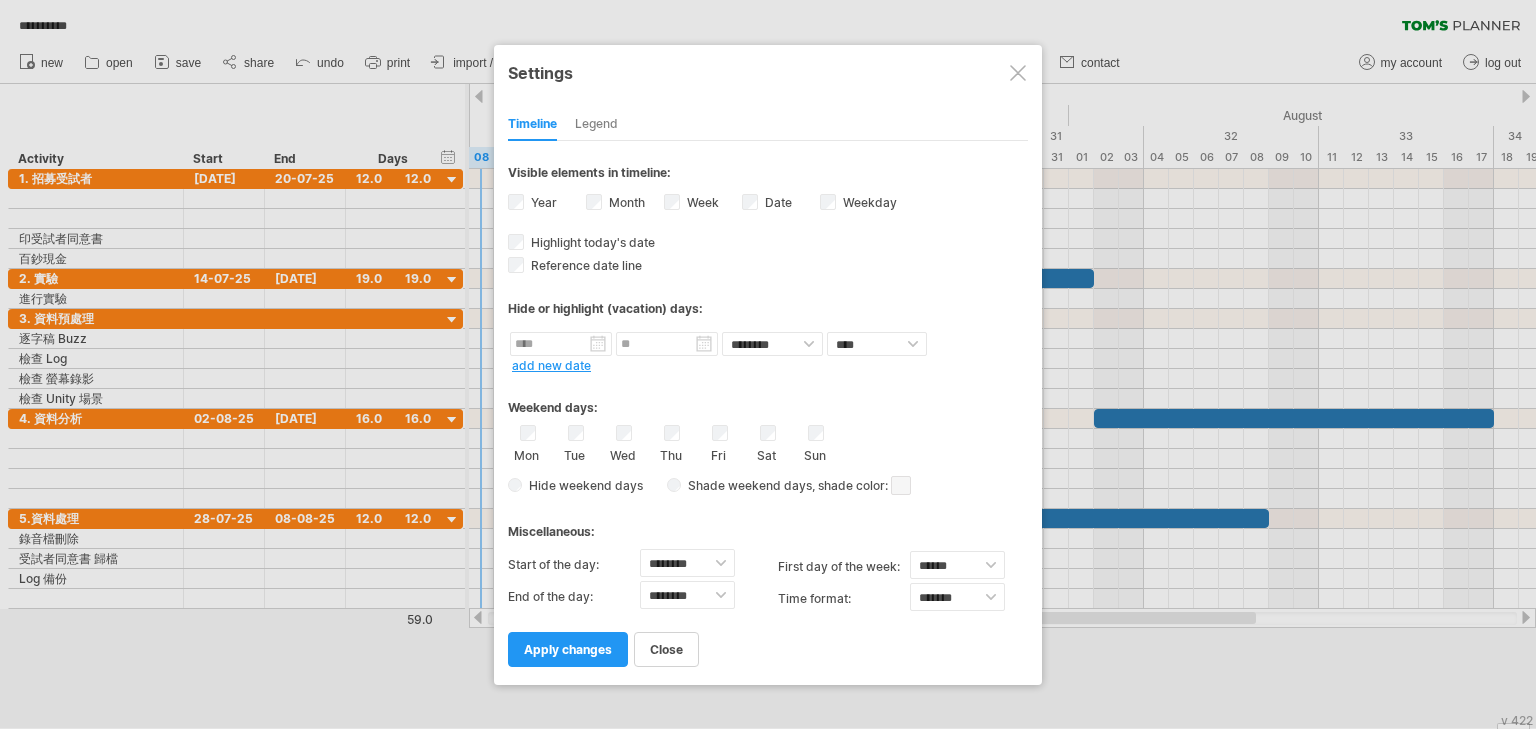 click on "Week
visibility of weeknumbers
Currently there is not enough space horizontally to display the week numbers in the timeline. However if you zoom in on your schedule the weeknumber will be displayed when possible." at bounding box center [701, 202] 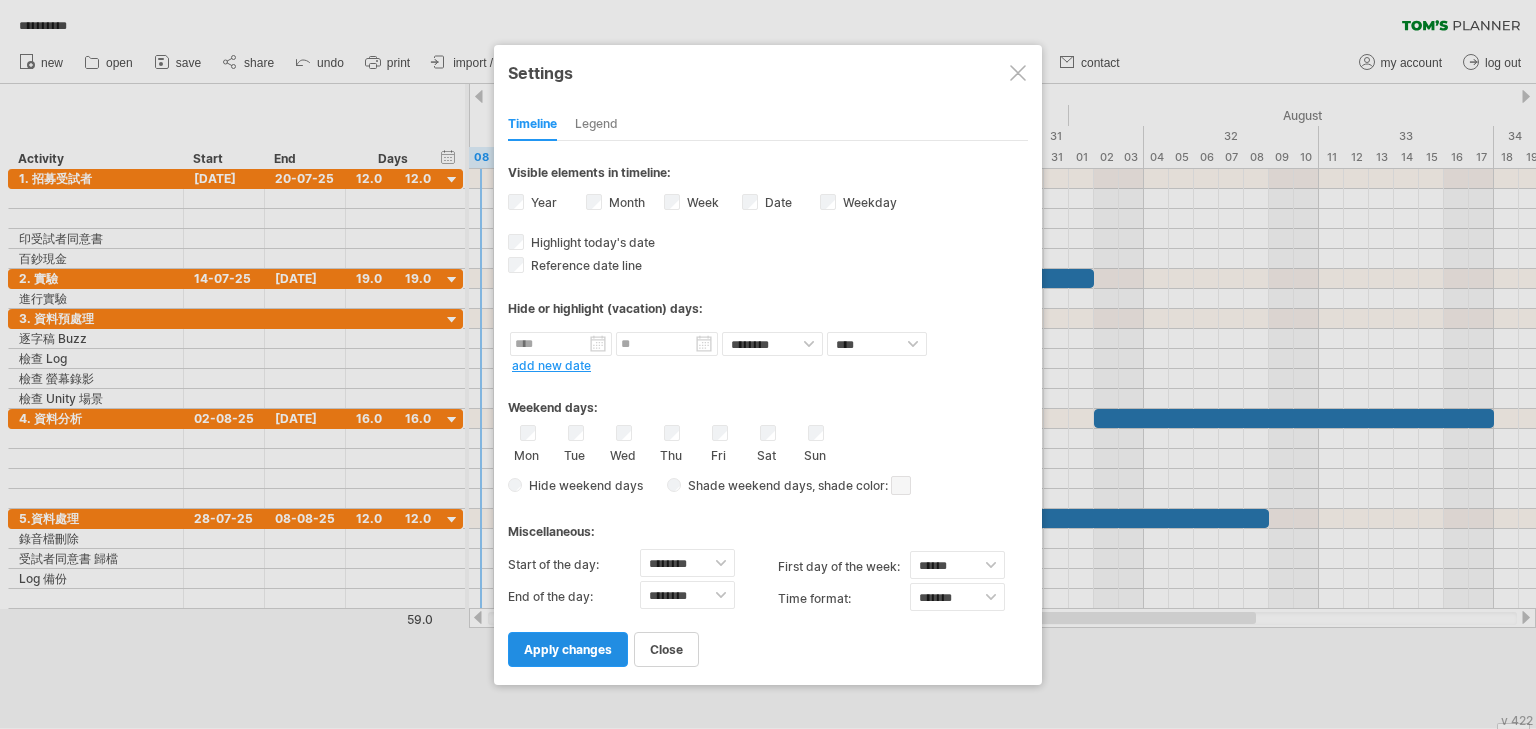 click on "apply changes" at bounding box center (568, 649) 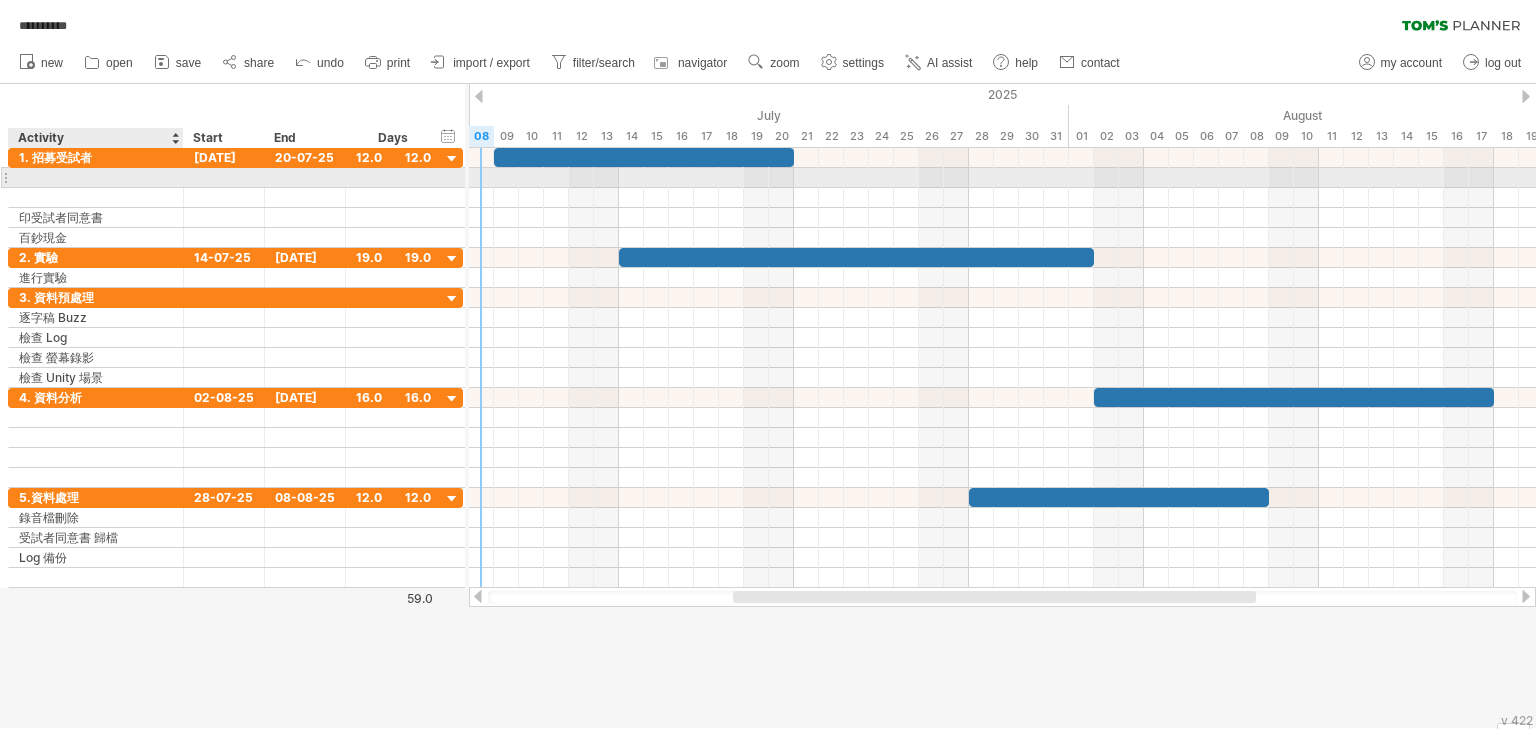 click at bounding box center (96, 177) 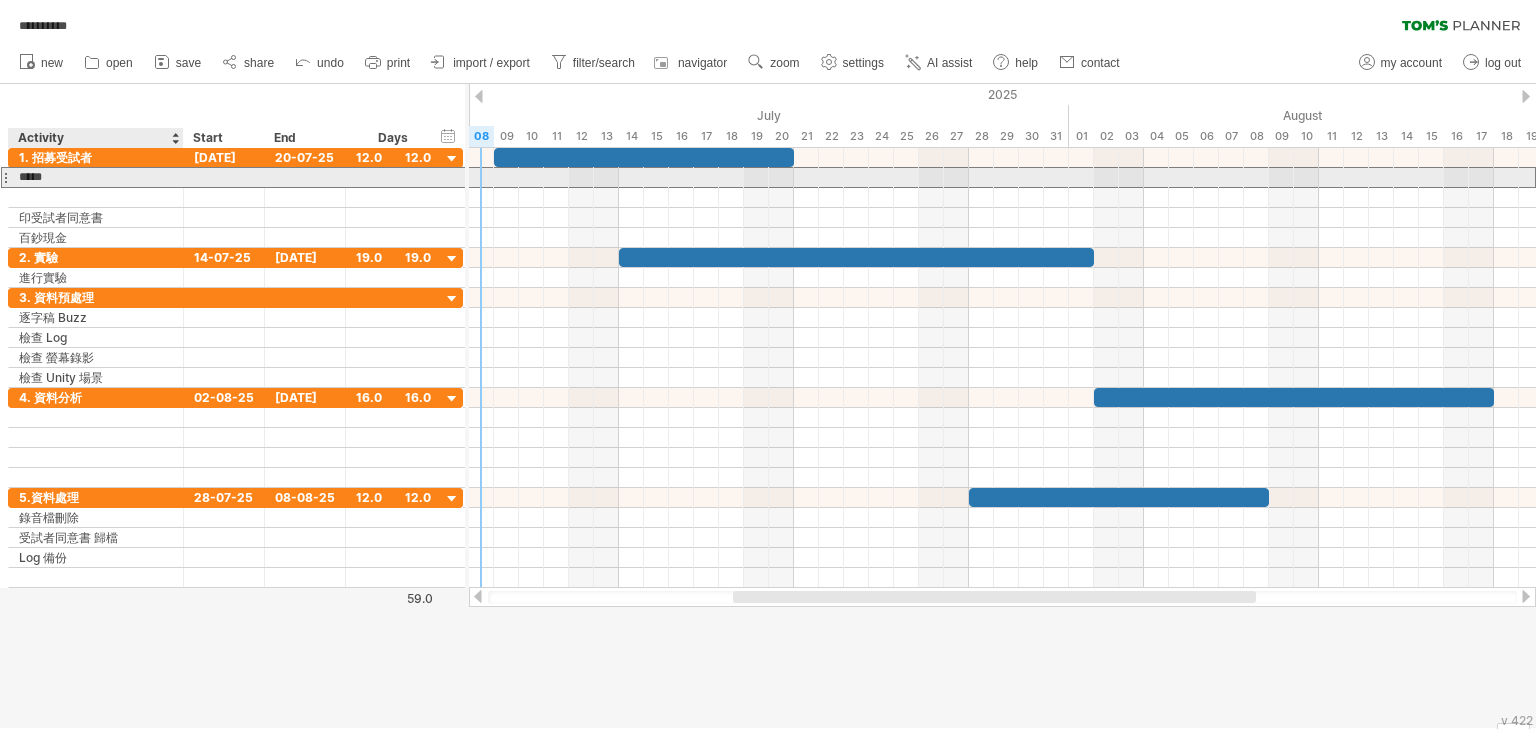 type on "****" 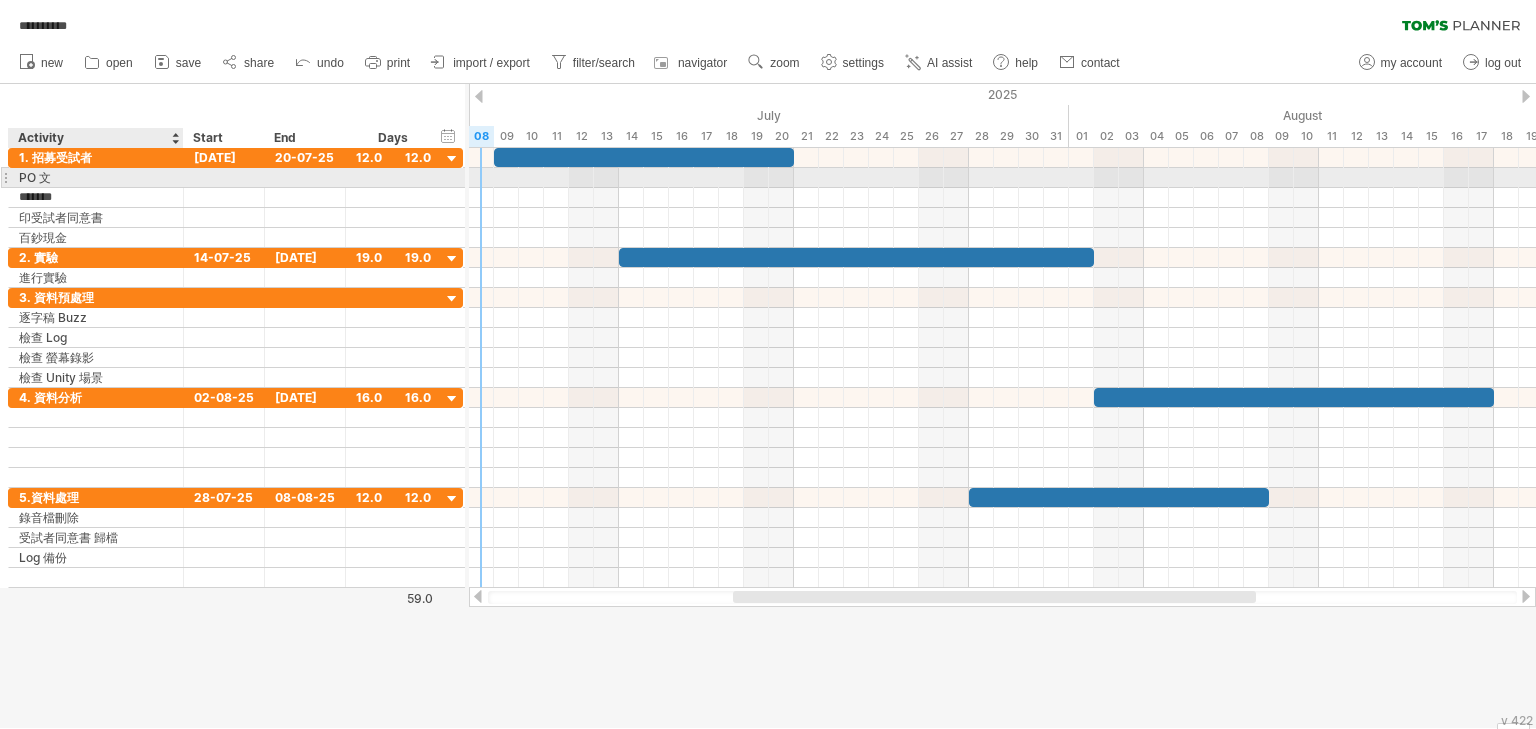 type on "********" 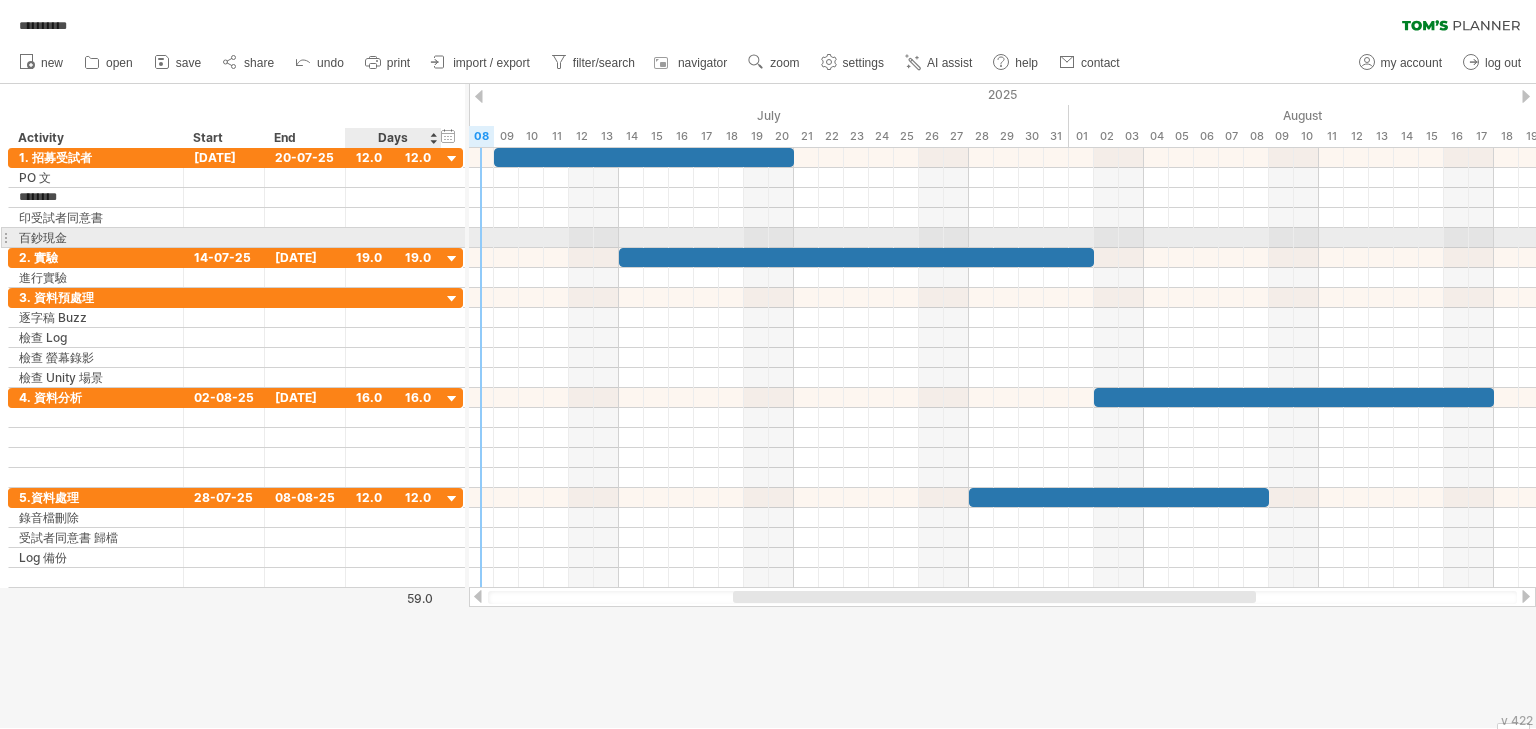 click at bounding box center [1002, 238] 